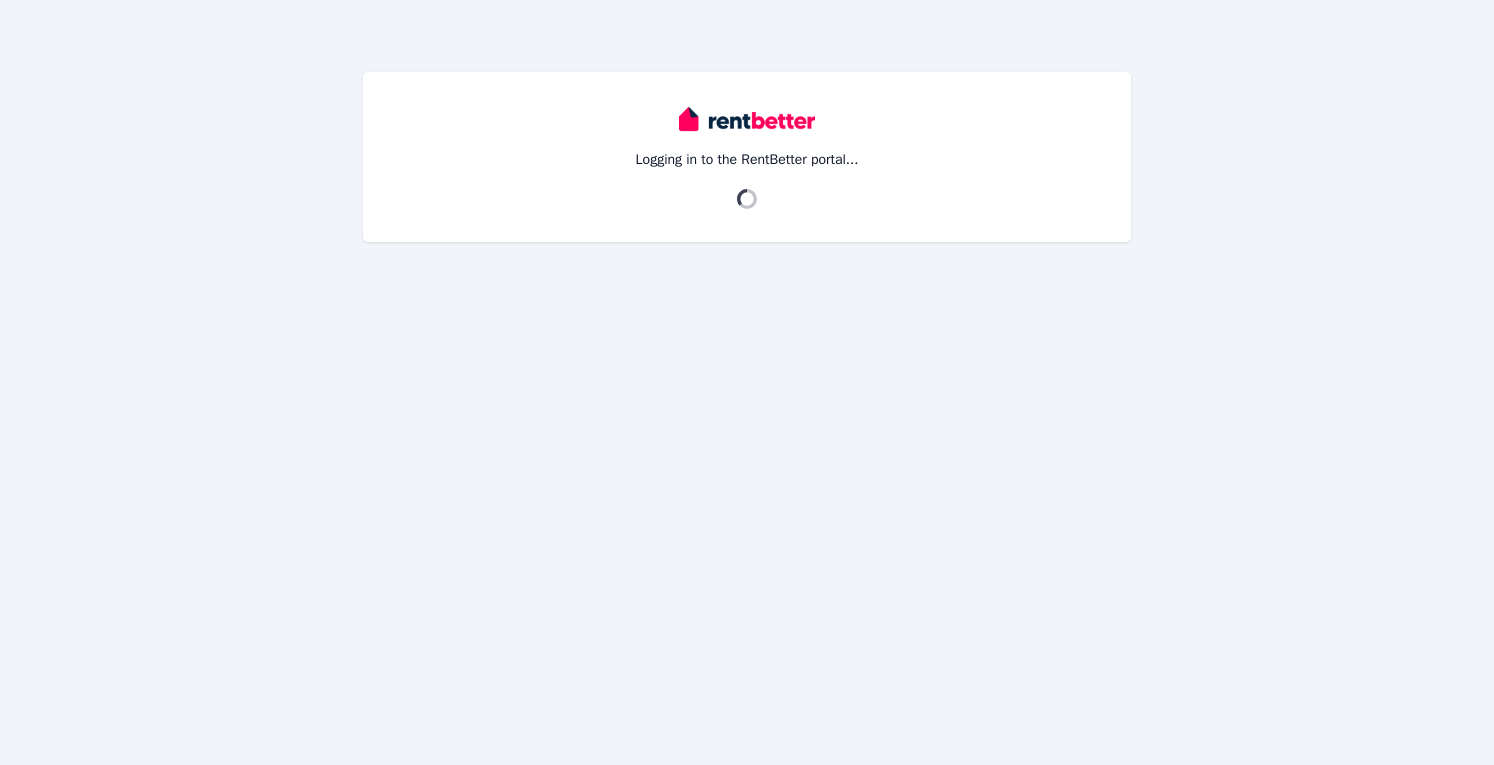 scroll, scrollTop: 0, scrollLeft: 0, axis: both 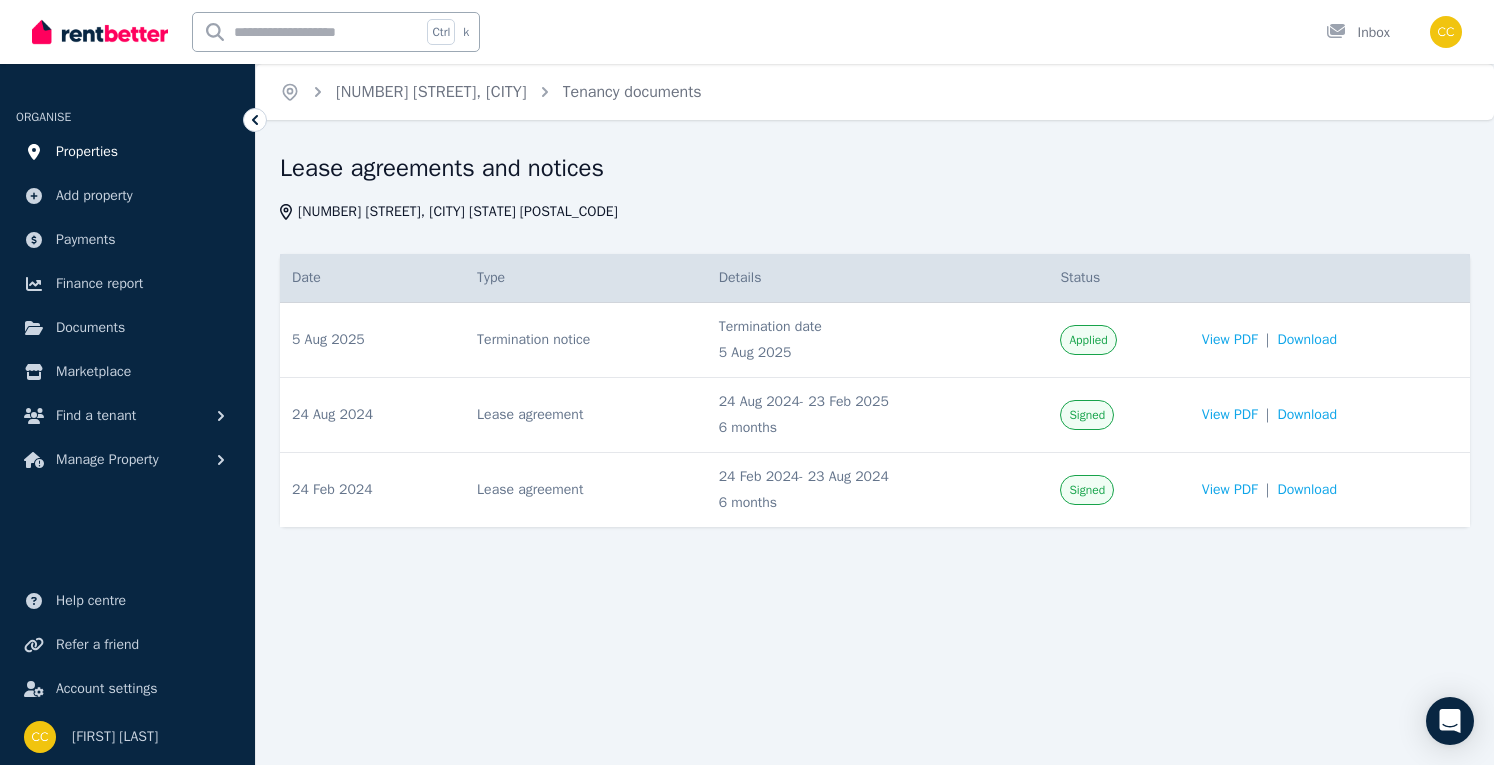 click on "Properties" at bounding box center [87, 152] 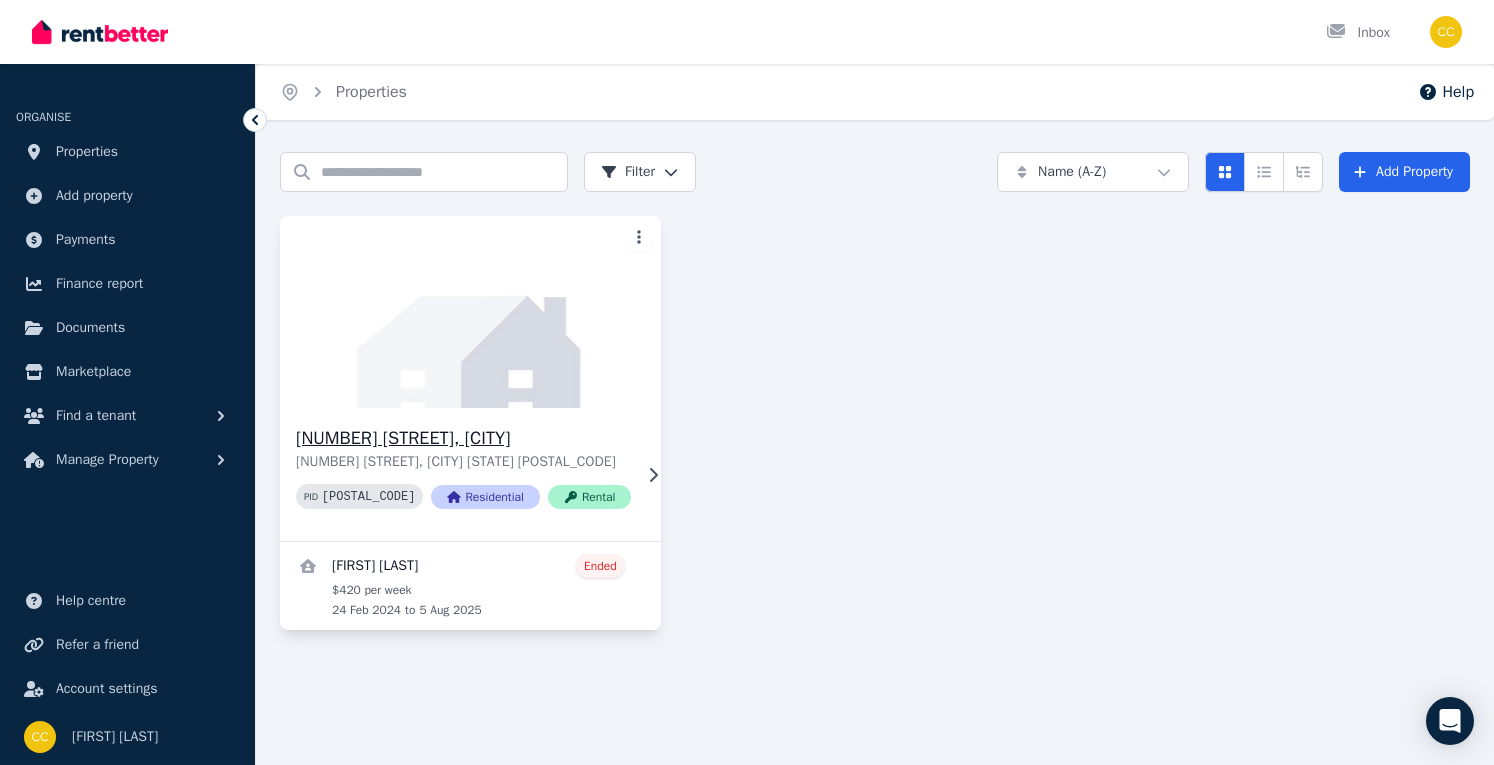 click on "[NUMBER] [STREET], [CITY]" at bounding box center (463, 438) 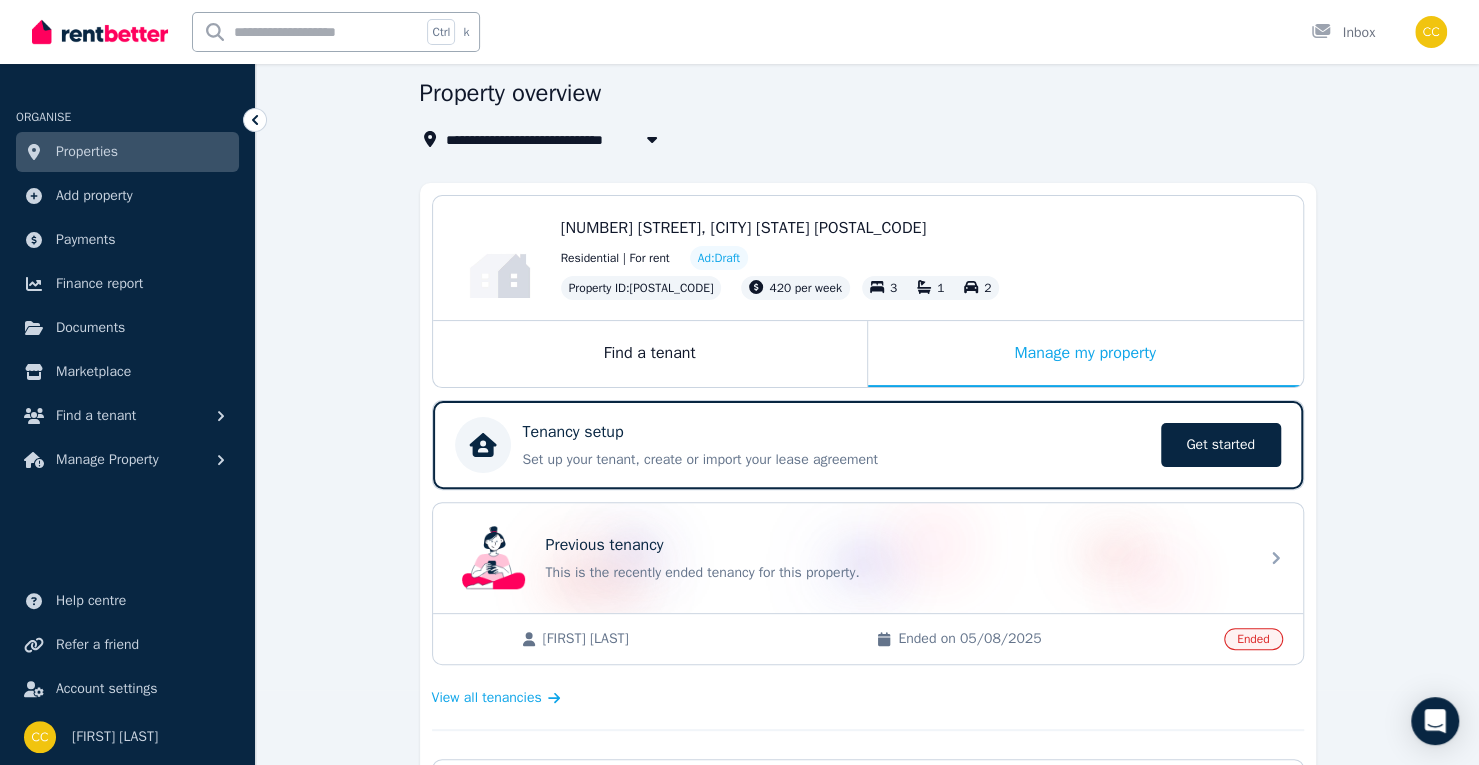 scroll, scrollTop: 71, scrollLeft: 0, axis: vertical 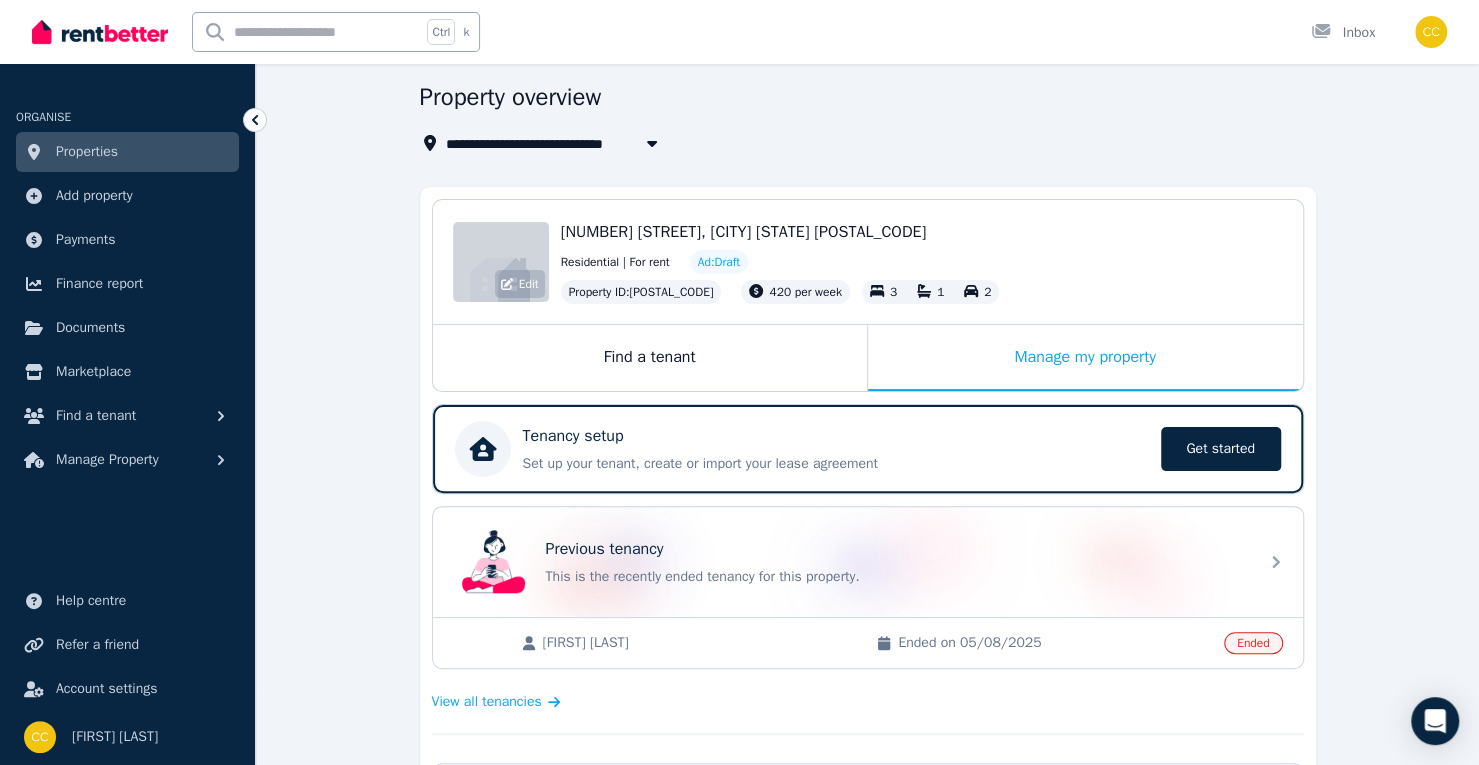 click on "Edit" at bounding box center (501, 262) 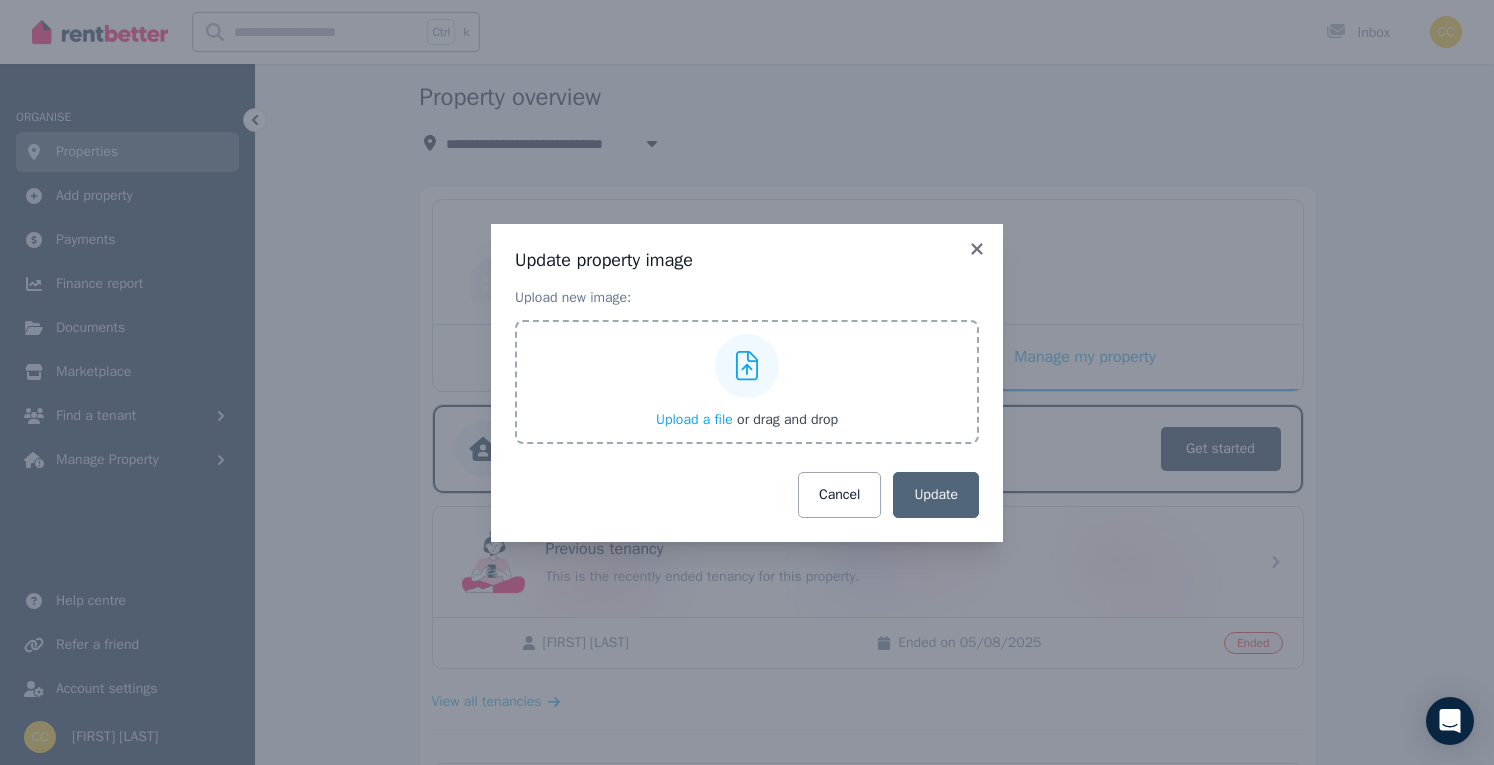click on "Upload a file" at bounding box center [694, 419] 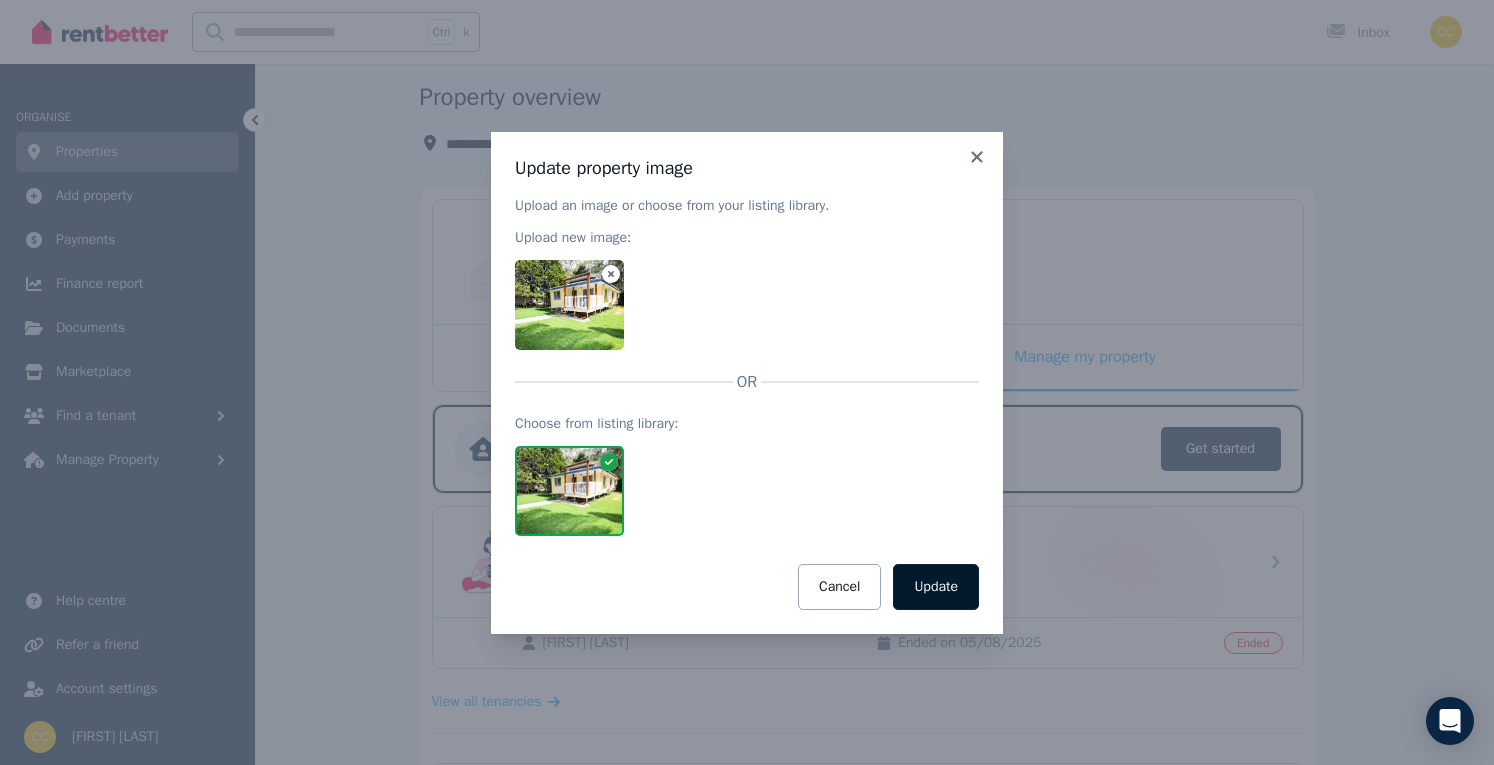 click on "Update" at bounding box center [936, 587] 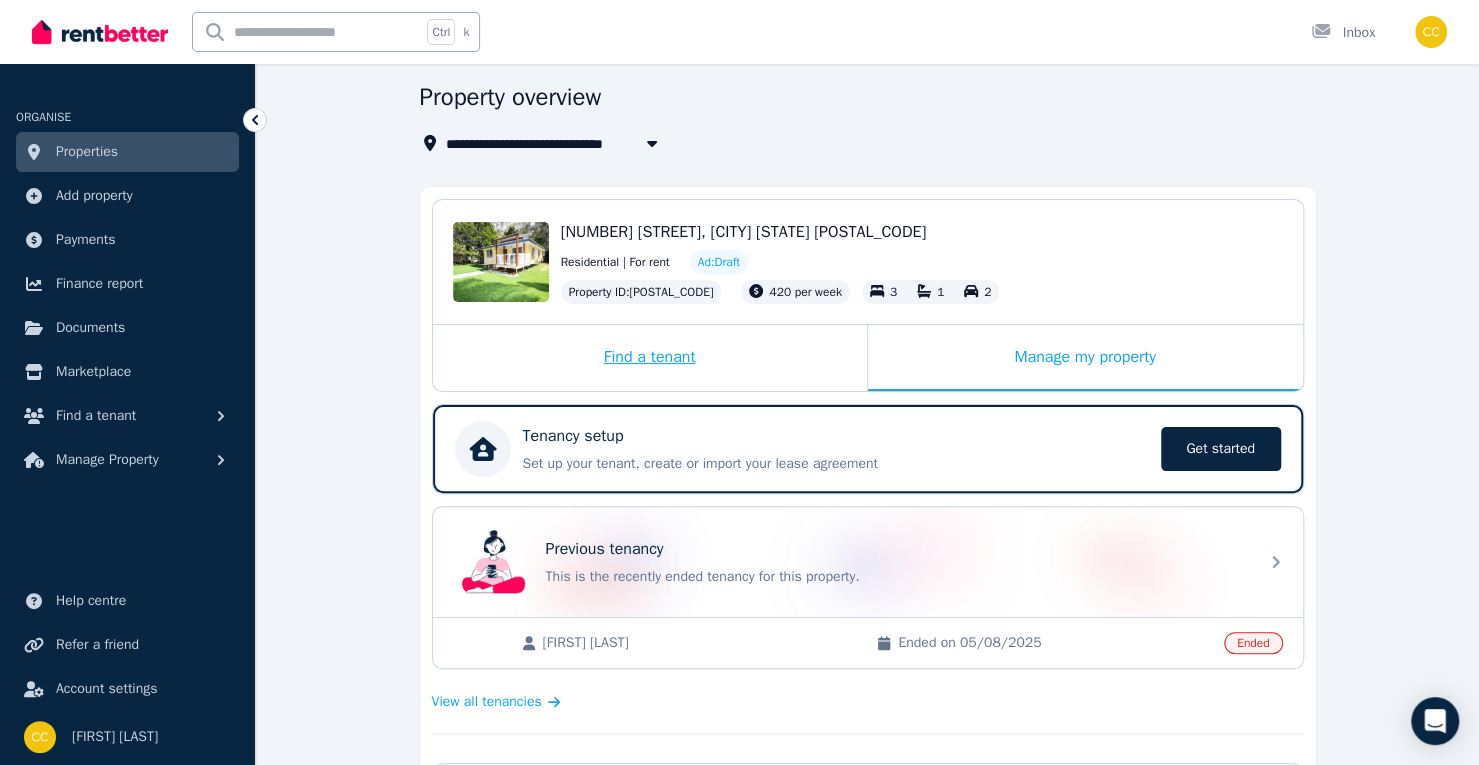 click on "Find a tenant" at bounding box center [650, 358] 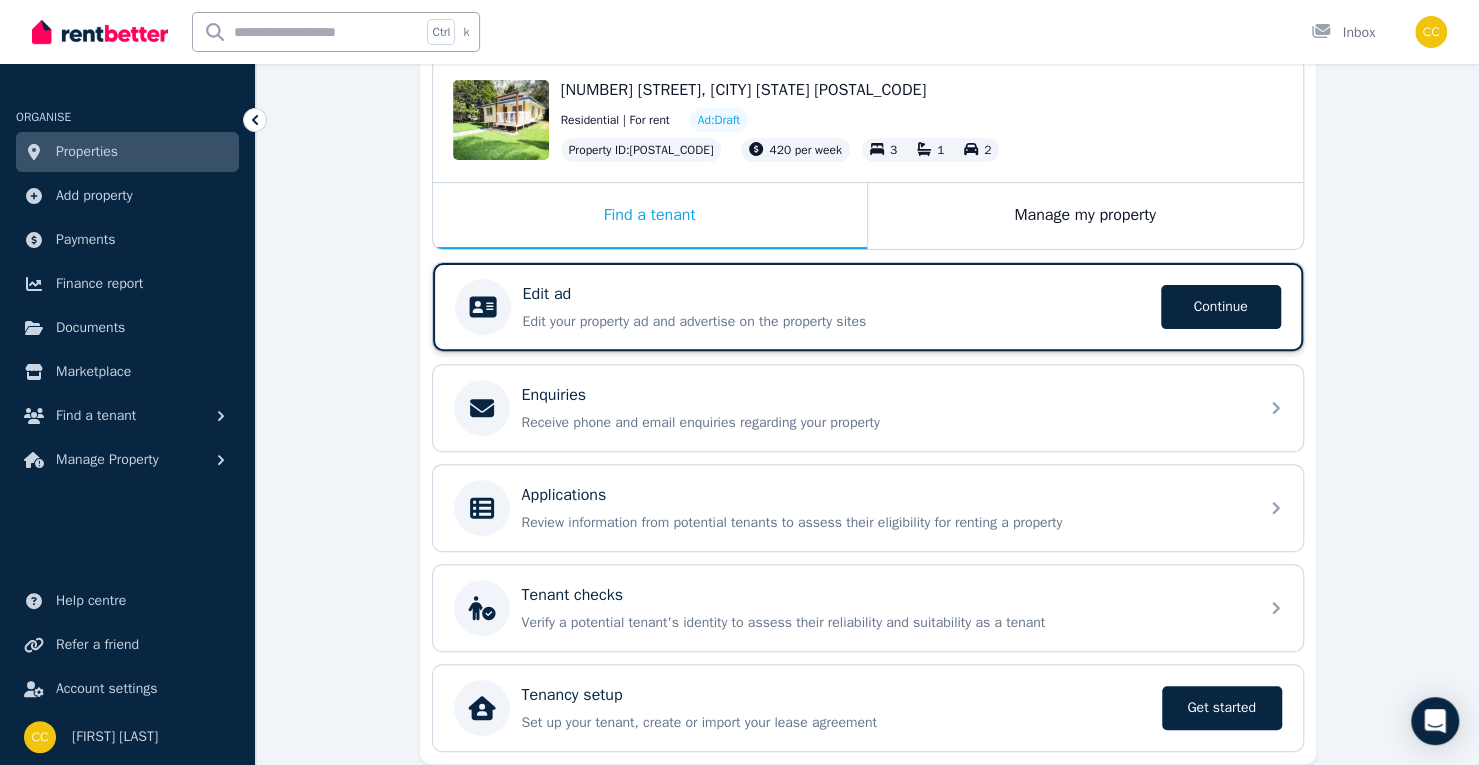 scroll, scrollTop: 280, scrollLeft: 0, axis: vertical 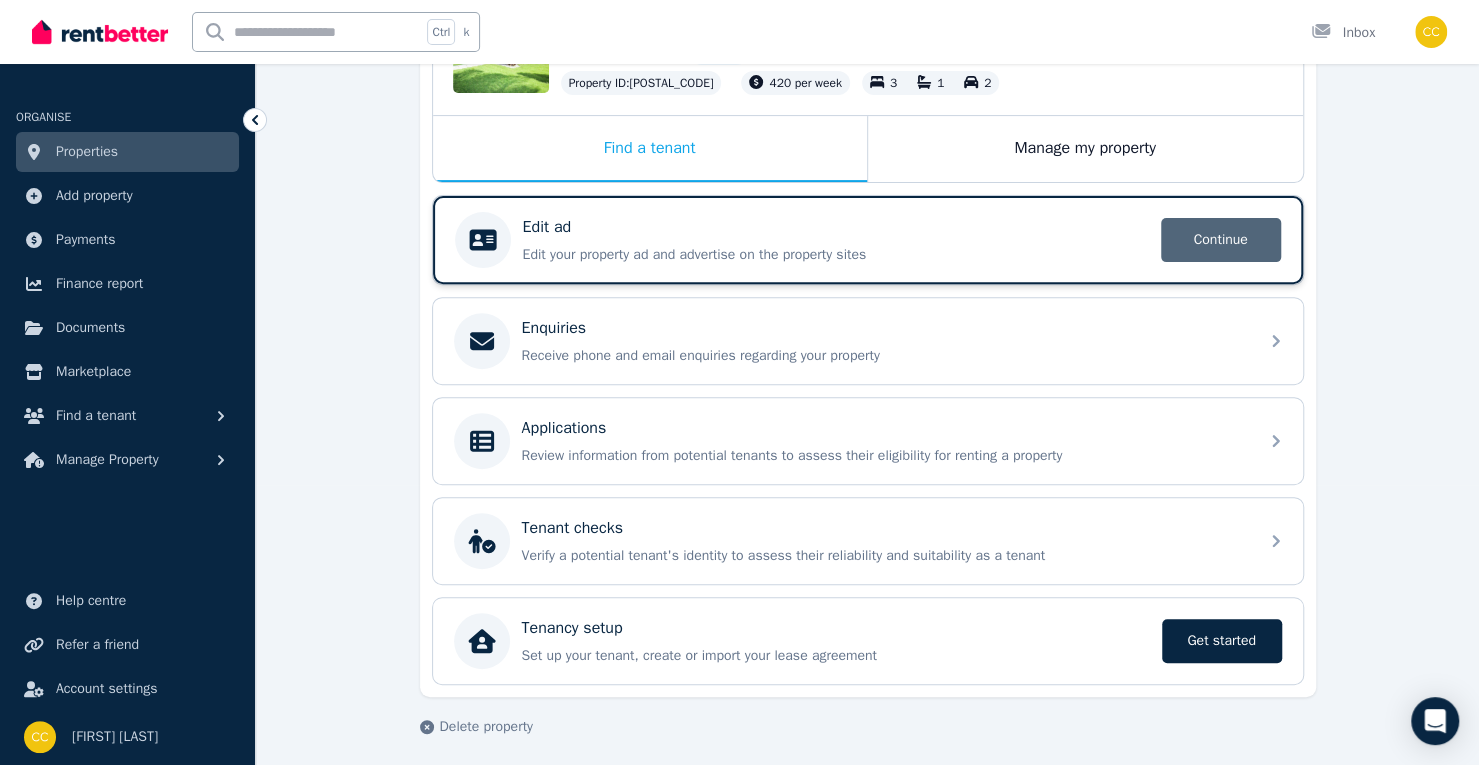 click on "Continue" at bounding box center (1221, 240) 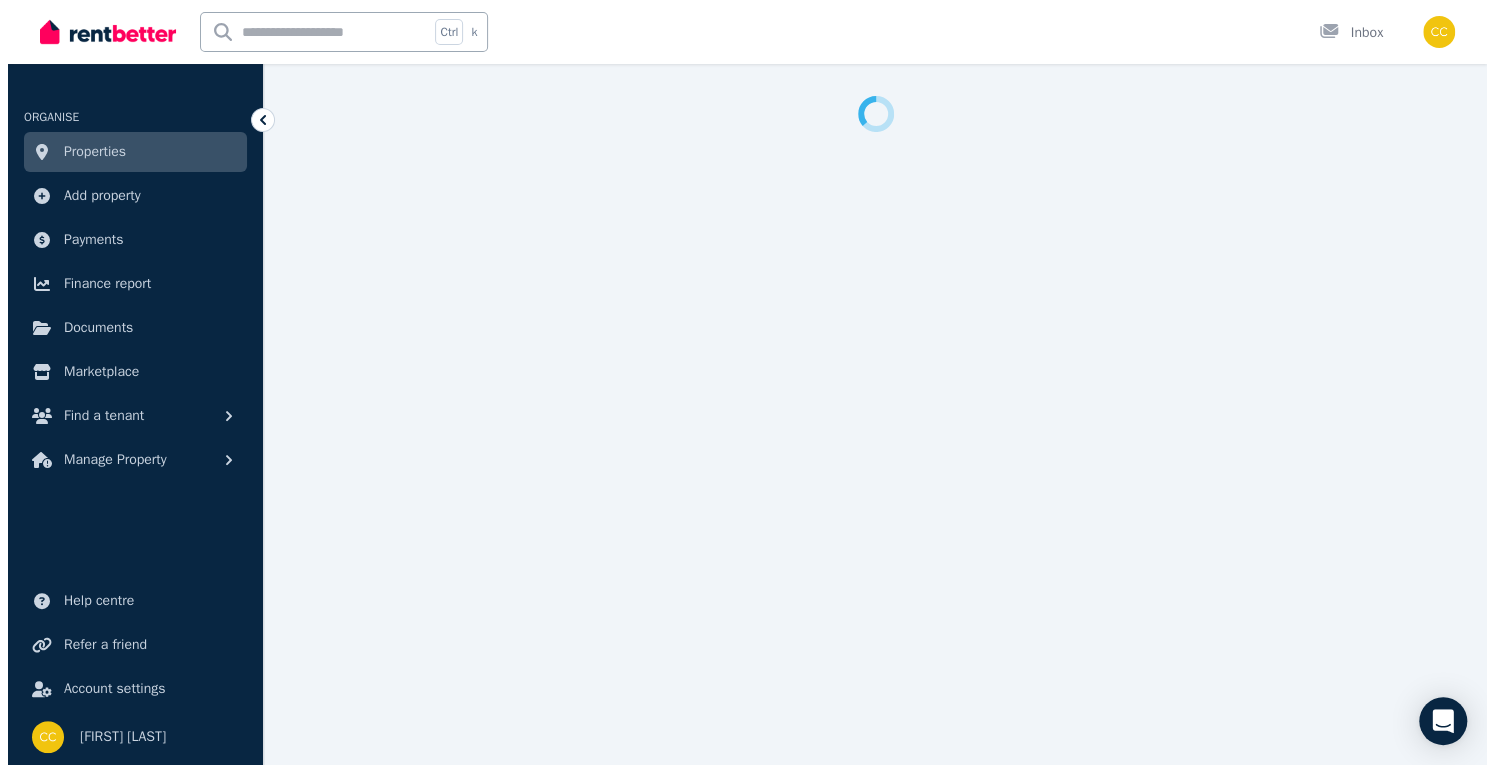 scroll, scrollTop: 0, scrollLeft: 0, axis: both 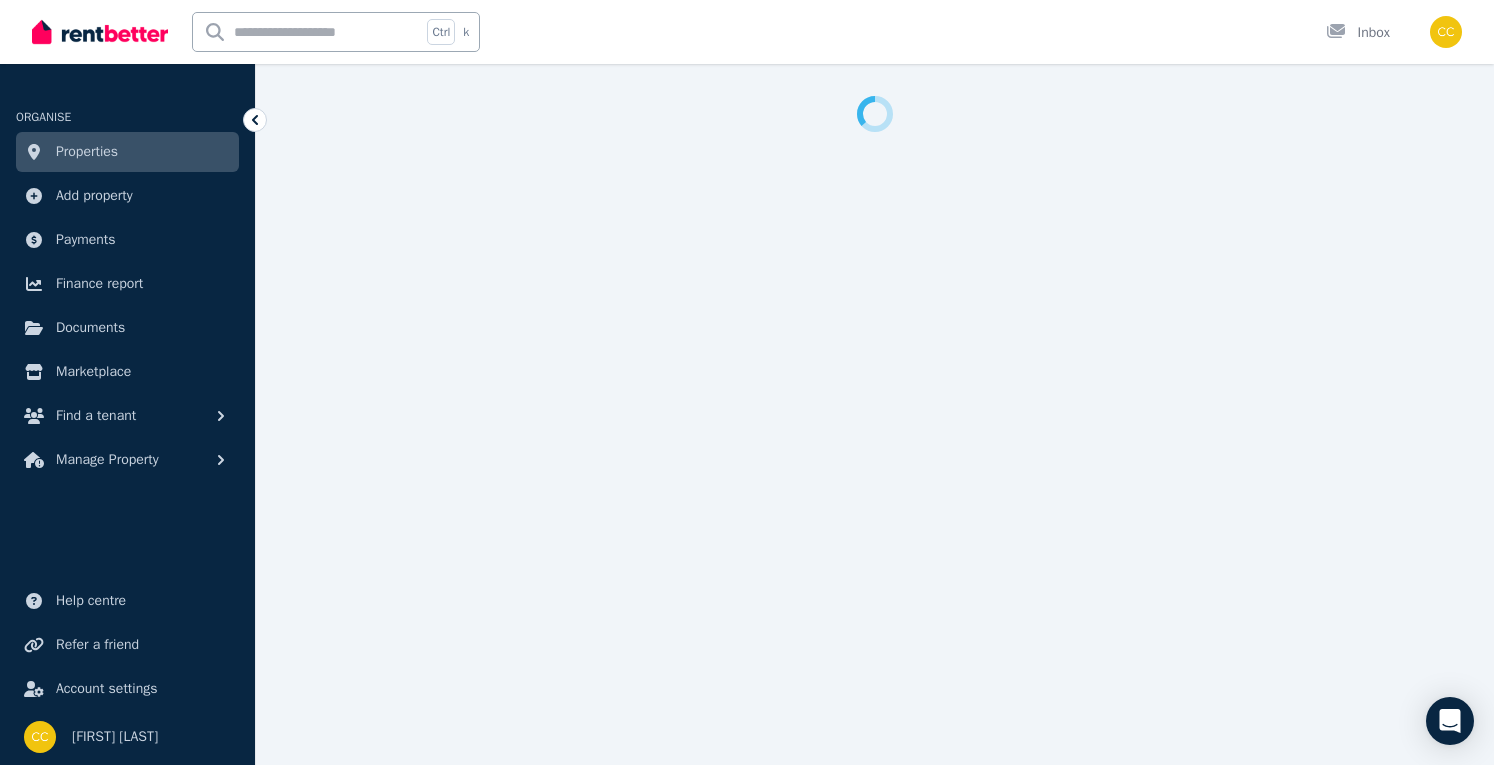 select on "***" 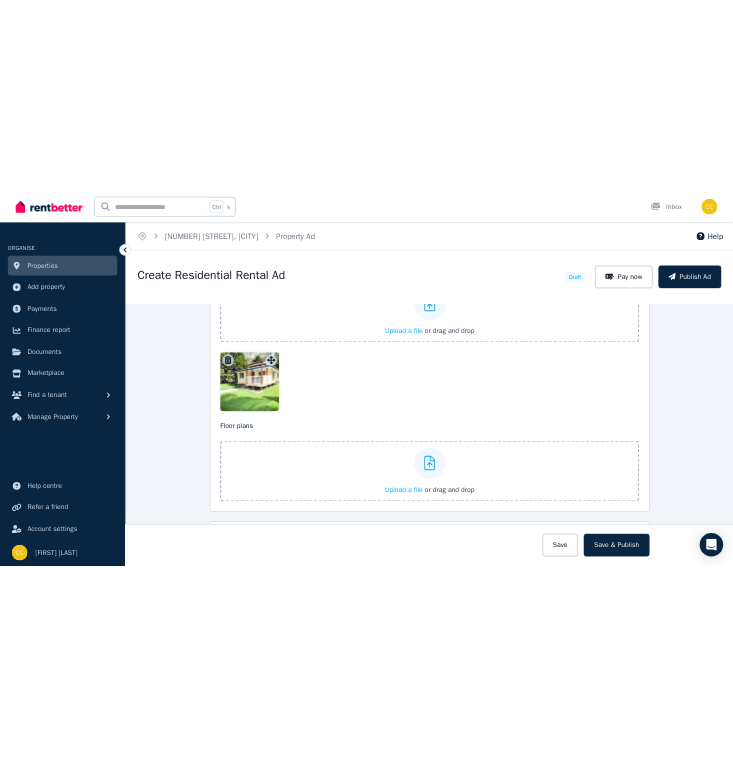 scroll, scrollTop: 2538, scrollLeft: 0, axis: vertical 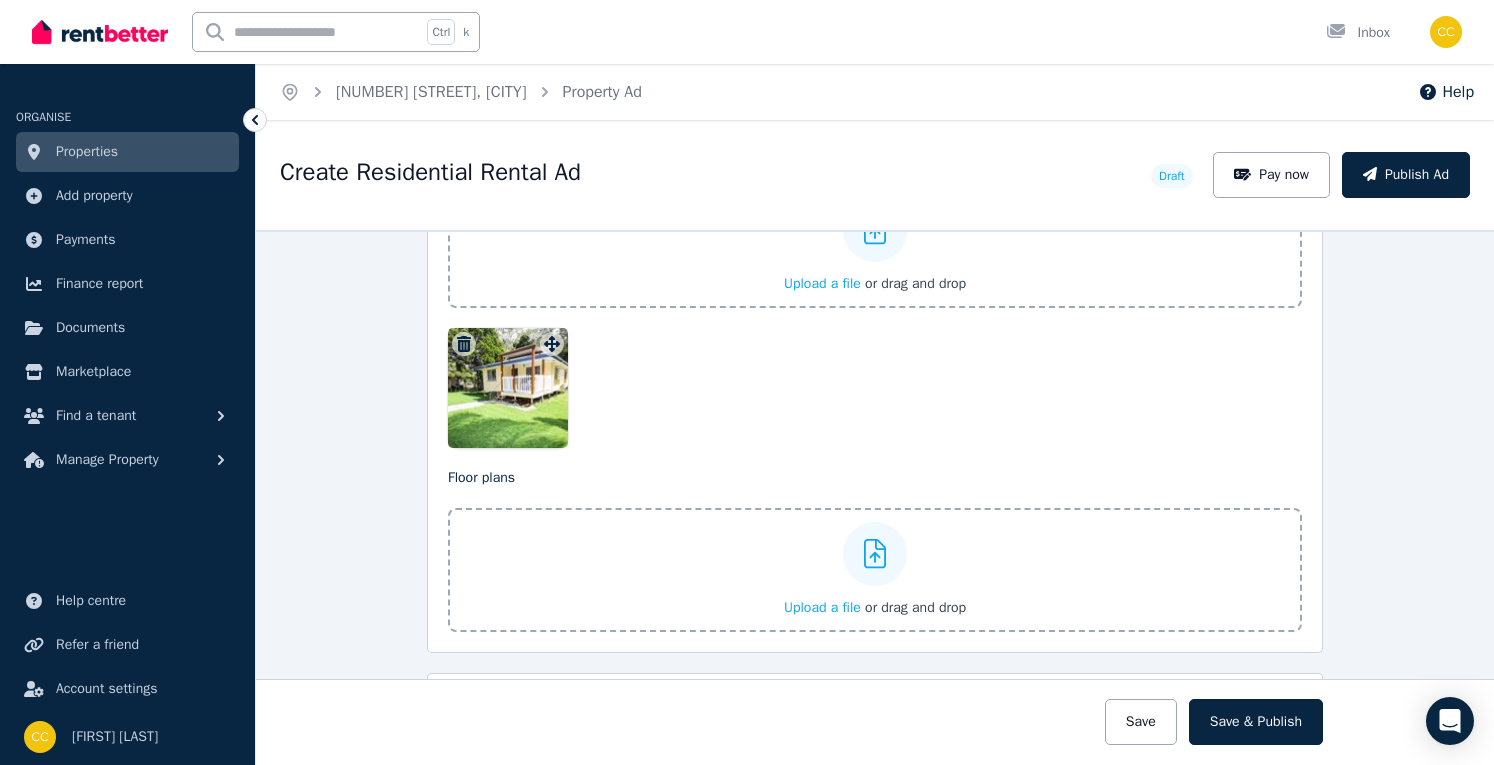 click on "Upload a file" at bounding box center (822, 607) 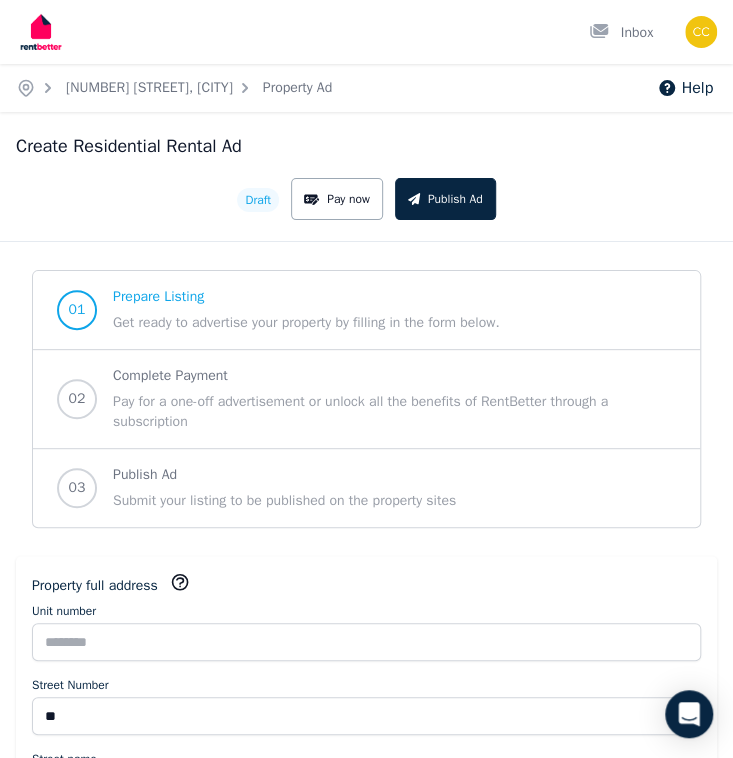 scroll, scrollTop: 0, scrollLeft: 0, axis: both 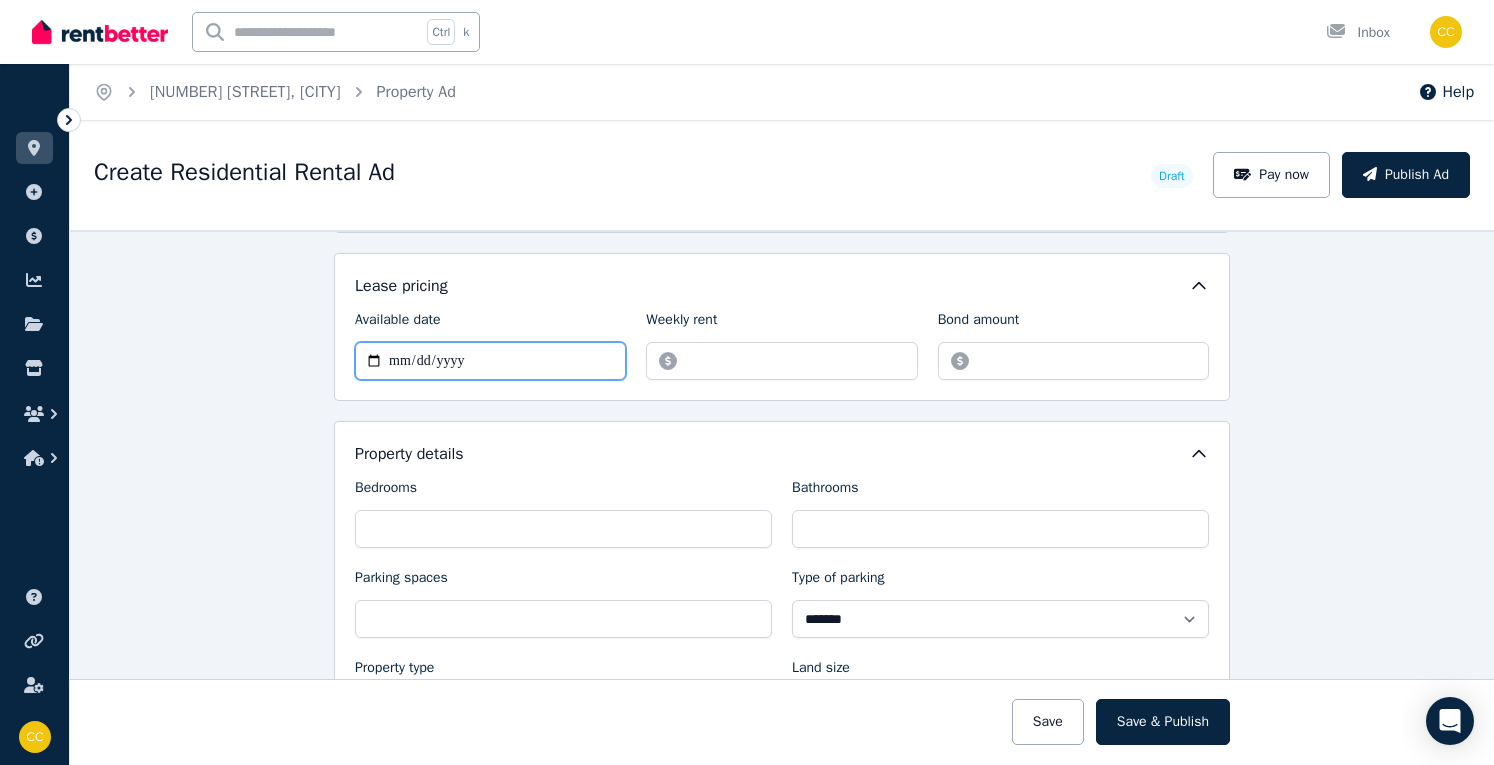 click on "Available date" at bounding box center [490, 361] 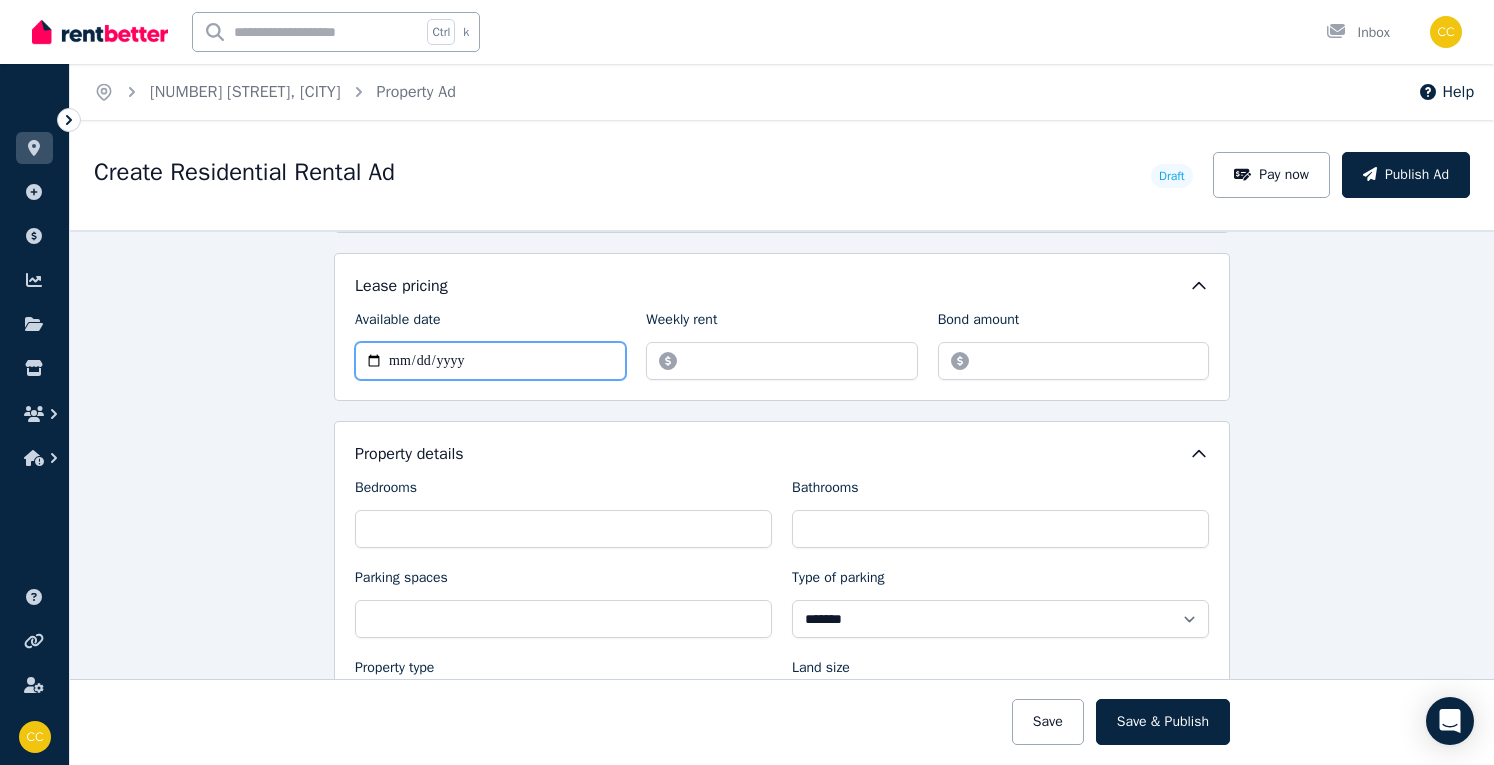 type on "**********" 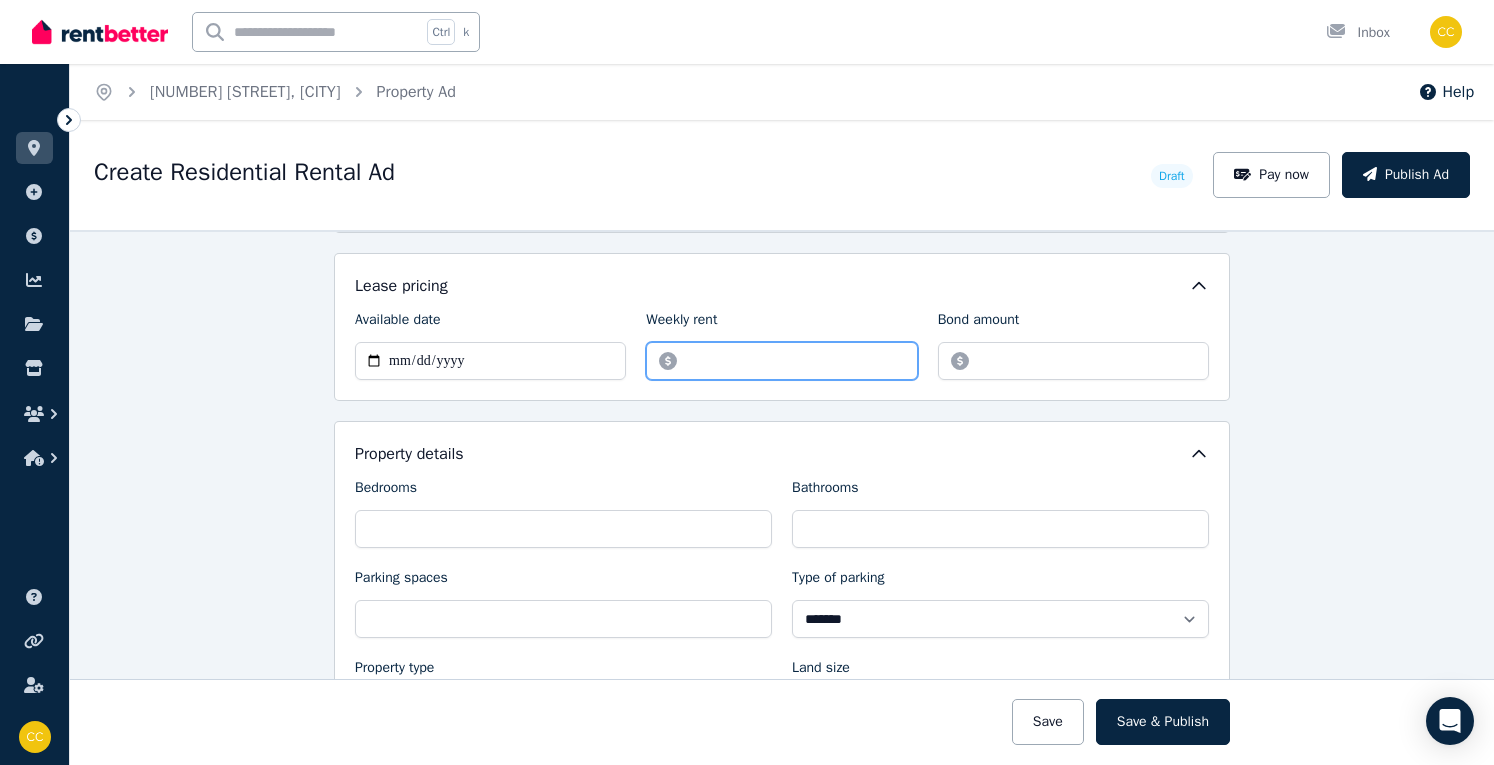 click on "******" at bounding box center (781, 361) 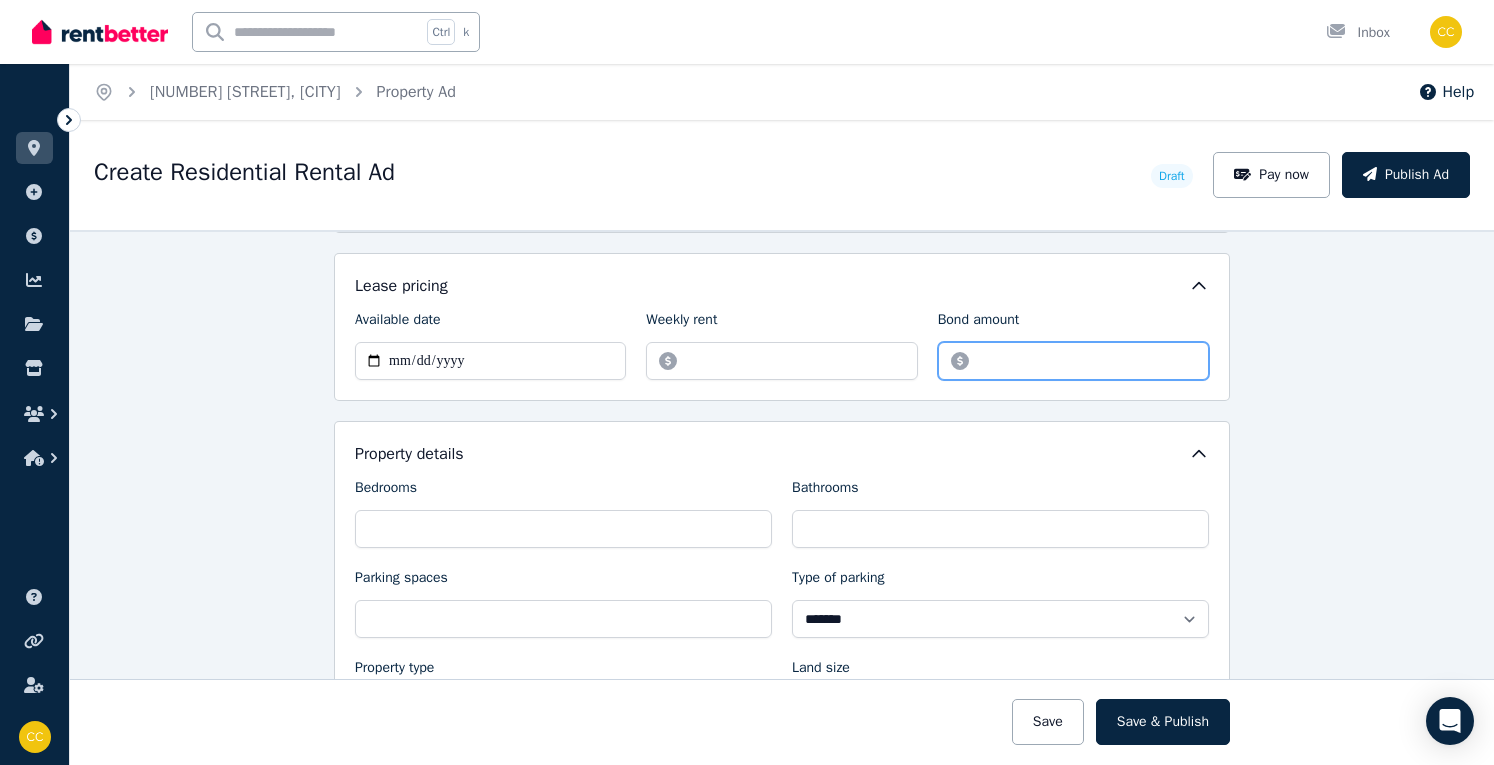 click on "Bond amount" at bounding box center (1073, 361) 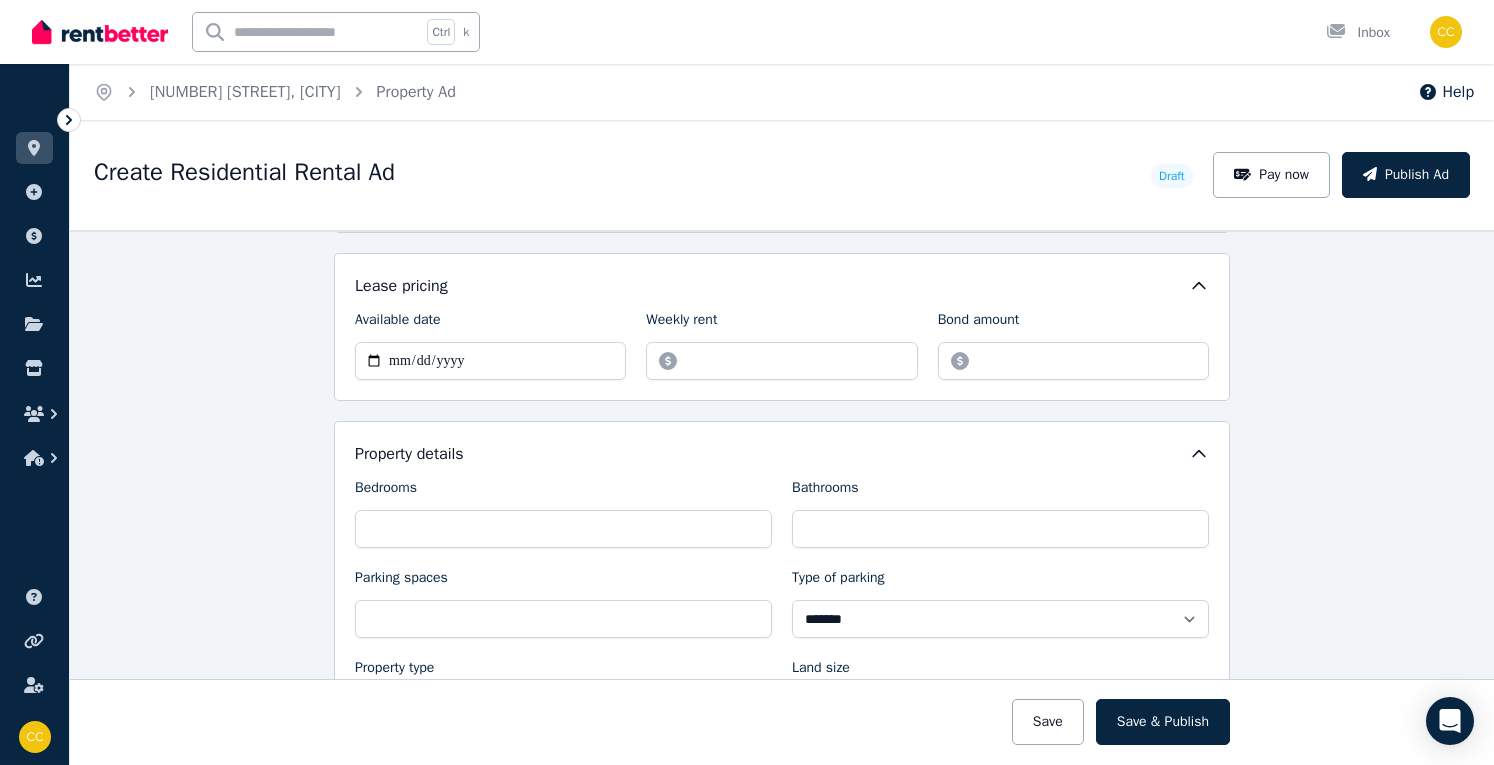 click on "**********" at bounding box center (782, 497) 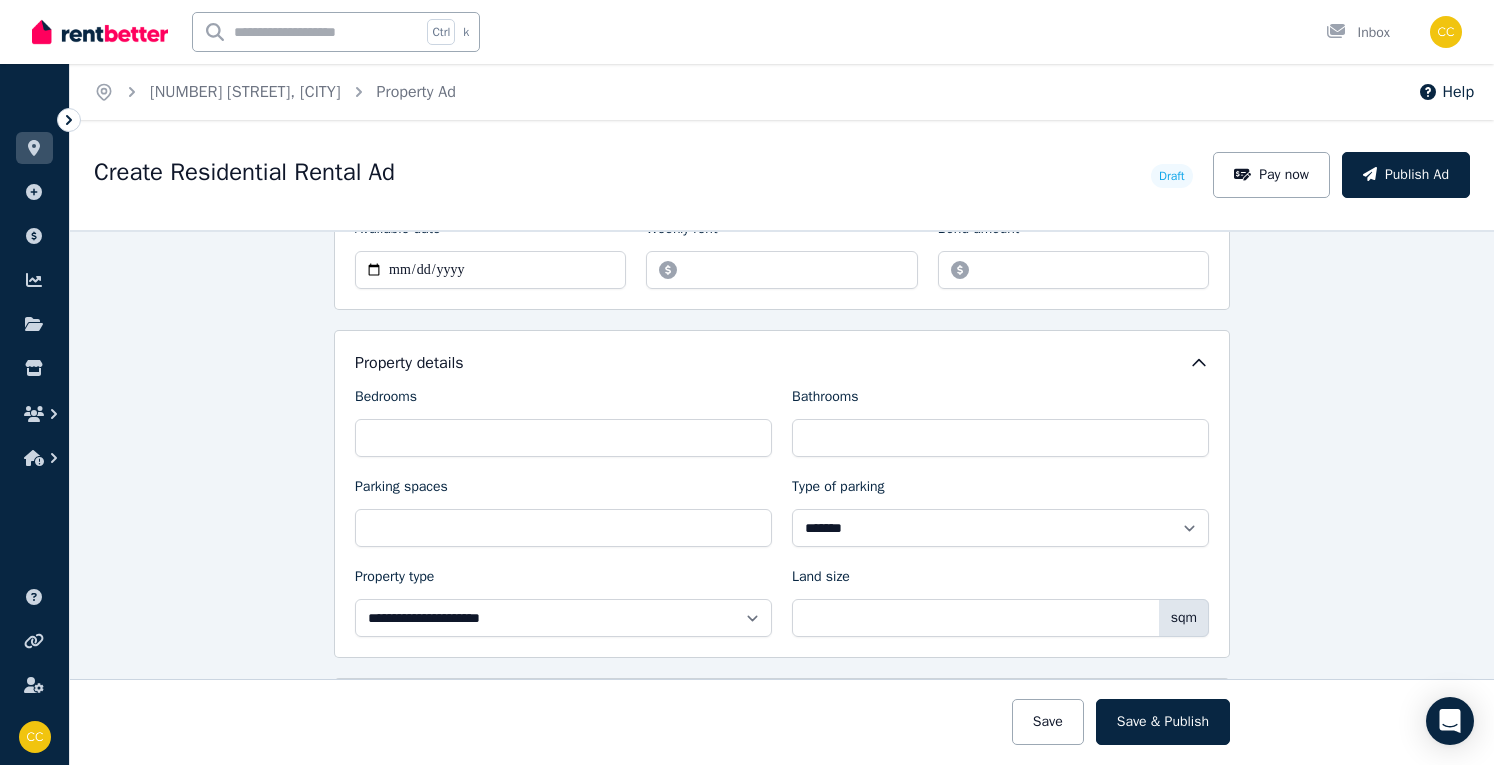 scroll, scrollTop: 718, scrollLeft: 0, axis: vertical 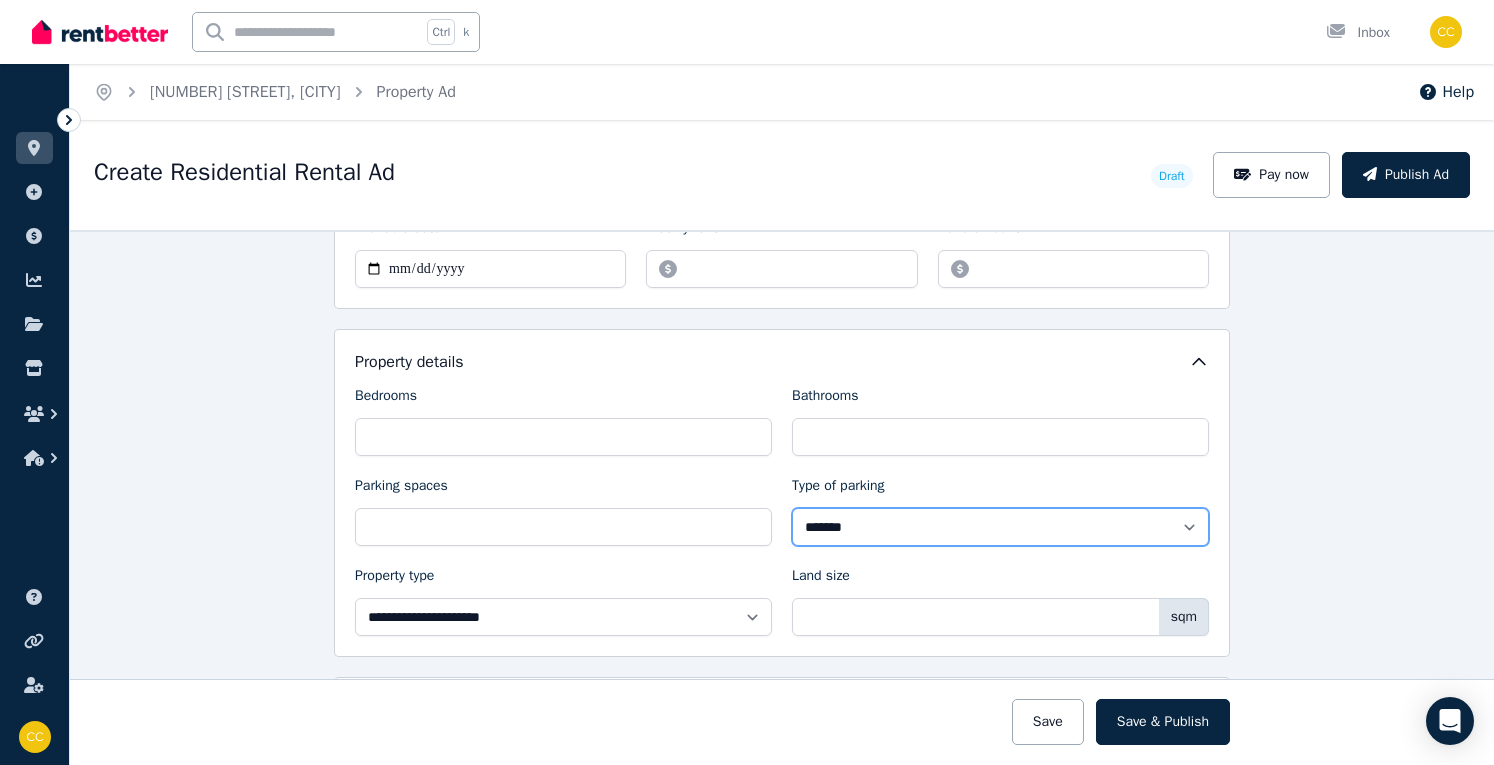 click on "**********" at bounding box center [1000, 527] 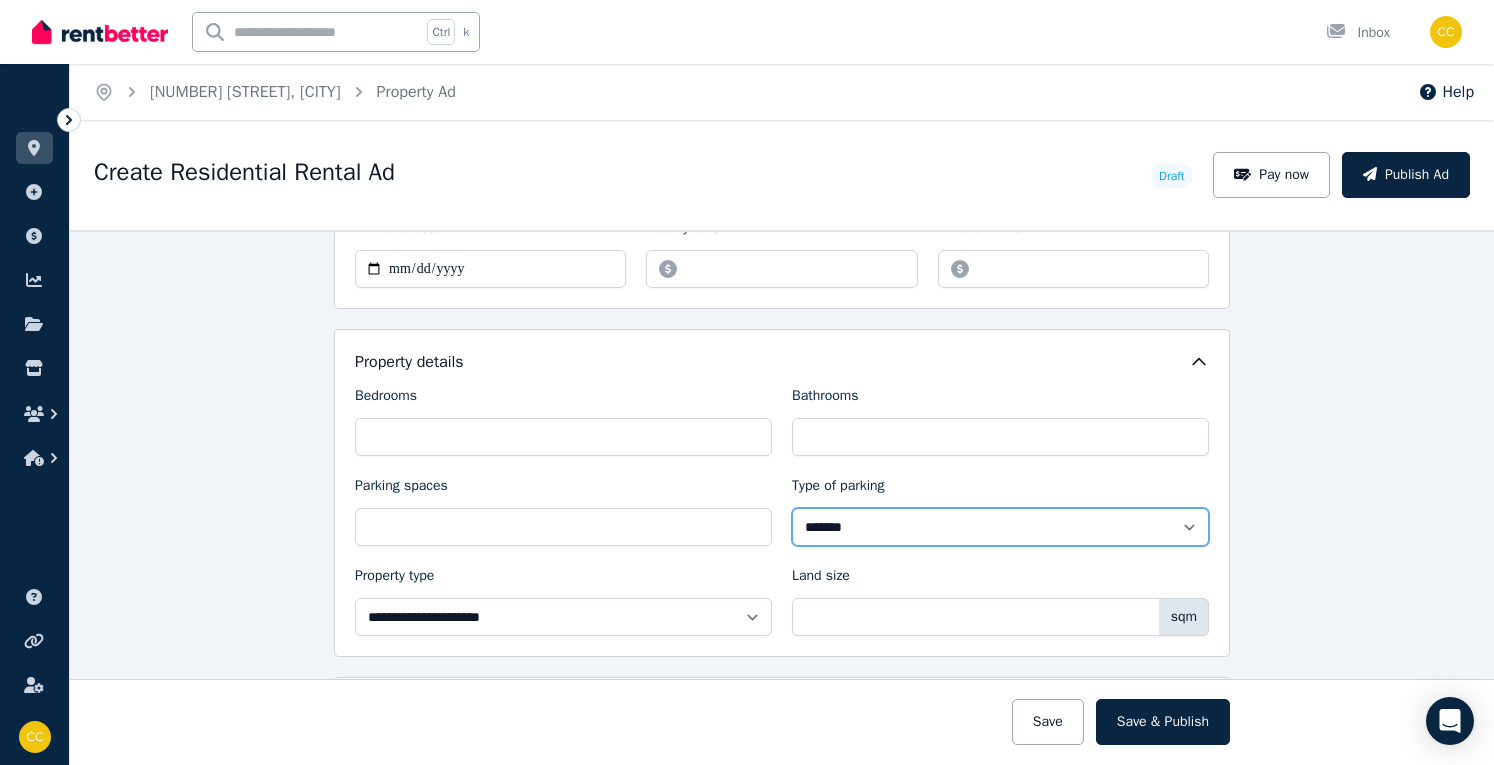 select on "**********" 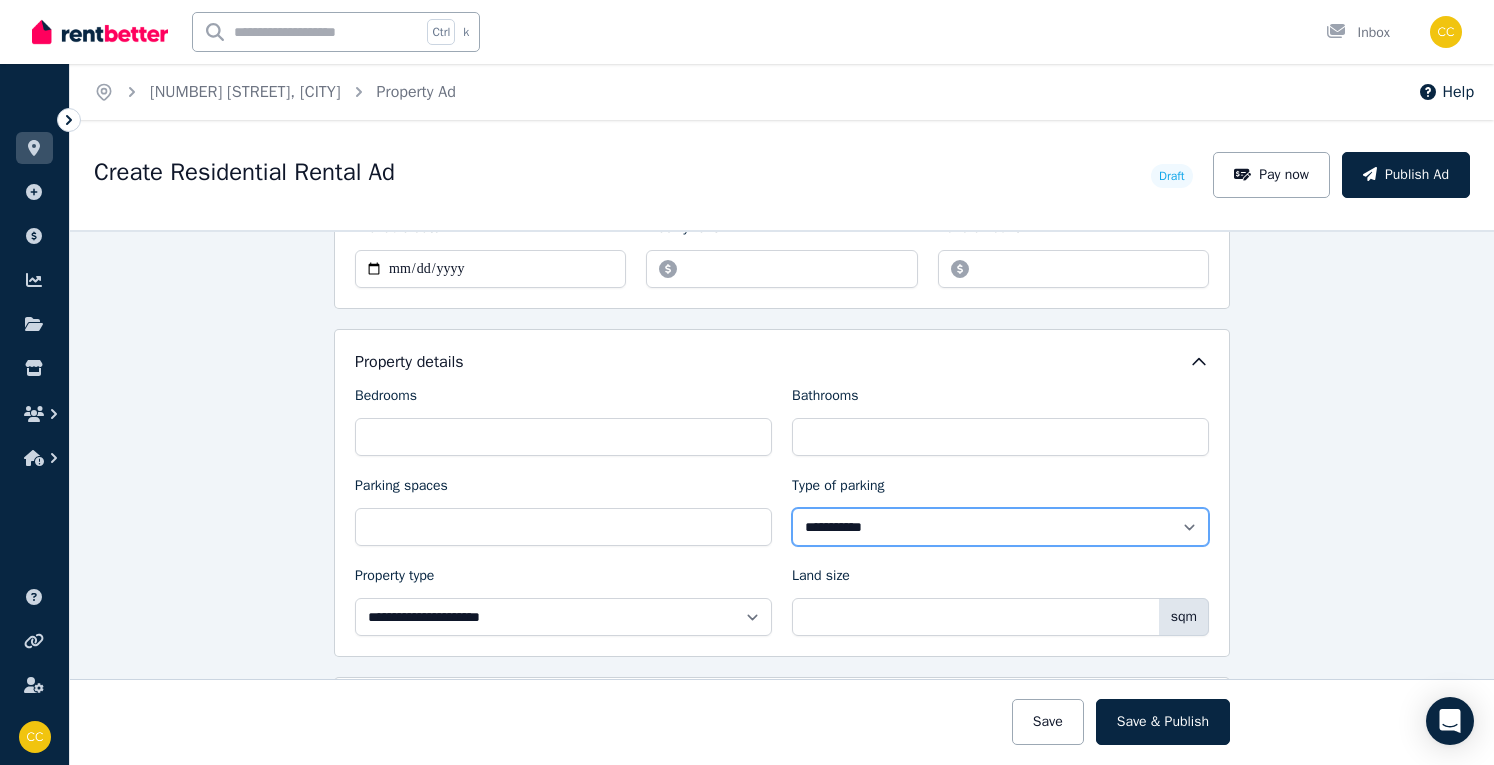 click on "**********" at bounding box center [1000, 527] 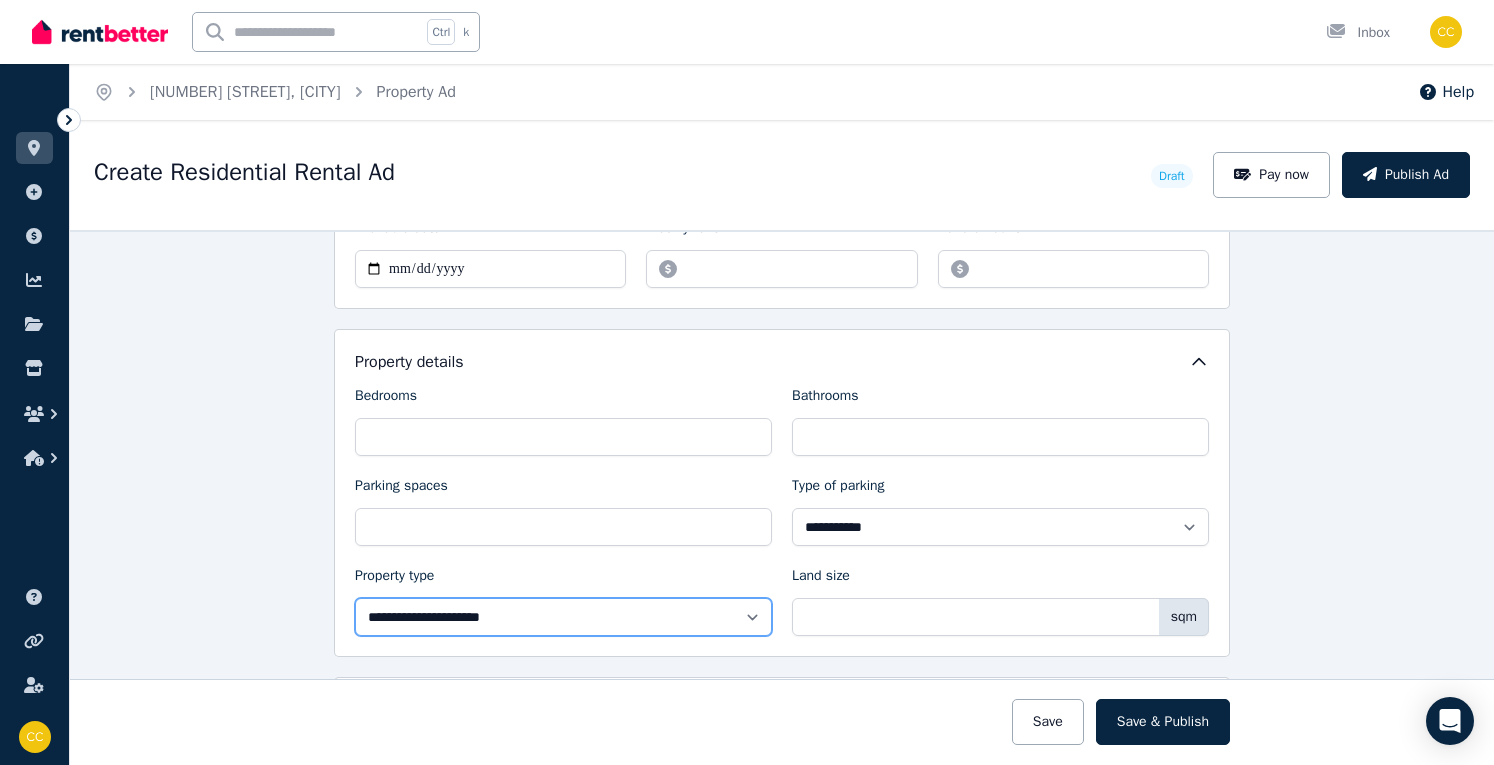 click on "**********" at bounding box center (563, 617) 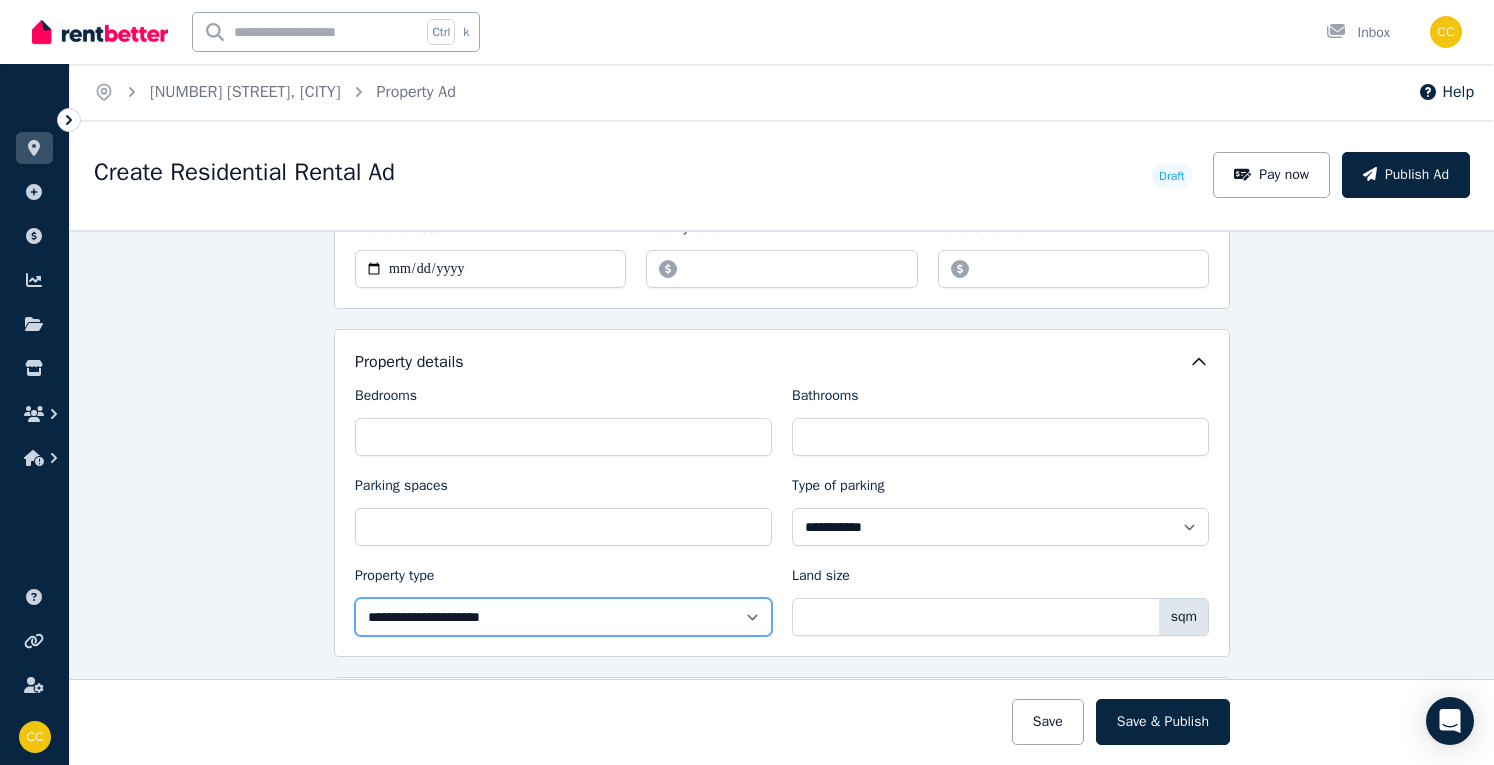 select on "**********" 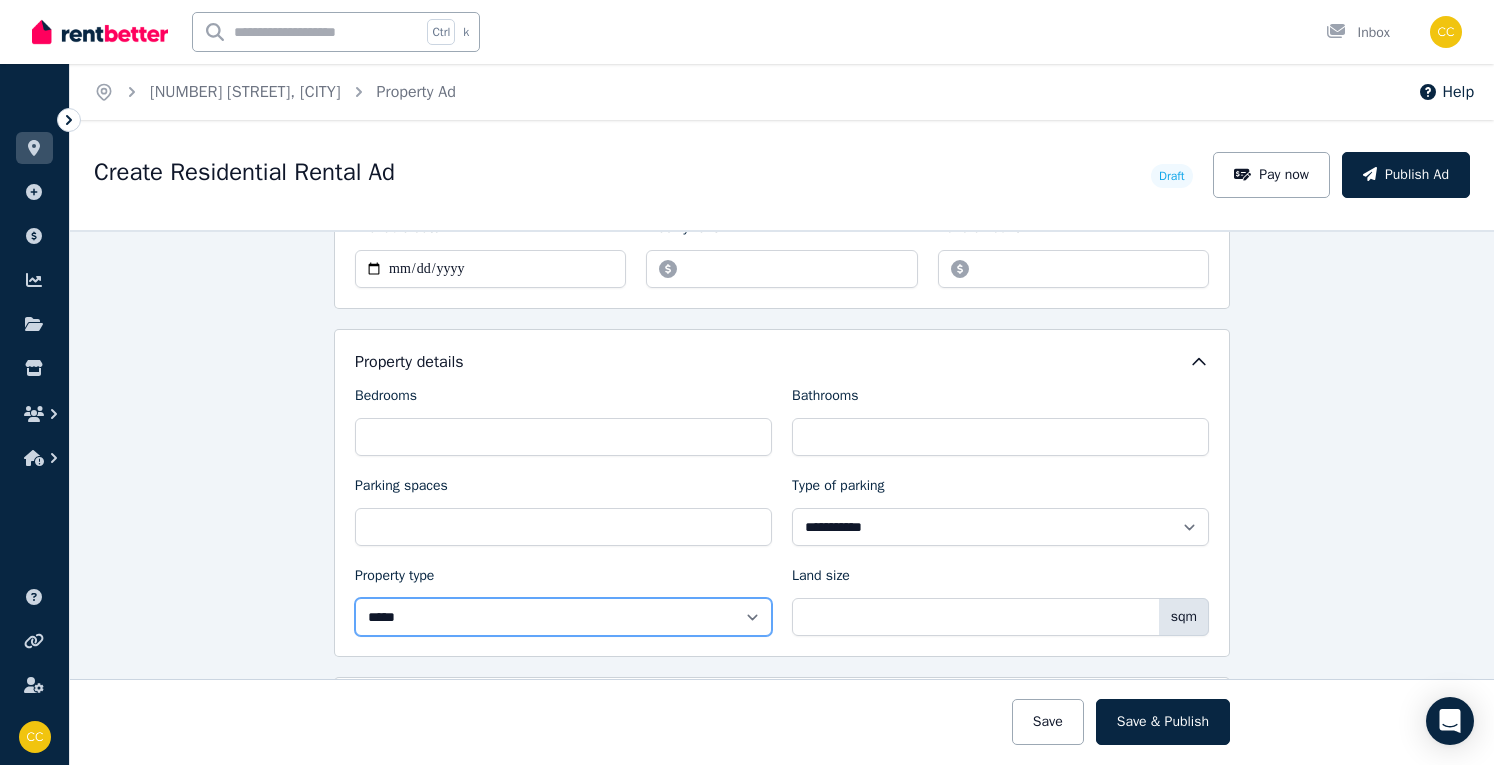click on "**********" at bounding box center (563, 617) 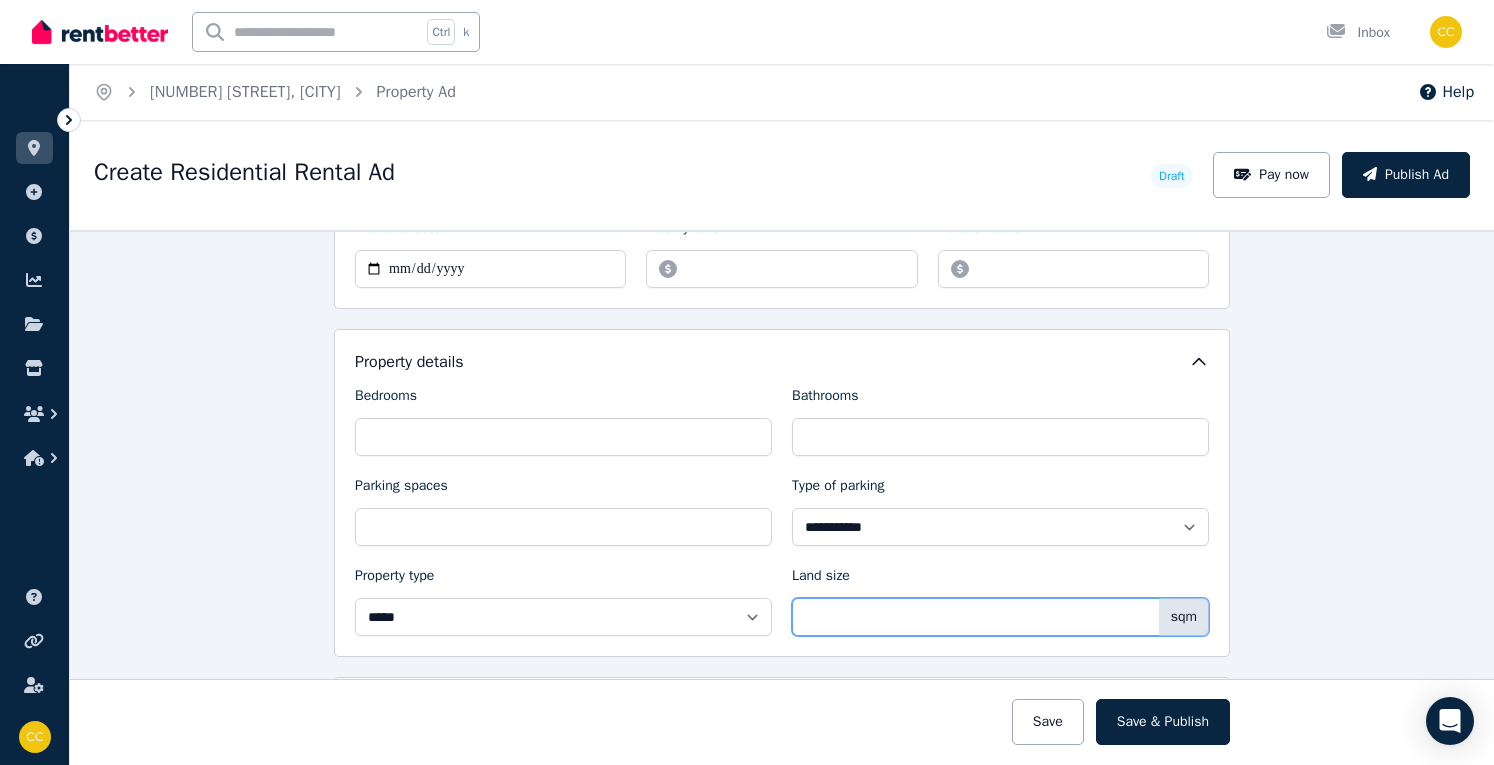 click on "Land size" at bounding box center (1000, 617) 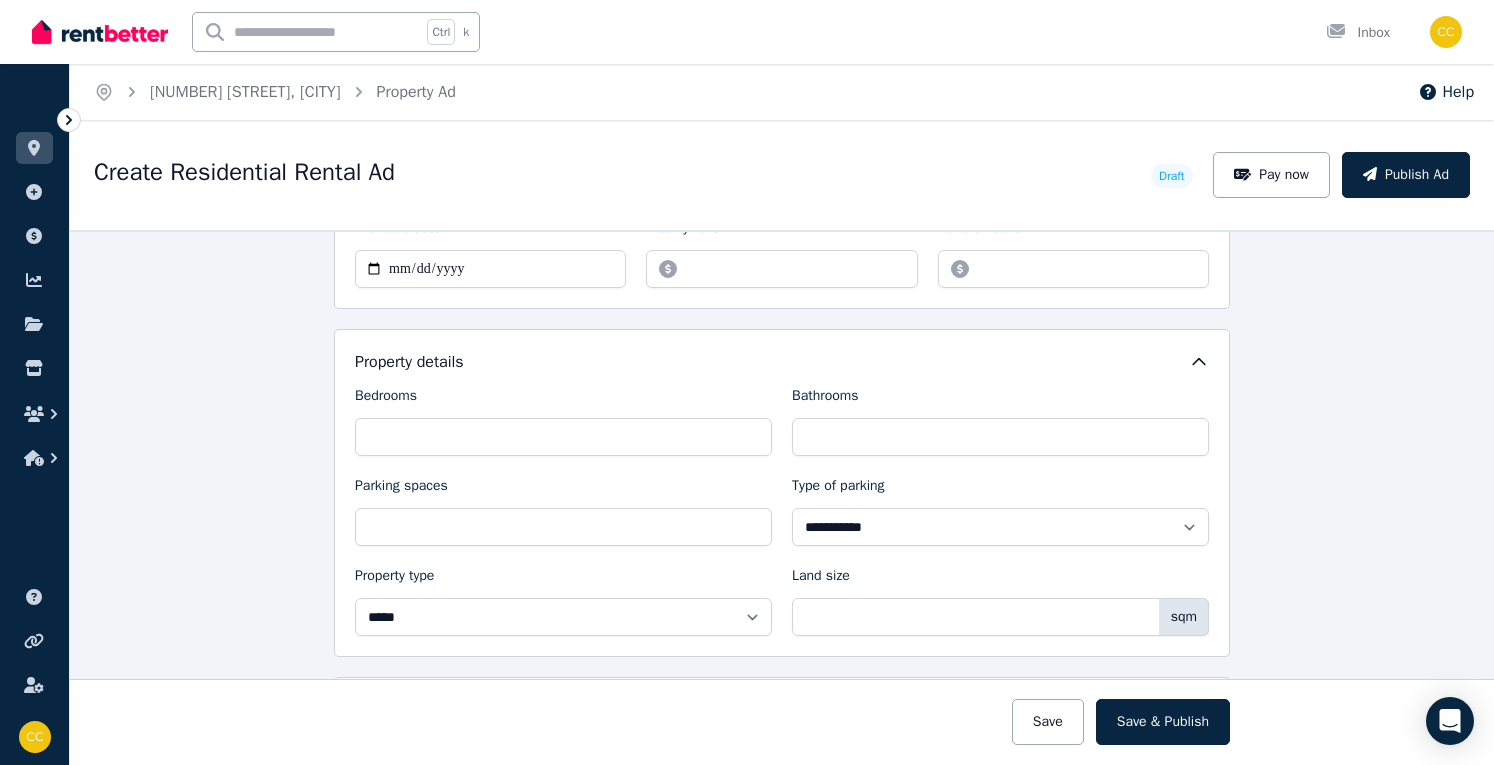 click on "**********" at bounding box center (782, 497) 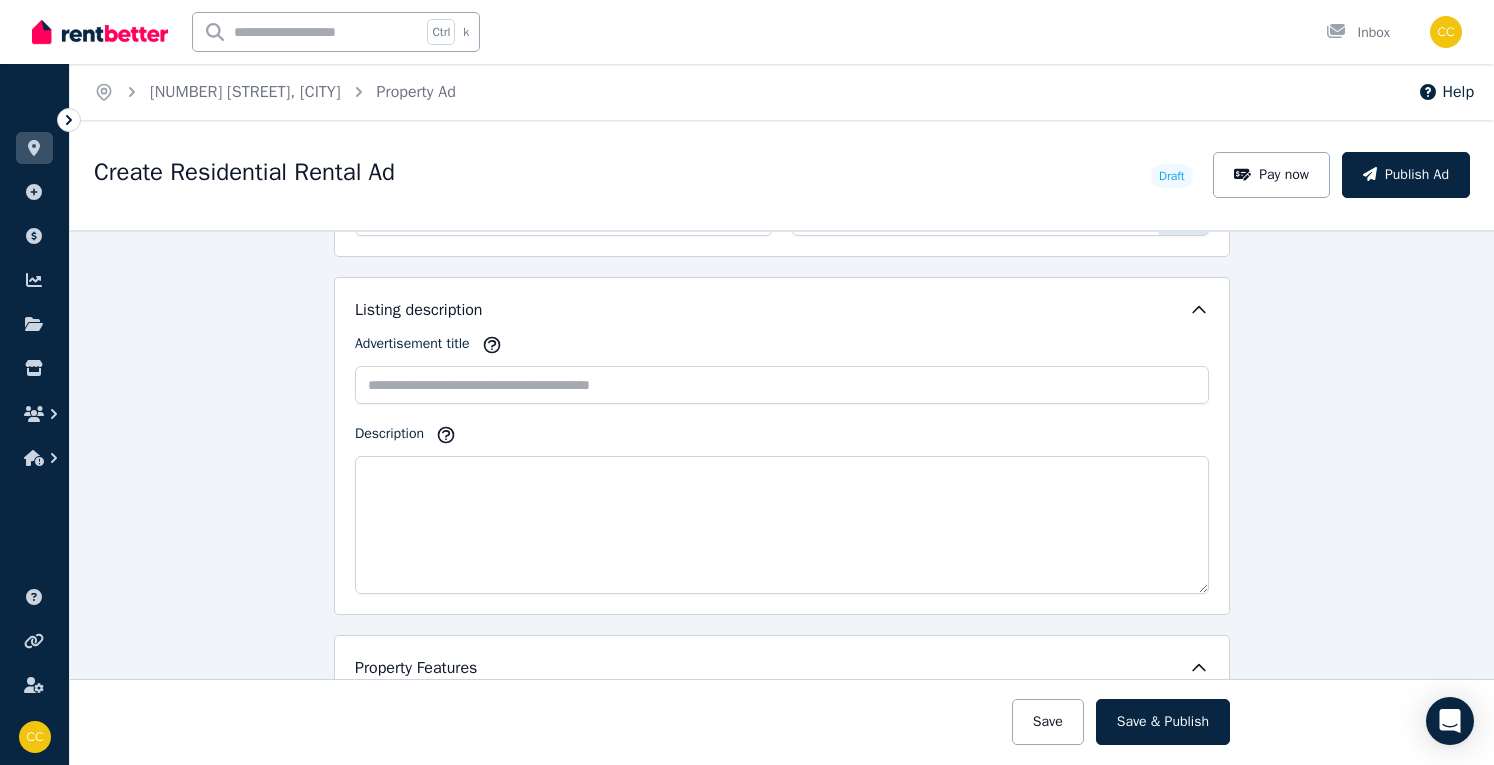 scroll, scrollTop: 1121, scrollLeft: 0, axis: vertical 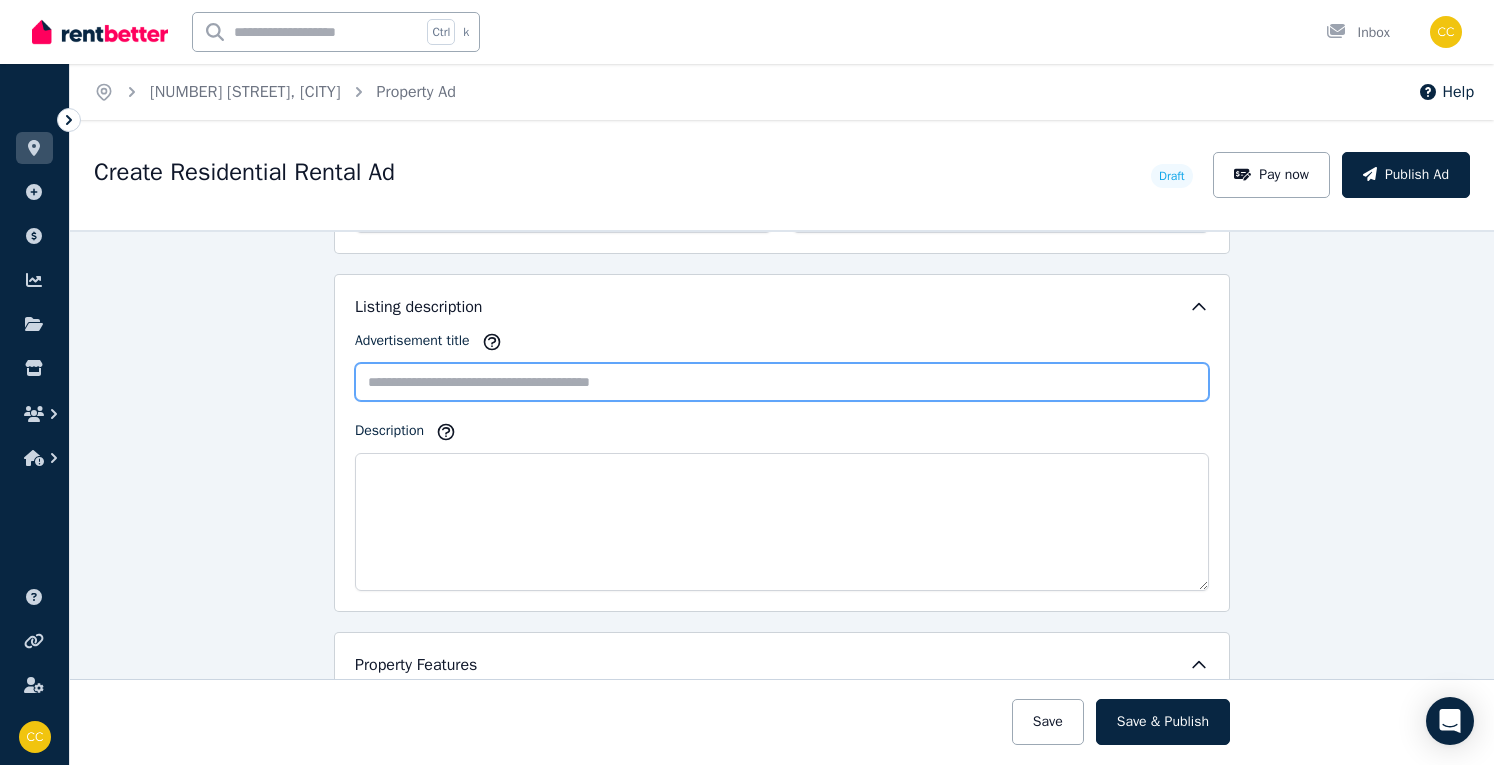 click on "Advertisement title" at bounding box center [782, 382] 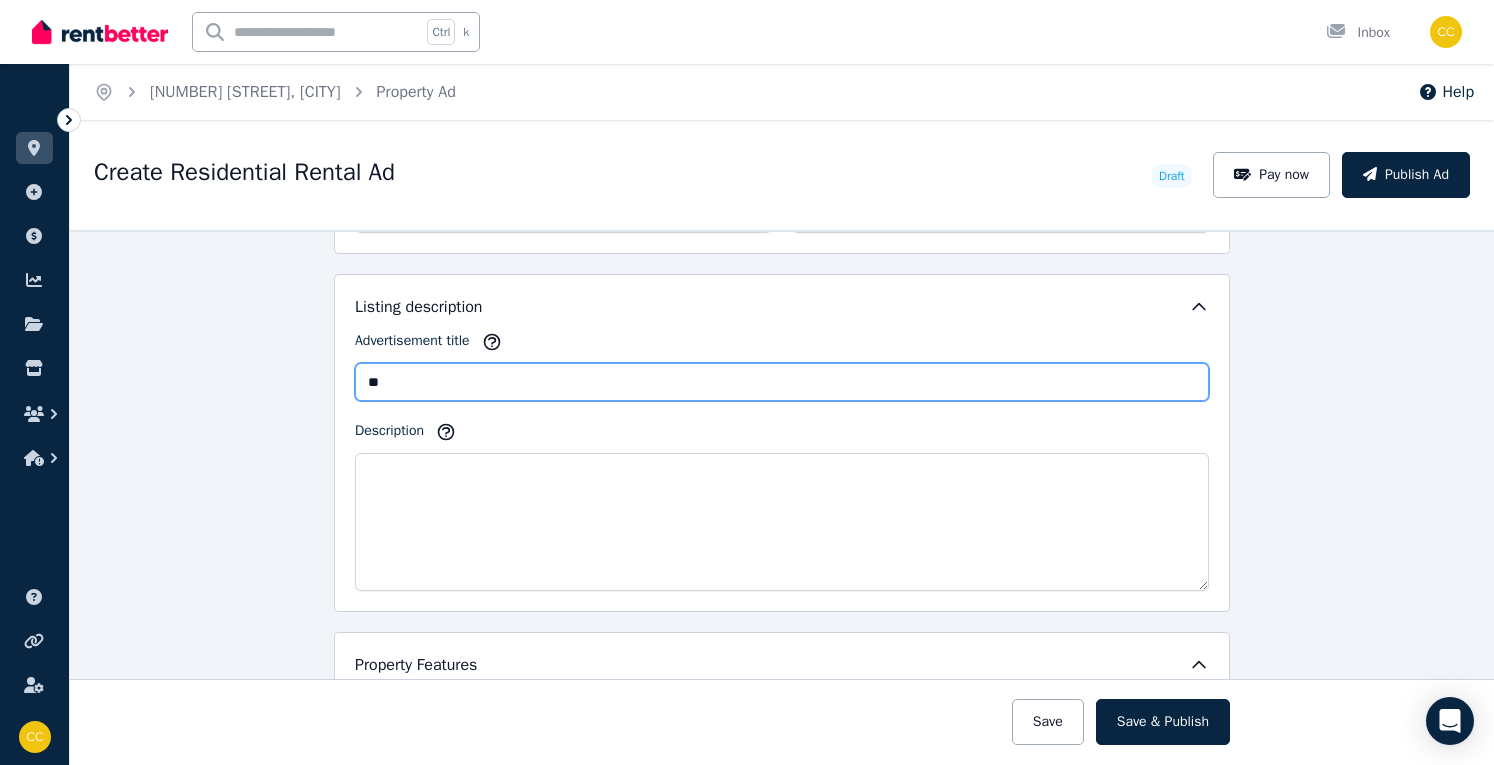 type on "*" 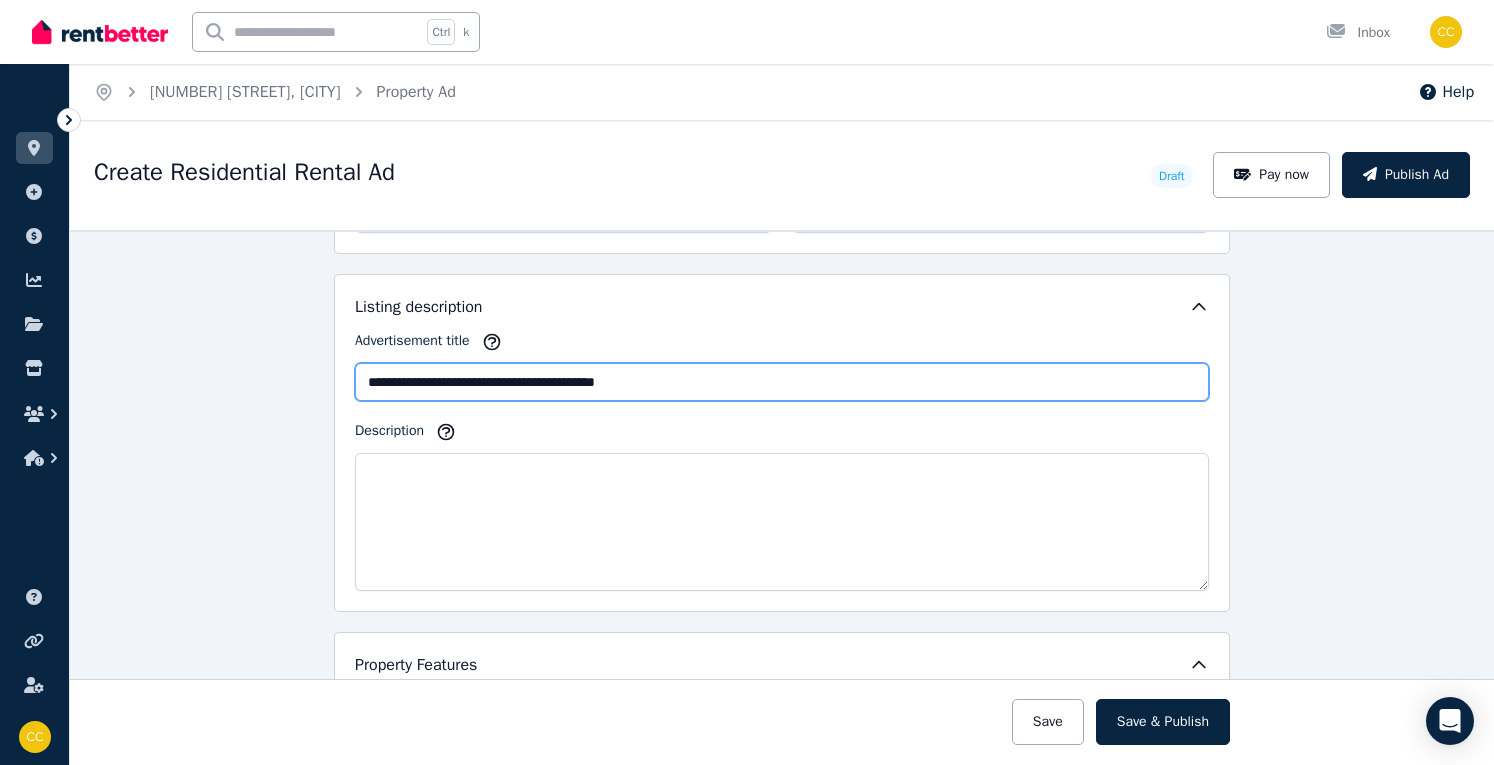 type on "**********" 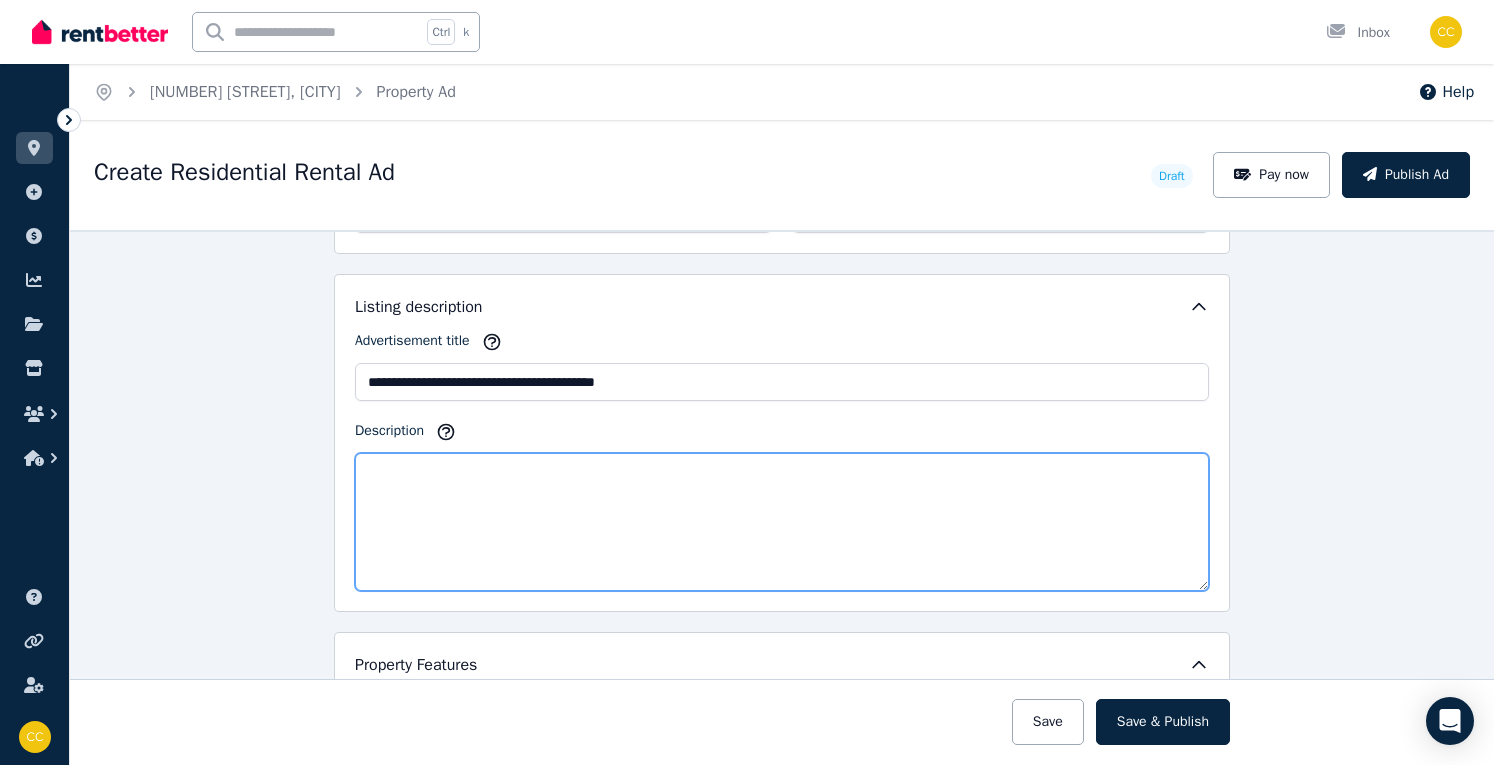 click on "Description" at bounding box center (782, 522) 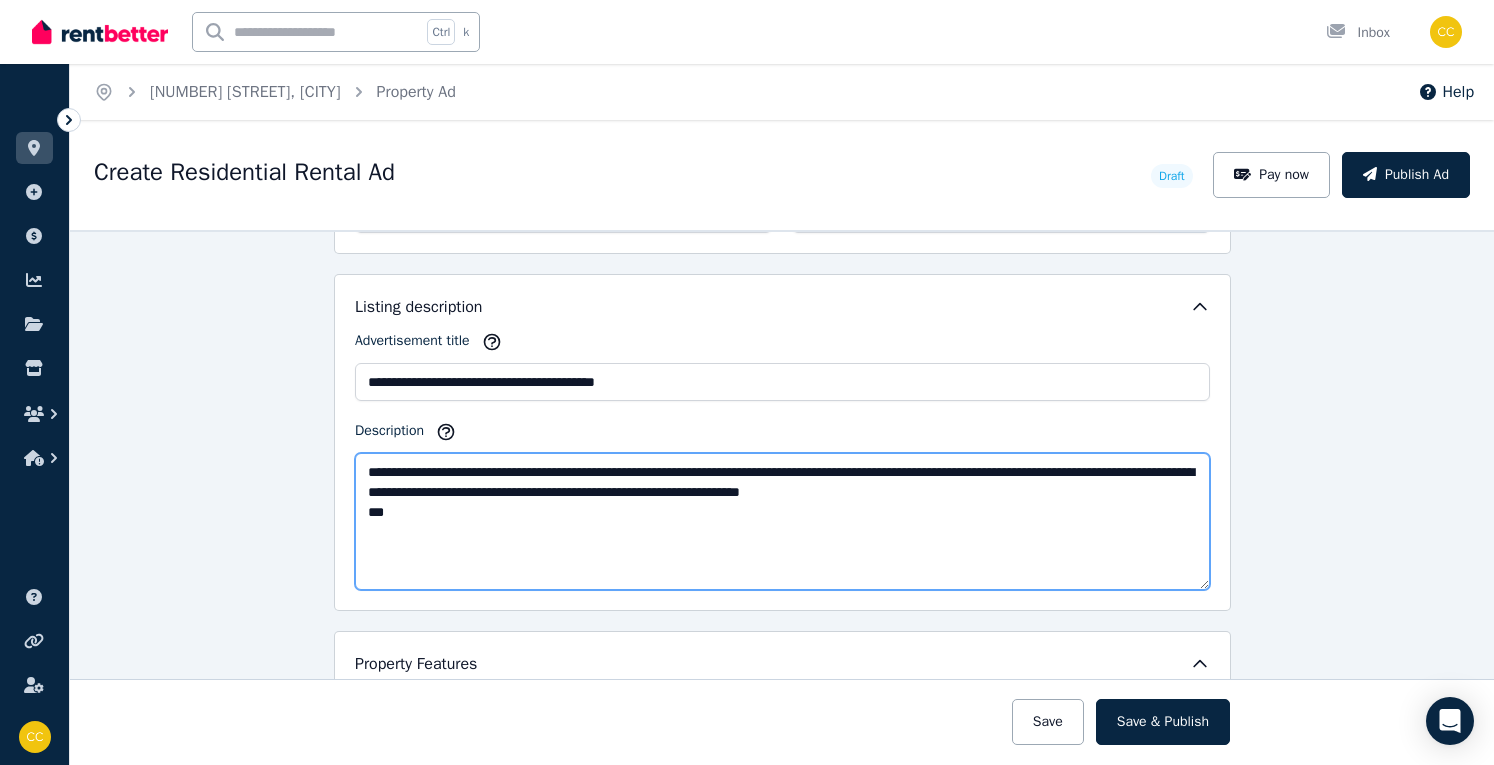 click on "**********" at bounding box center (782, 521) 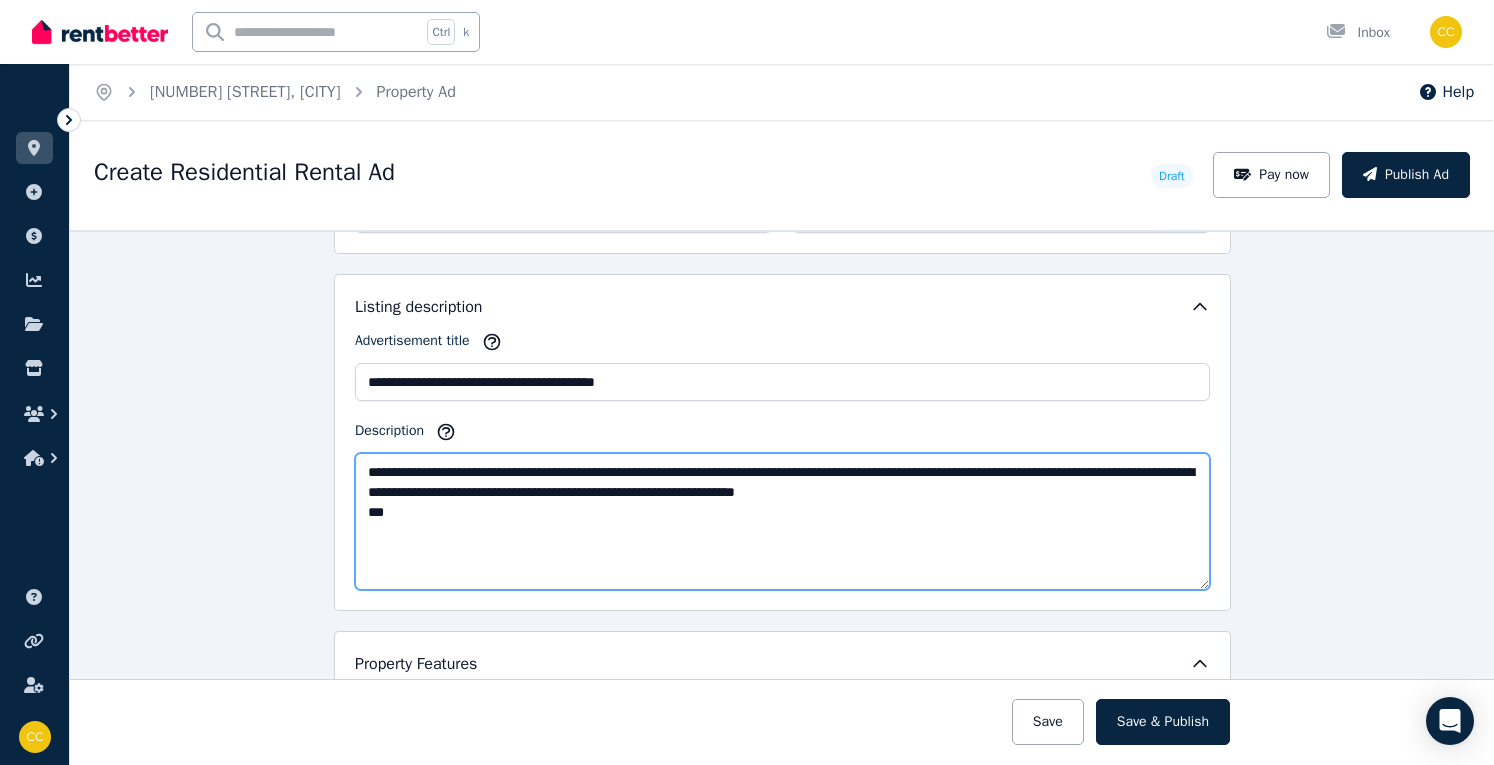 click on "**********" at bounding box center (782, 521) 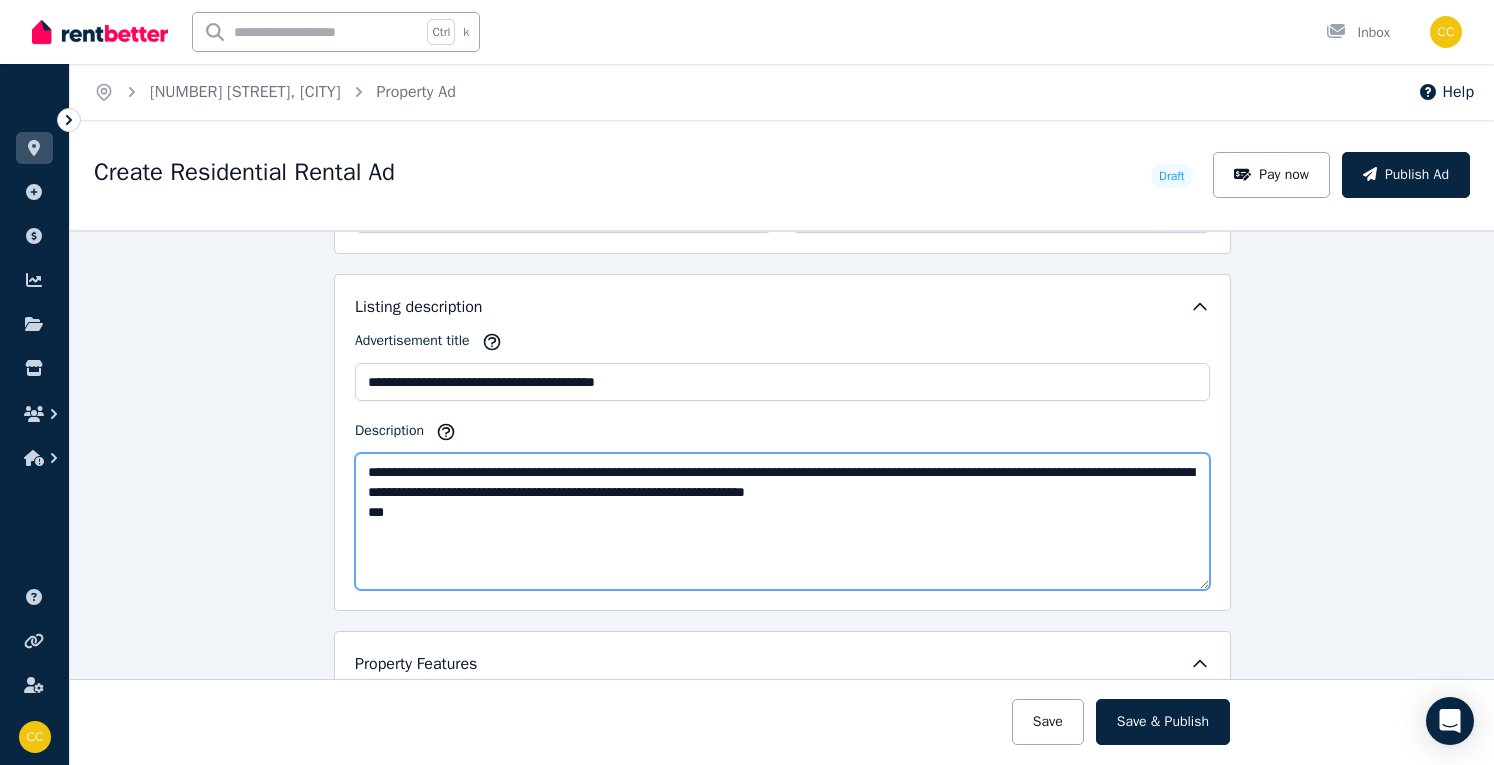 click on "**********" at bounding box center (782, 521) 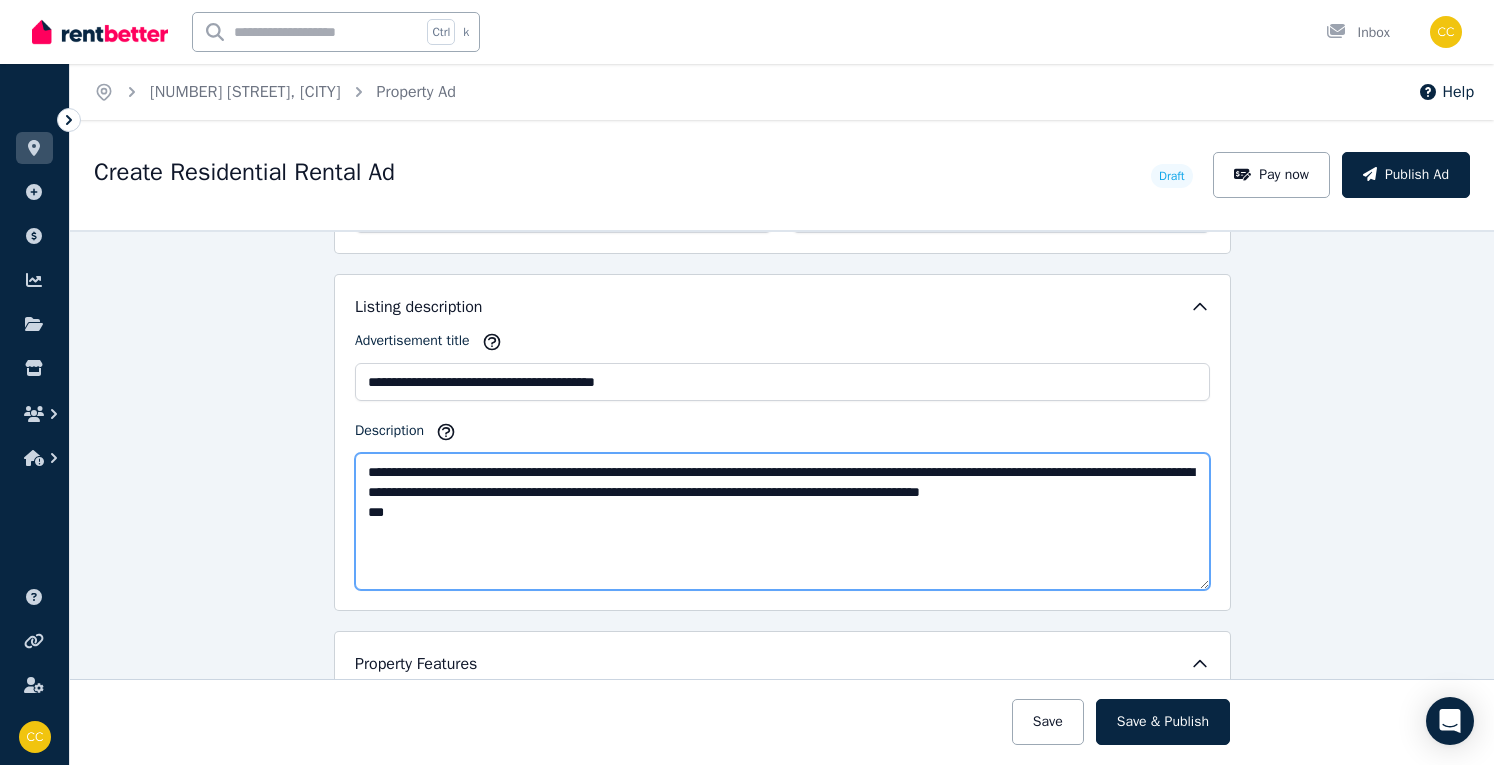click on "**********" at bounding box center [782, 521] 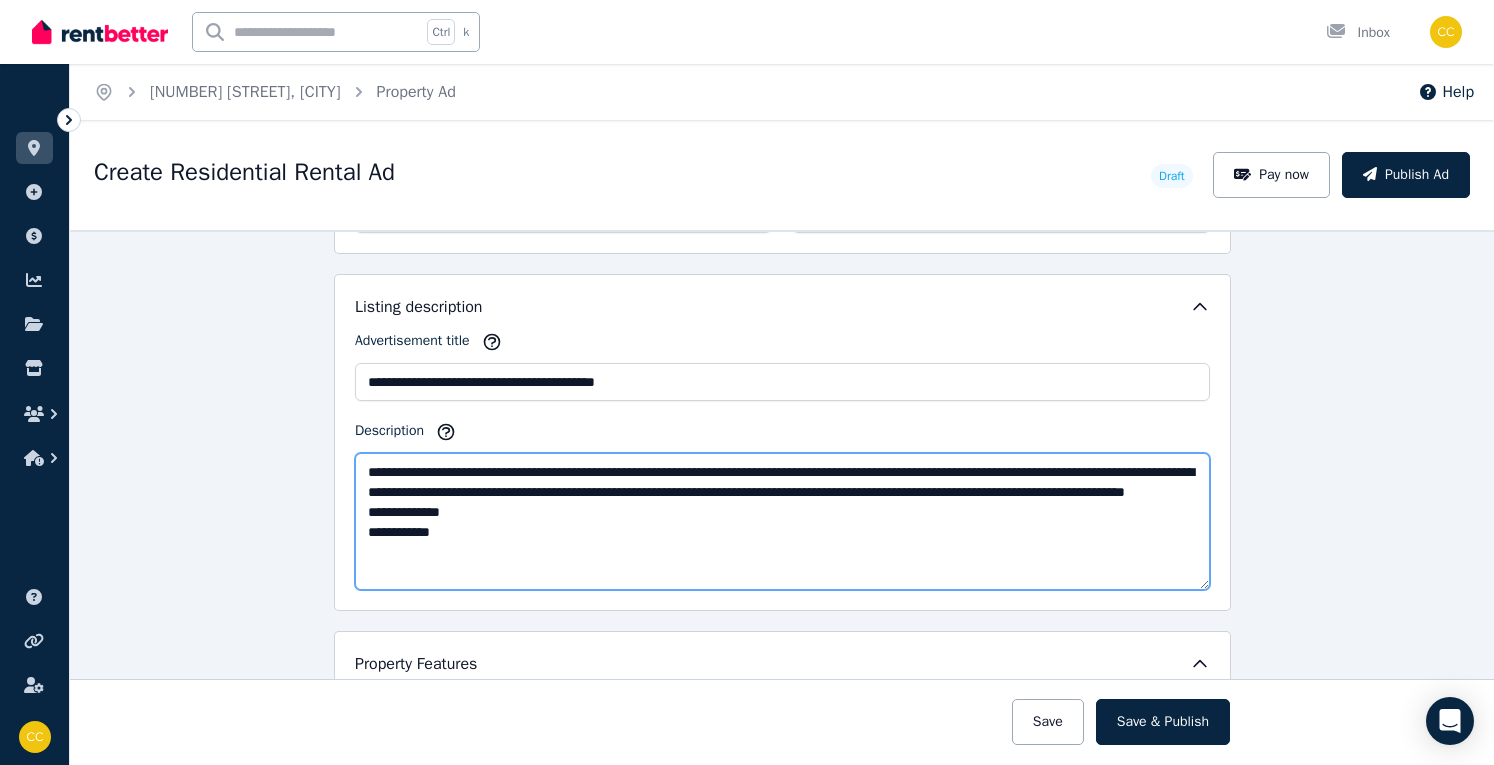 click on "**********" at bounding box center [782, 521] 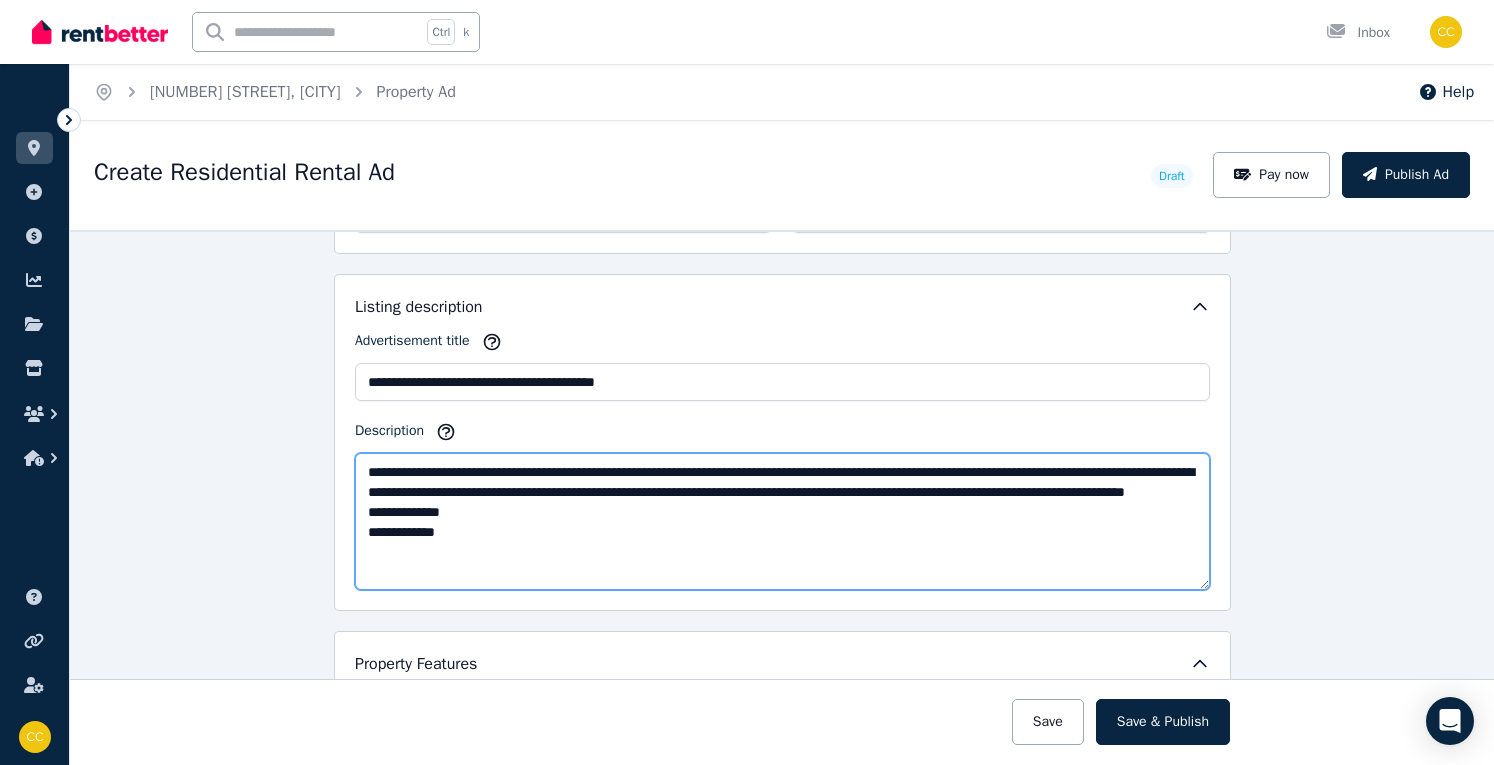 click on "**********" at bounding box center [782, 521] 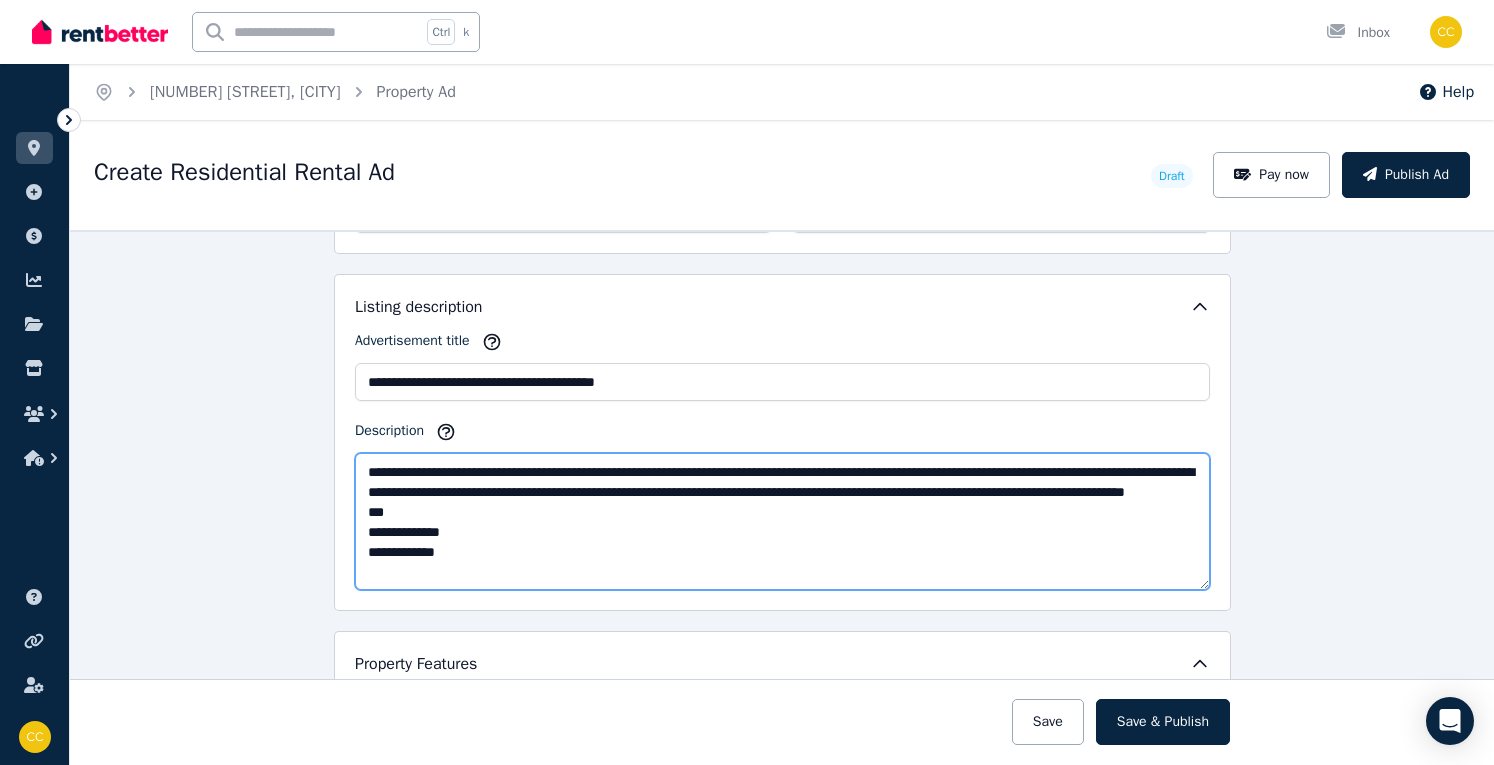 click on "**********" at bounding box center [782, 521] 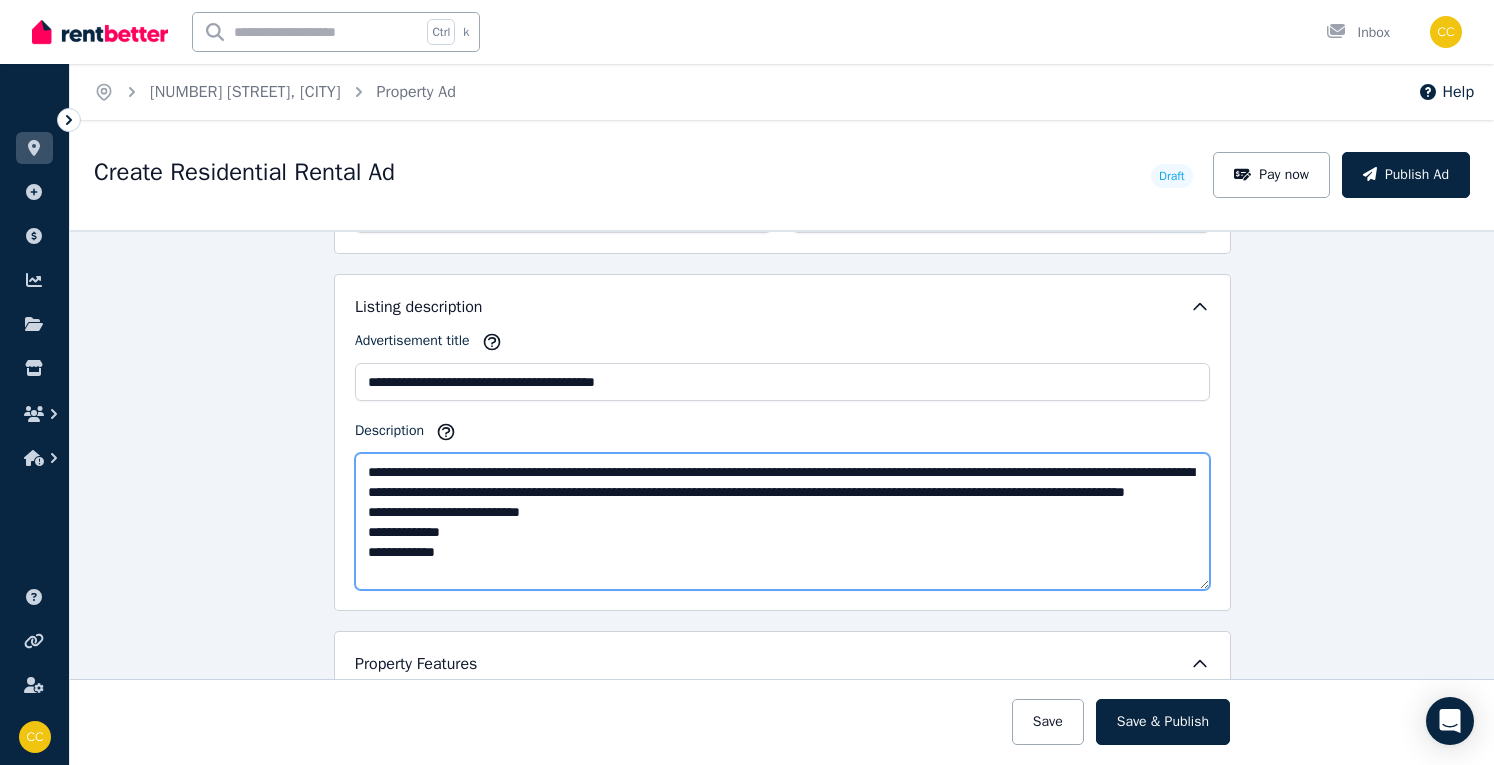 click on "**********" at bounding box center (782, 521) 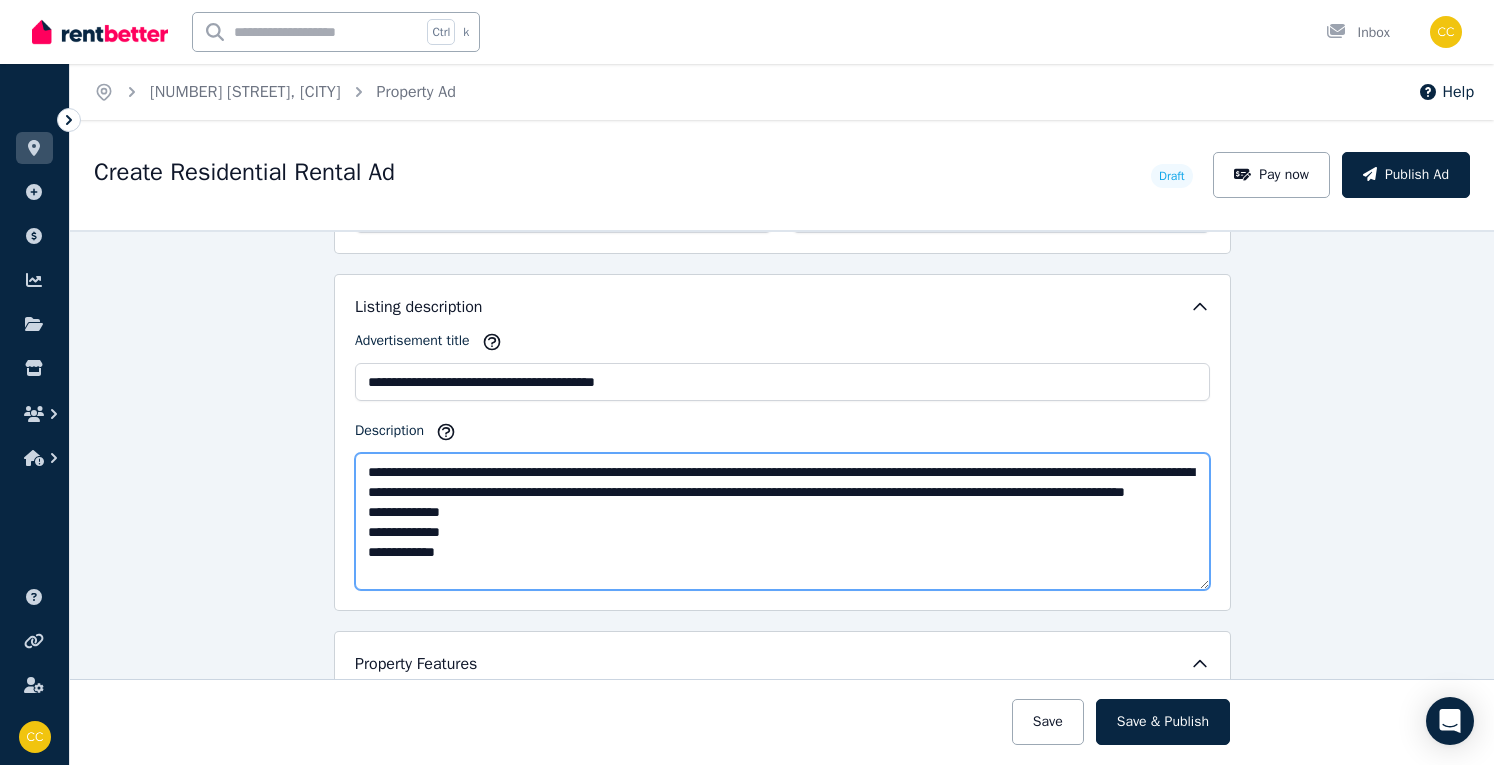 click on "**********" at bounding box center (782, 521) 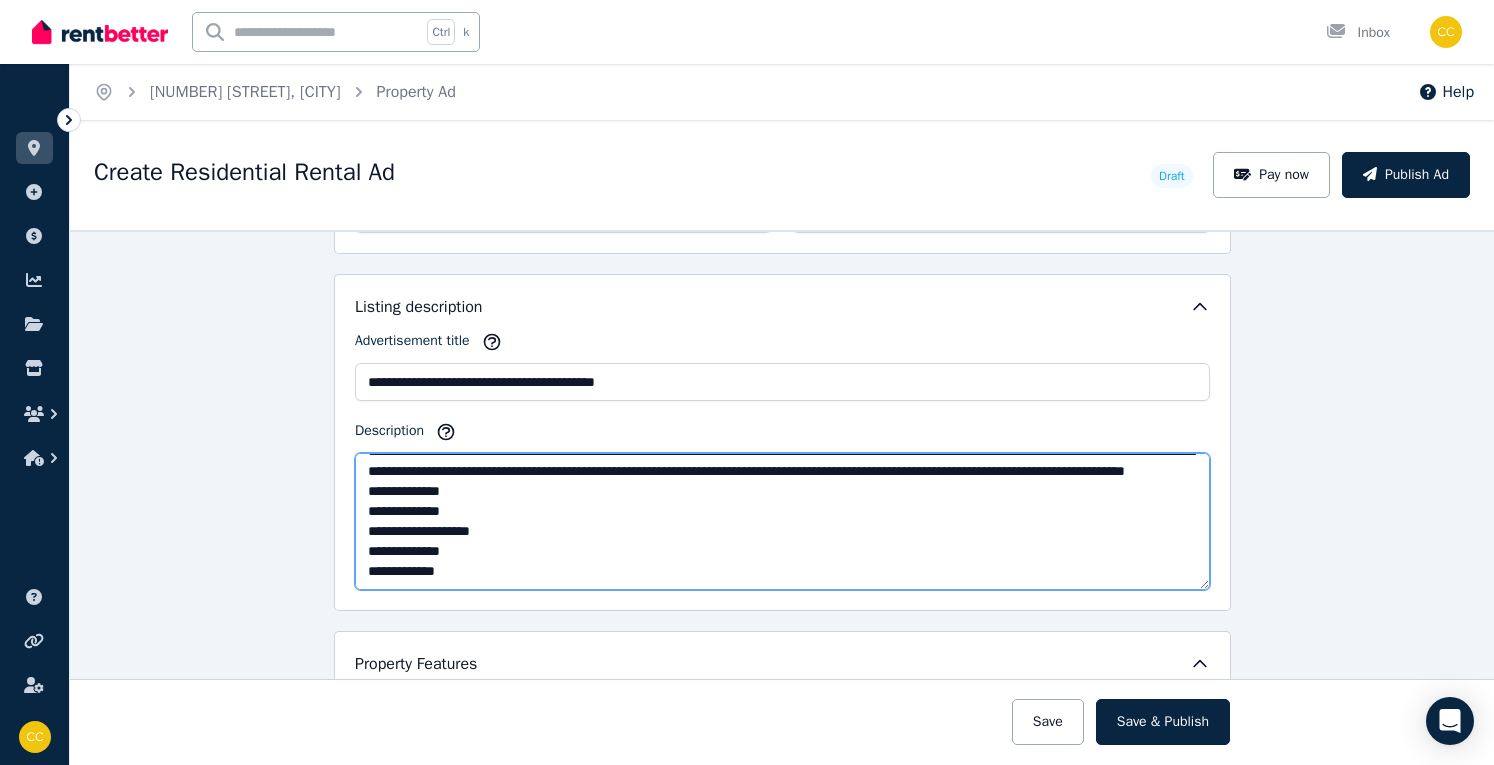 scroll, scrollTop: 40, scrollLeft: 0, axis: vertical 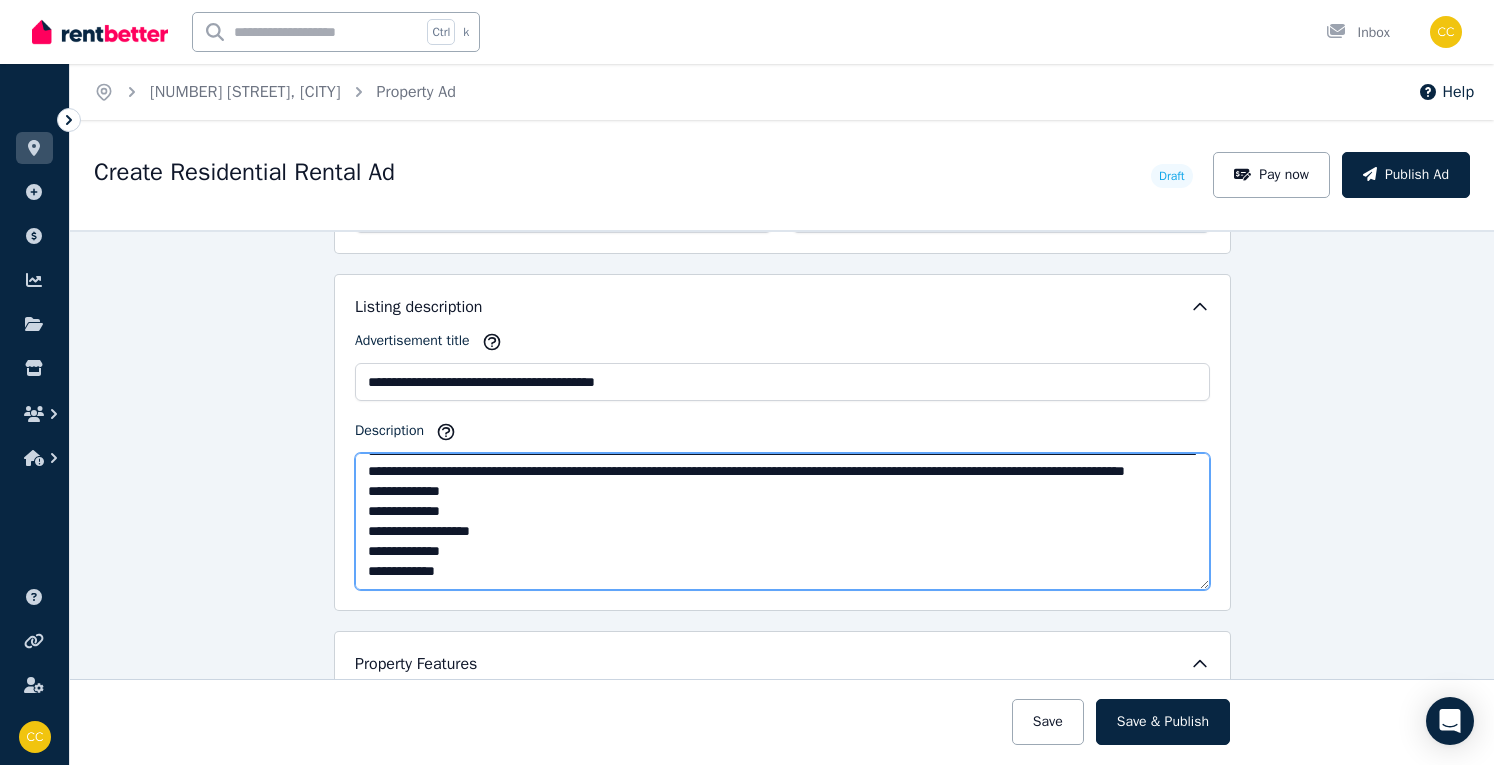 click on "**********" at bounding box center [782, 521] 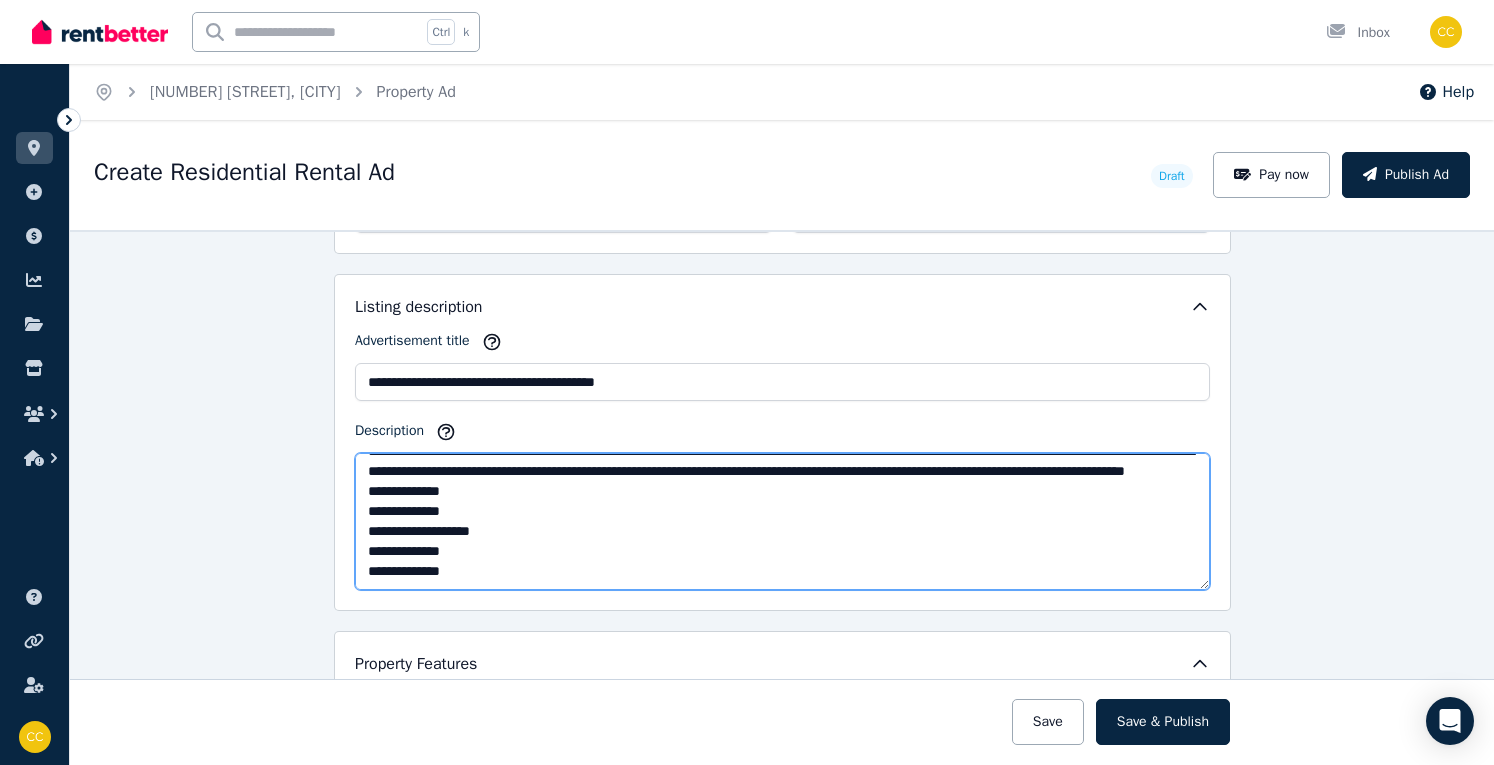 scroll, scrollTop: 51, scrollLeft: 0, axis: vertical 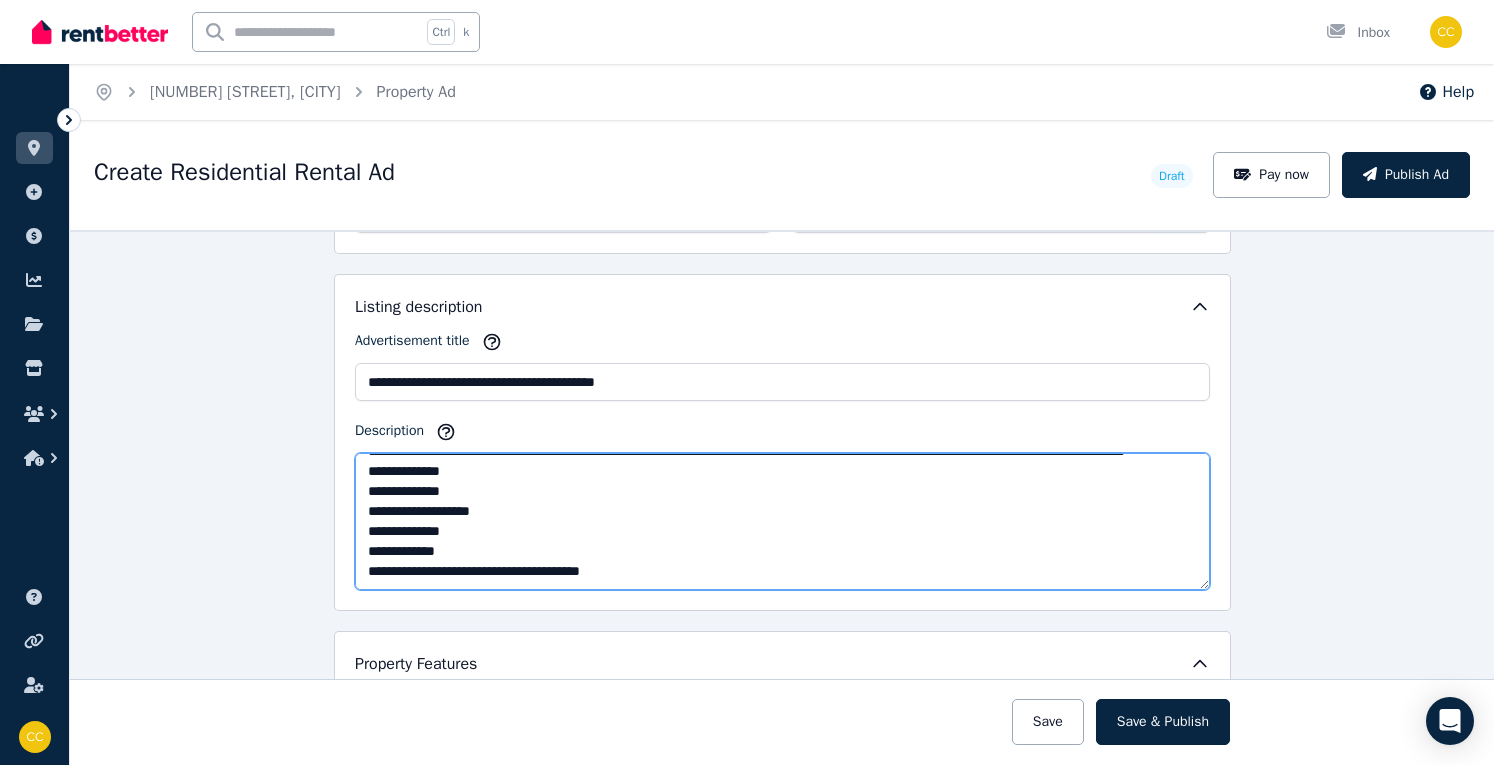 click on "**********" at bounding box center [782, 521] 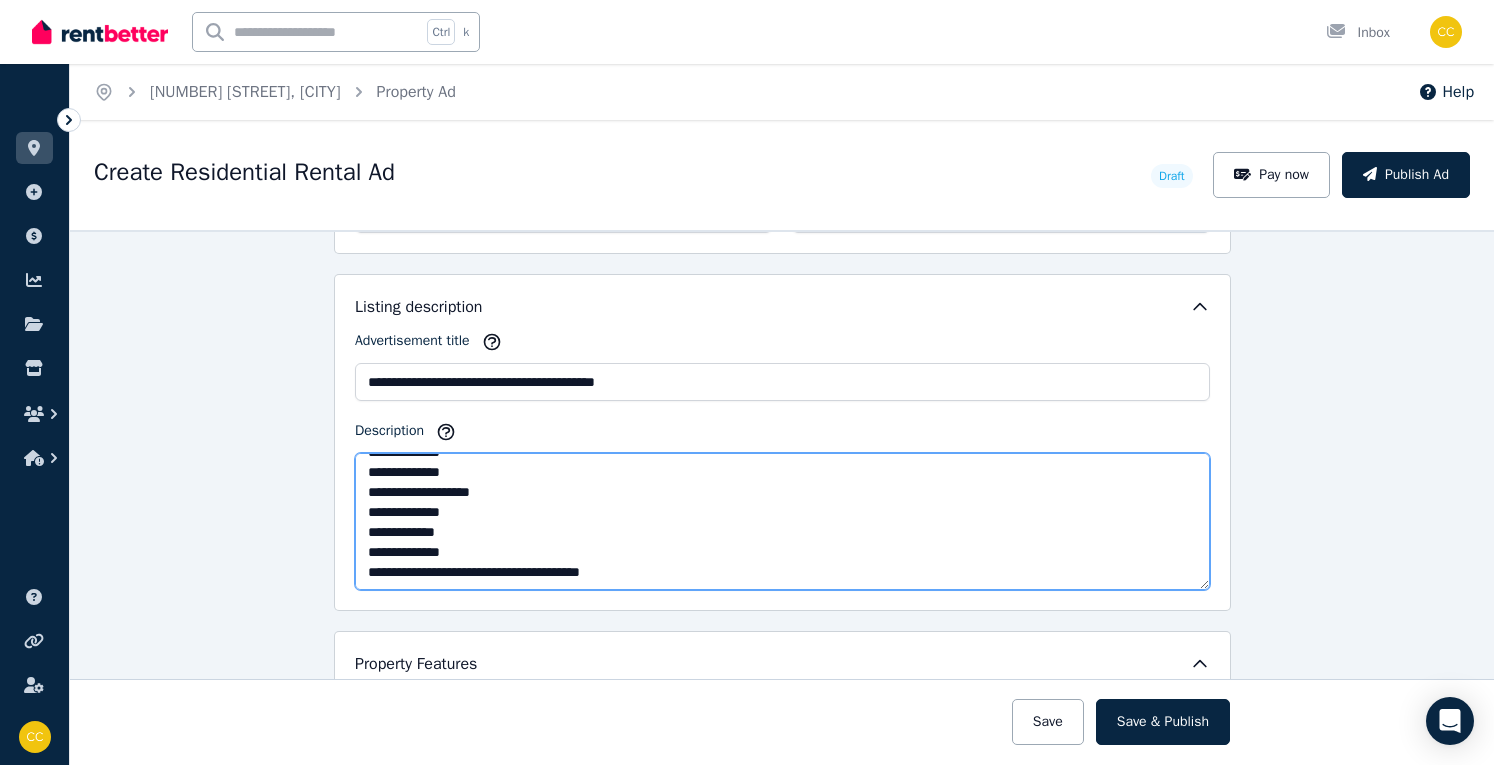 scroll, scrollTop: 80, scrollLeft: 0, axis: vertical 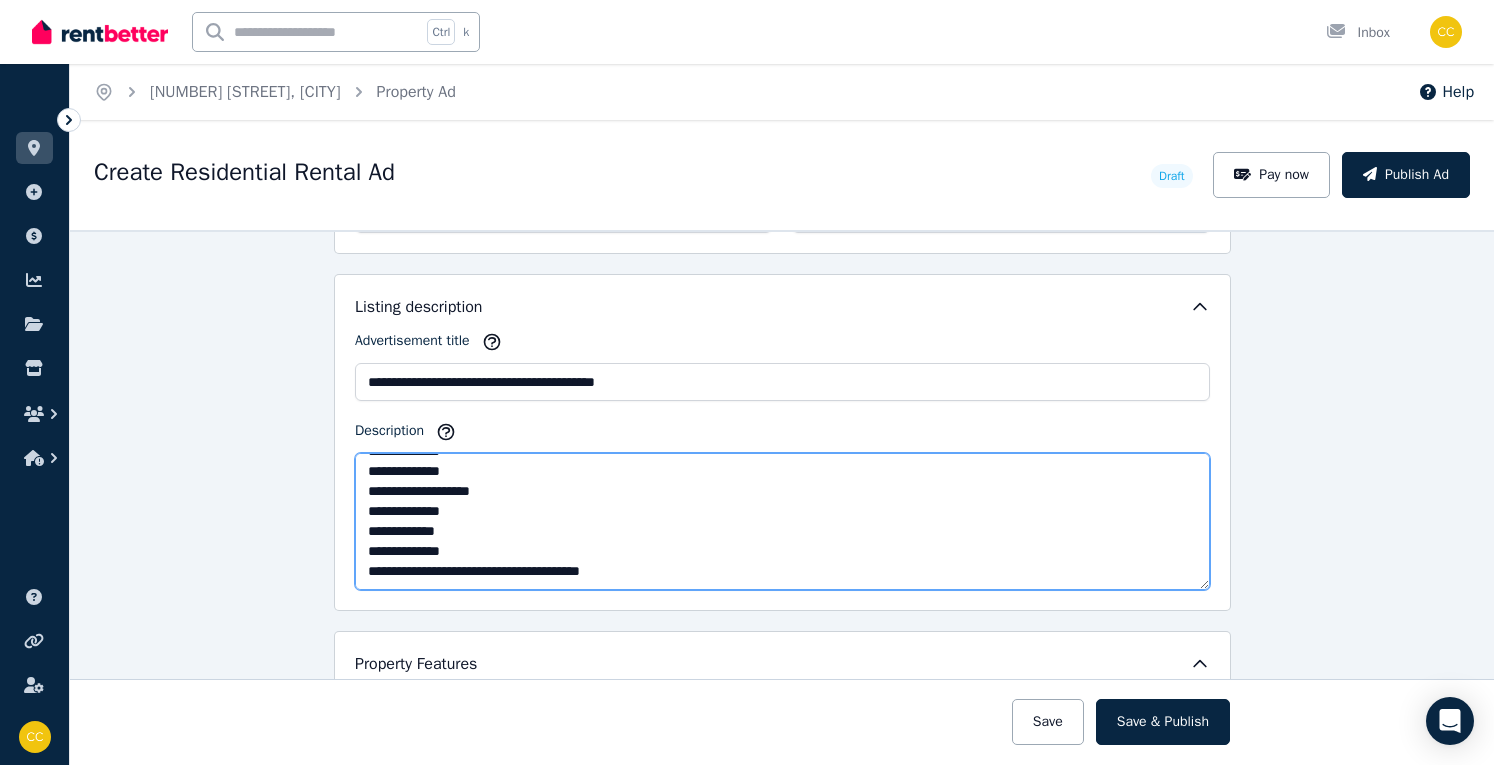 click on "**********" at bounding box center (782, 521) 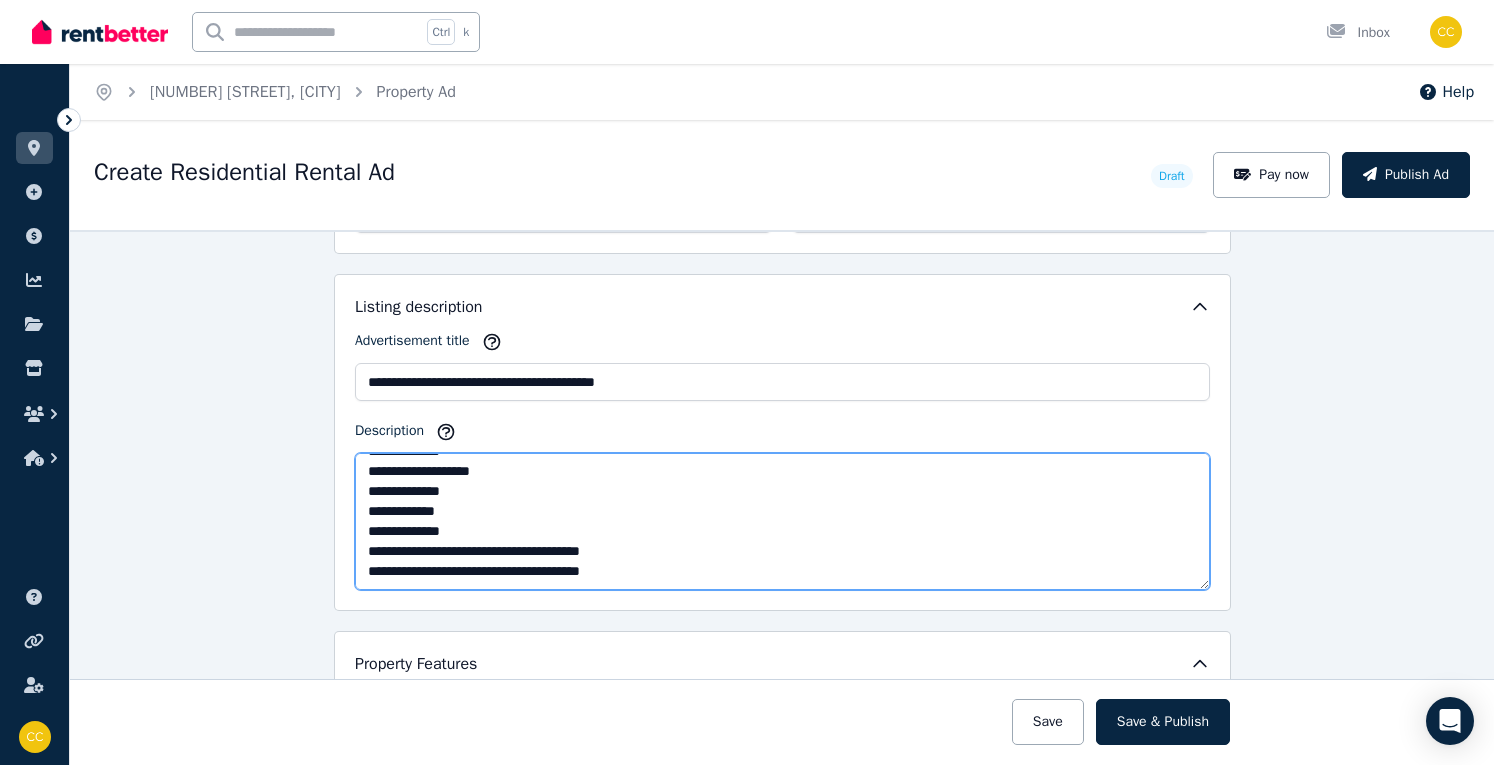 scroll, scrollTop: 111, scrollLeft: 0, axis: vertical 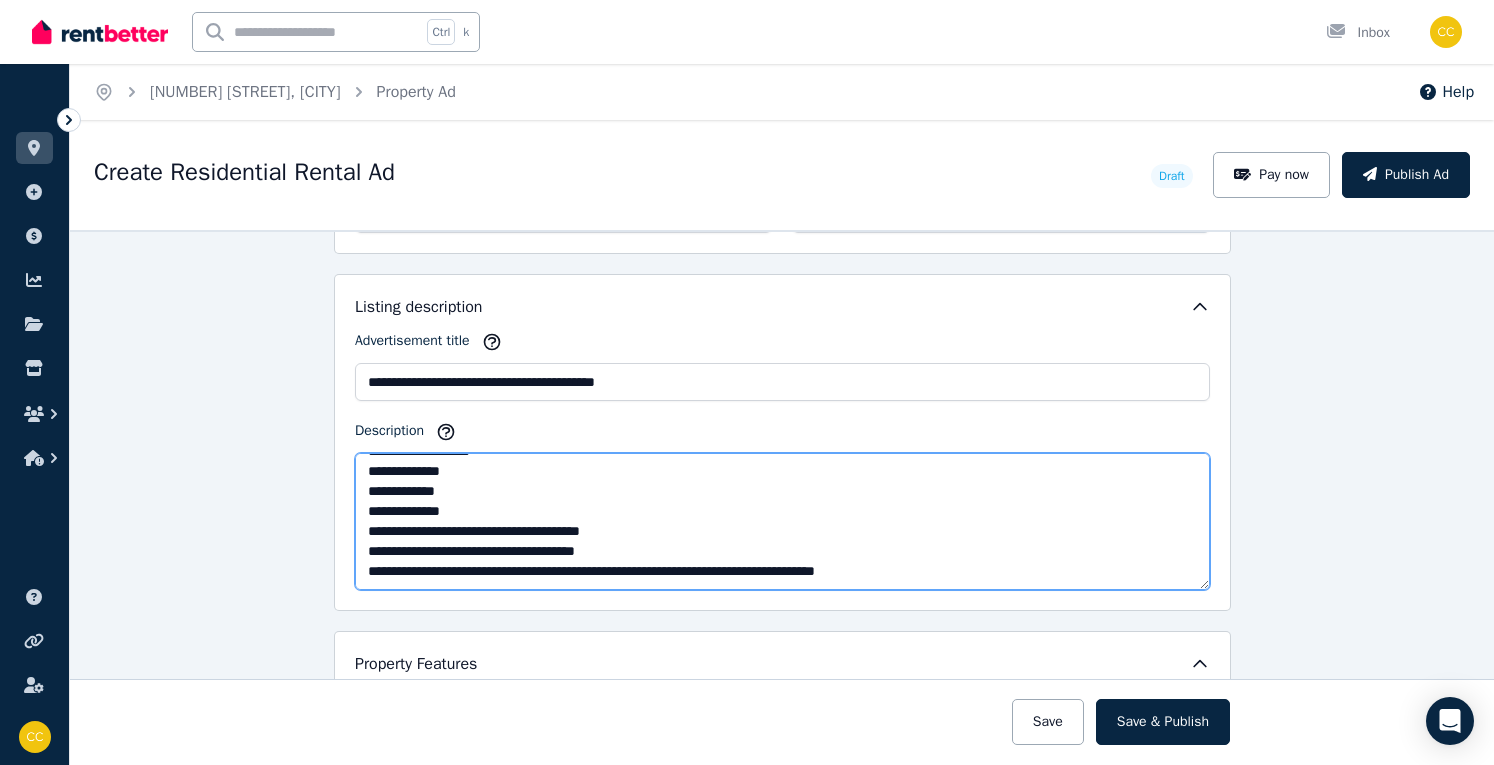 click on "**********" at bounding box center [782, 521] 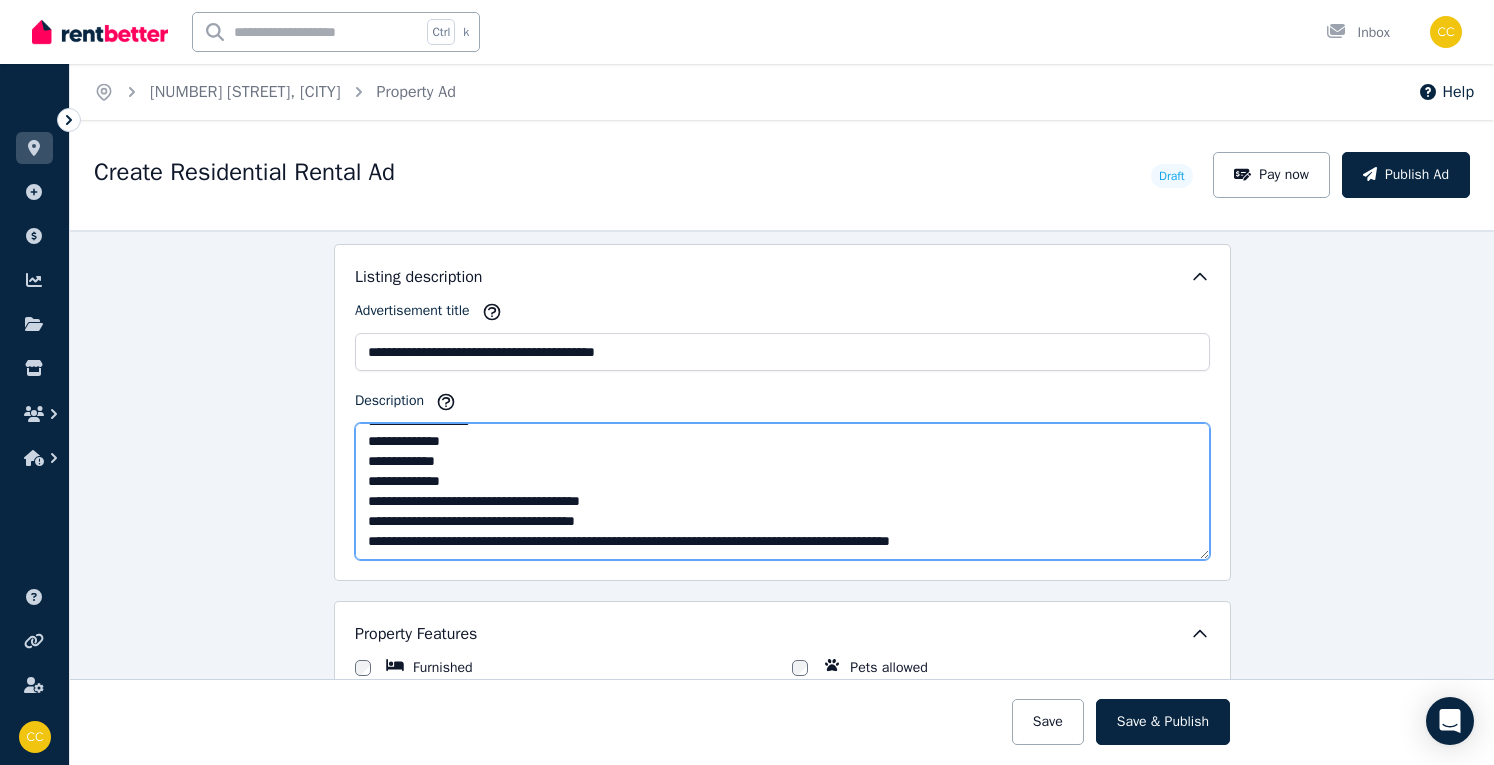 scroll, scrollTop: 1153, scrollLeft: 0, axis: vertical 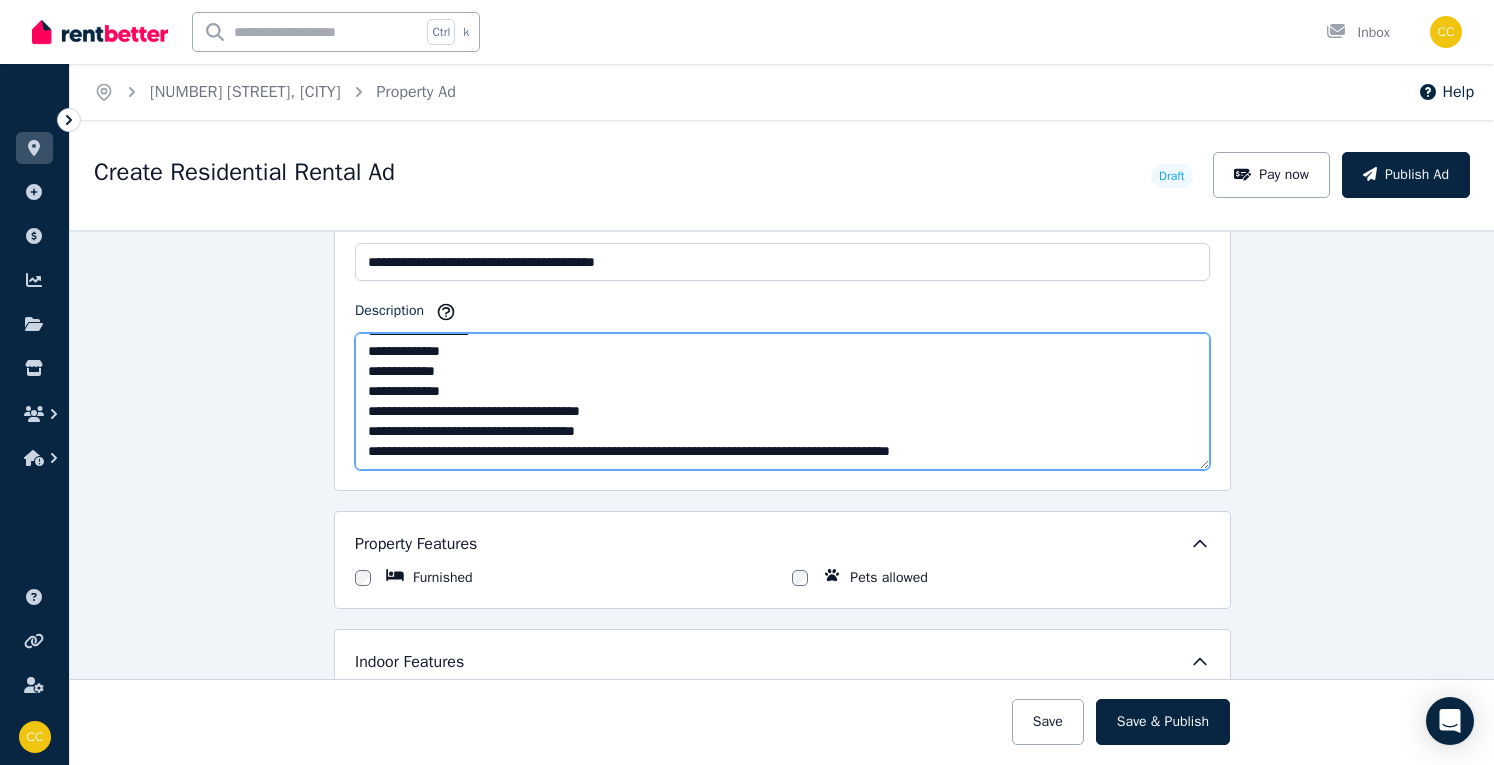 type on "**********" 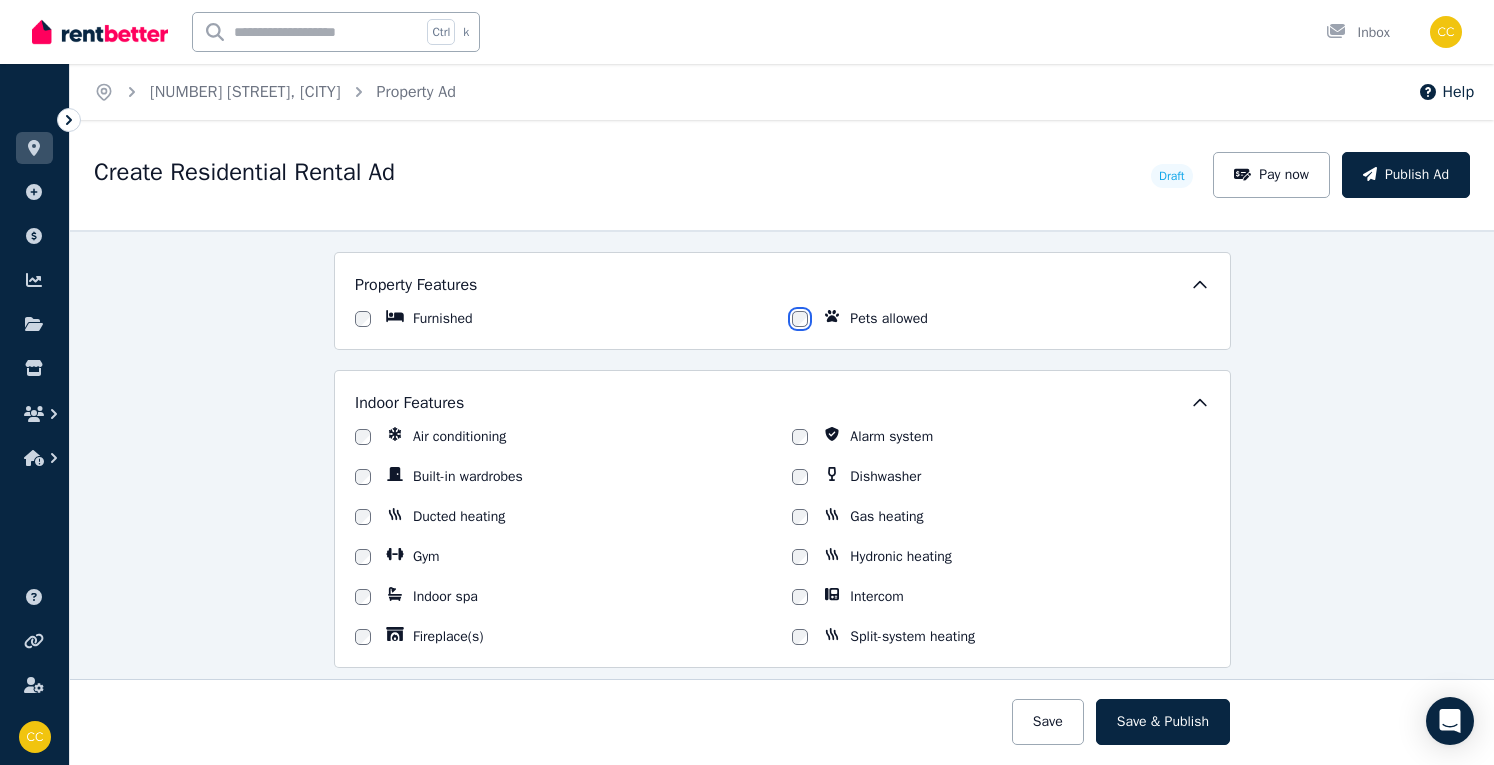 scroll, scrollTop: 1509, scrollLeft: 0, axis: vertical 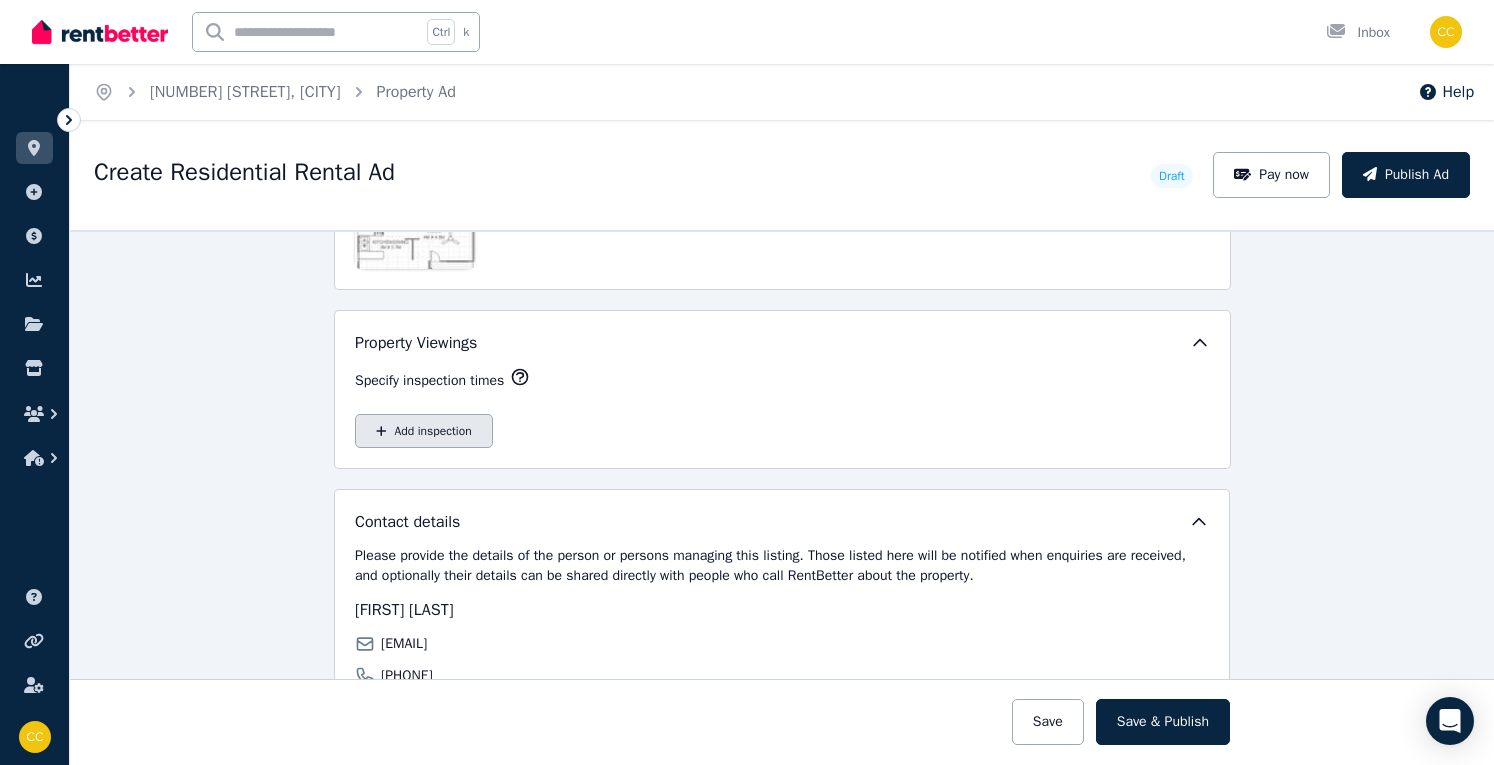 click on "Add inspection" at bounding box center [424, 431] 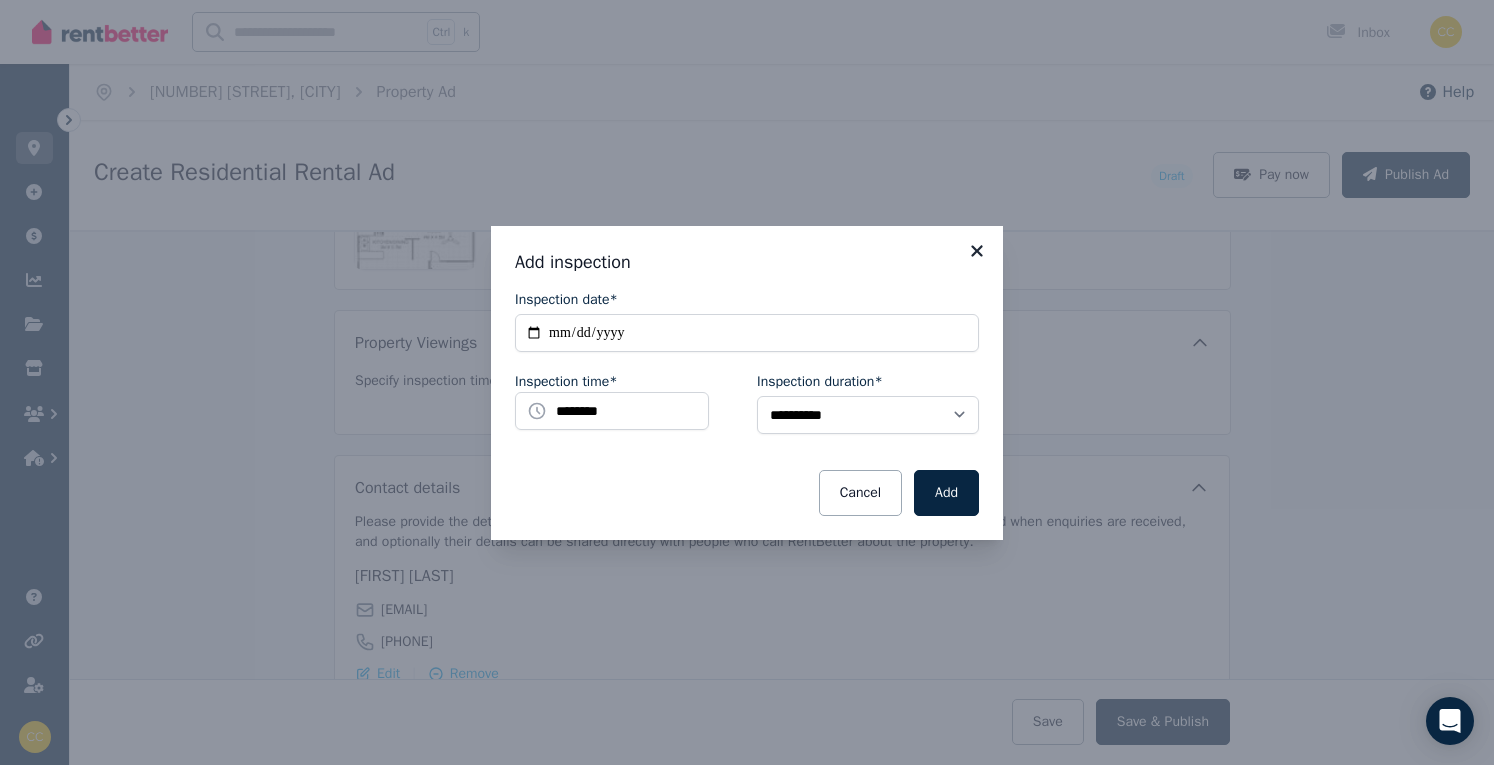 click 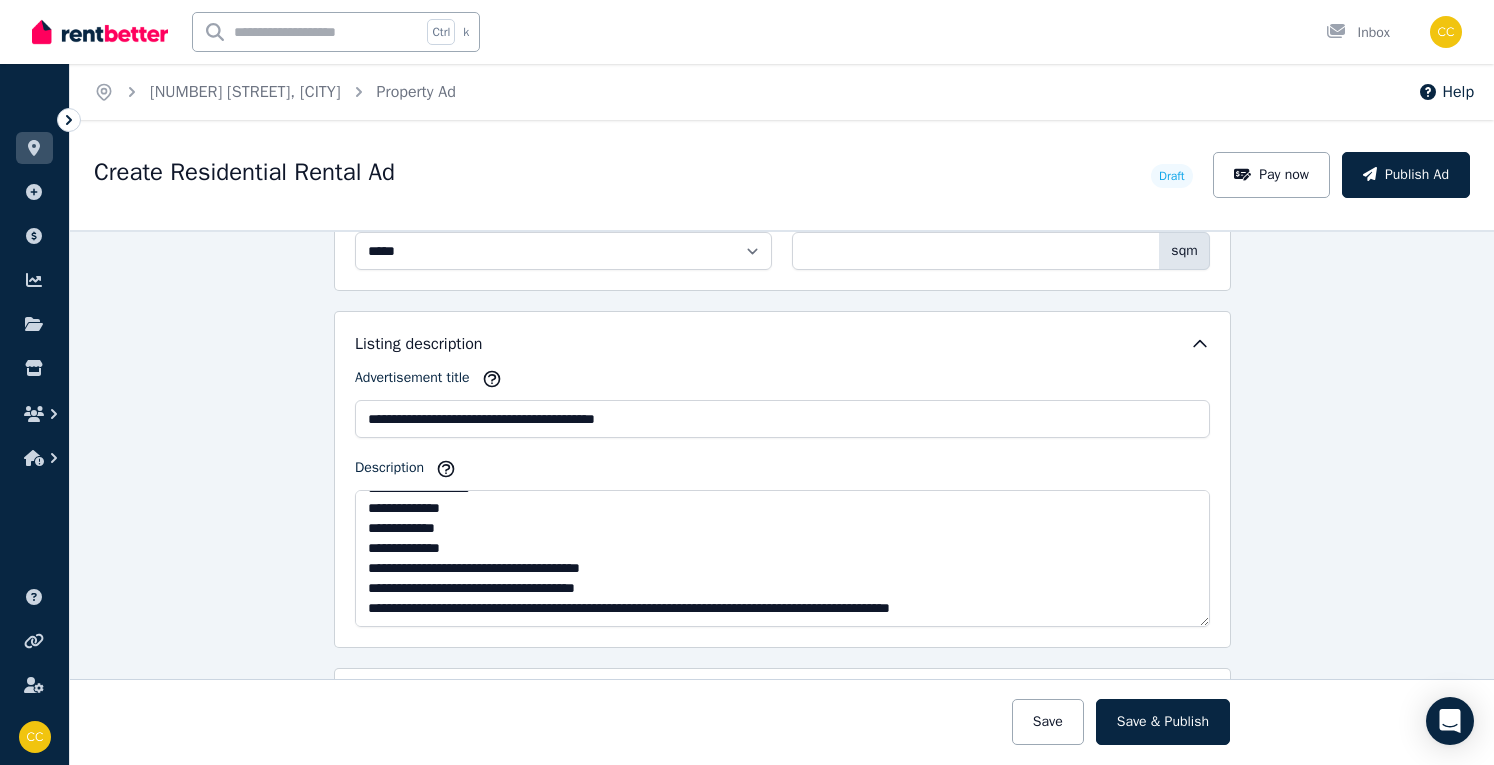 scroll, scrollTop: 1086, scrollLeft: 0, axis: vertical 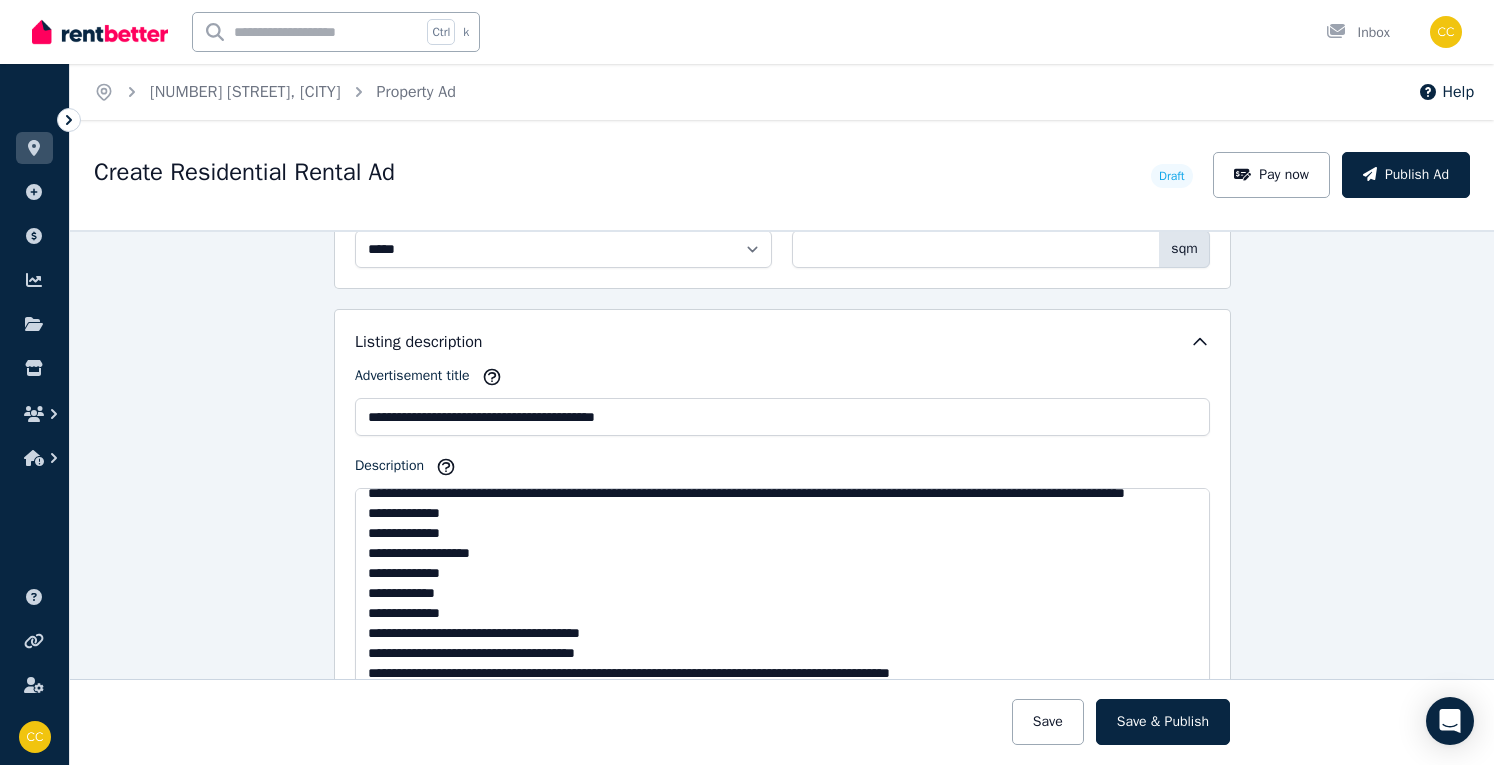 drag, startPoint x: 1189, startPoint y: 609, endPoint x: 1188, endPoint y: 677, distance: 68.007355 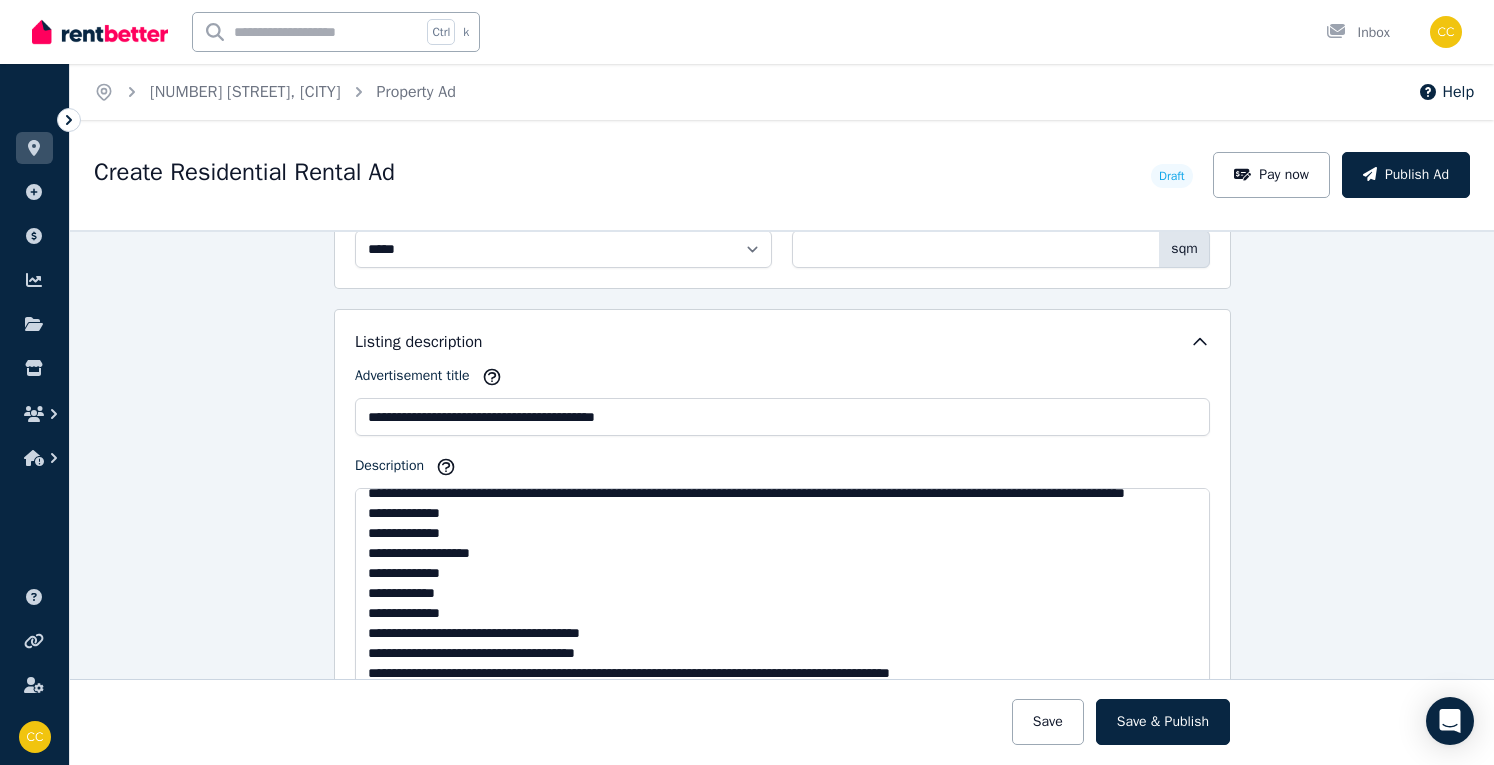 click on "**********" at bounding box center [782, 590] 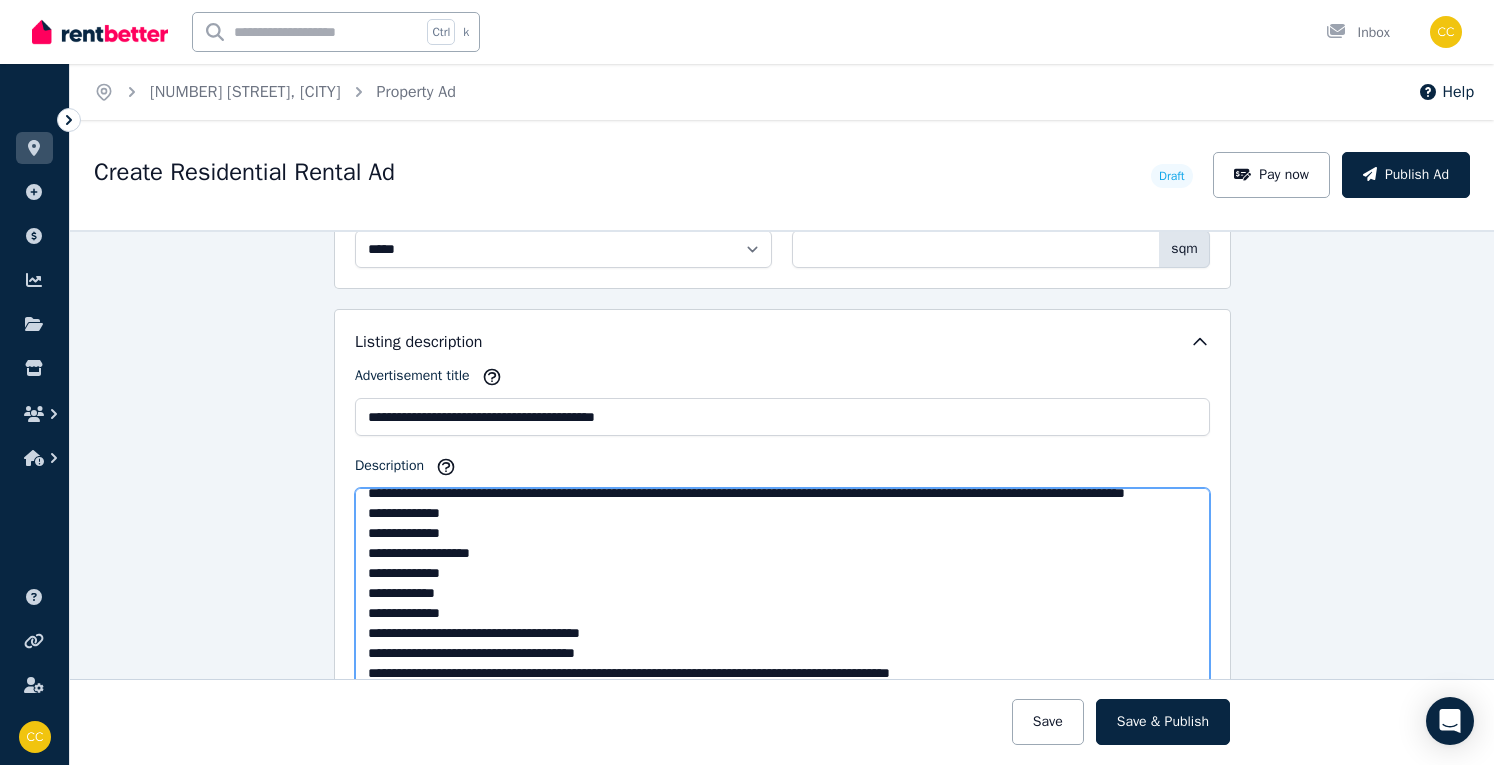 click on "**********" at bounding box center [782, 590] 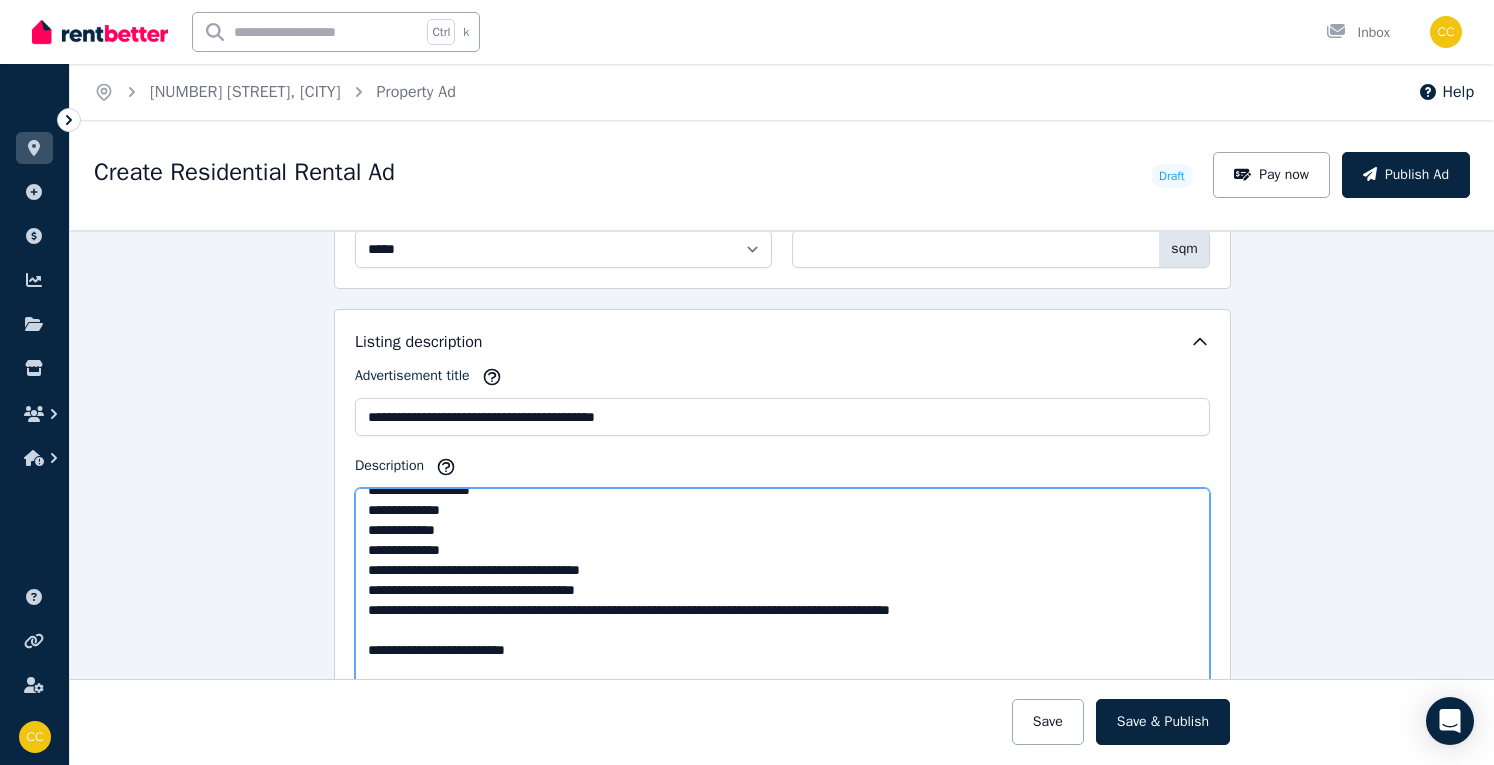 scroll, scrollTop: 133, scrollLeft: 0, axis: vertical 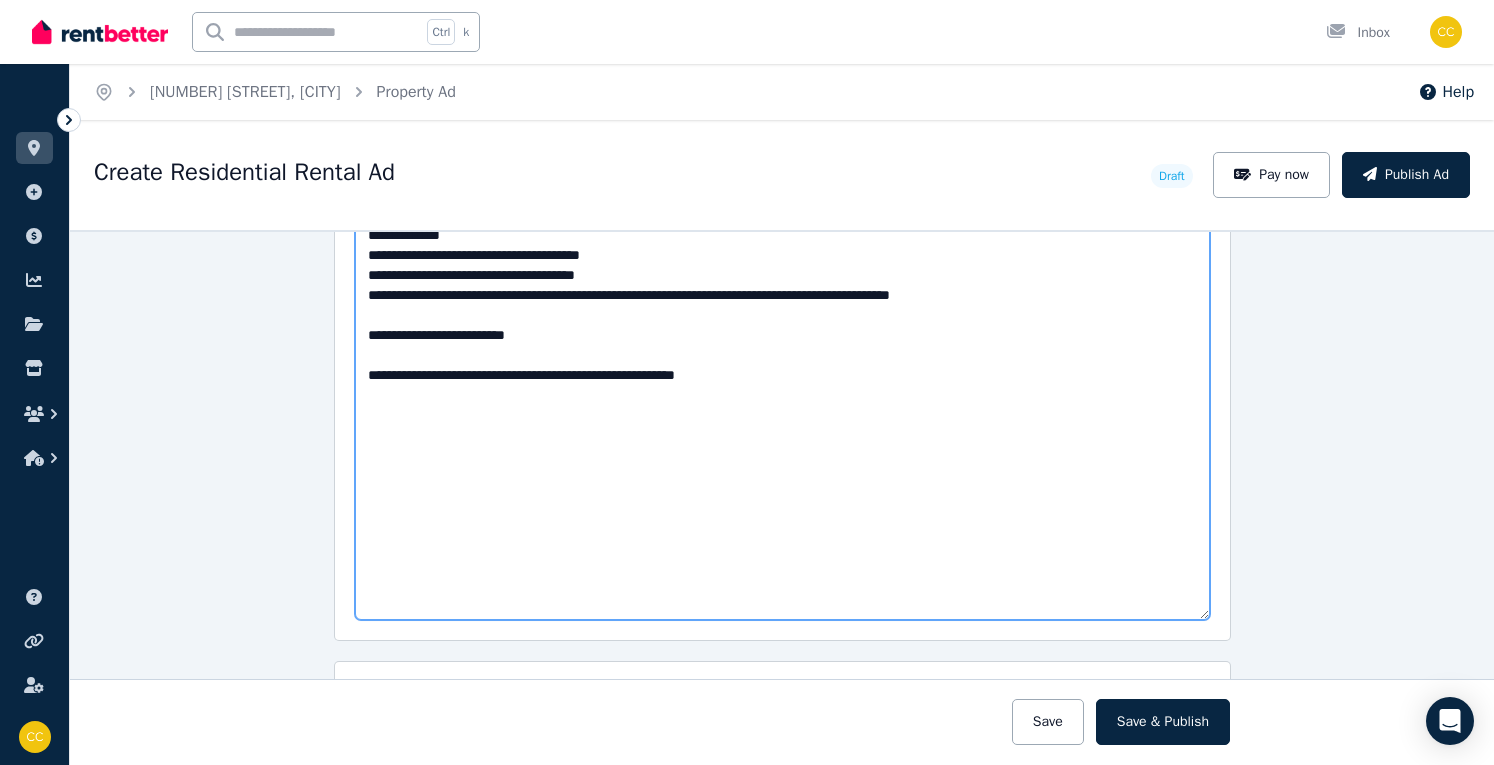 drag, startPoint x: 1196, startPoint y: 263, endPoint x: 1150, endPoint y: 603, distance: 343.09766 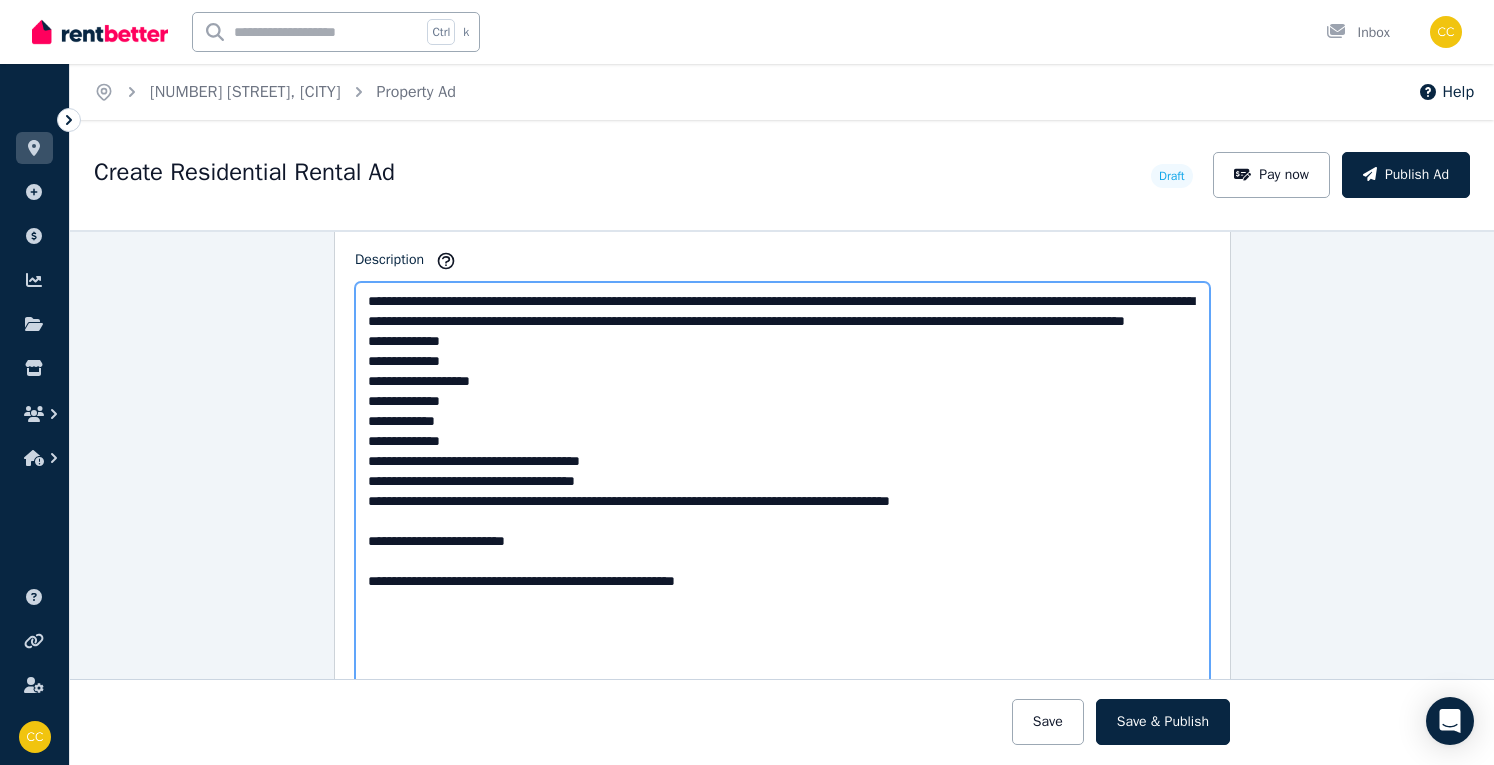 scroll, scrollTop: 1294, scrollLeft: 0, axis: vertical 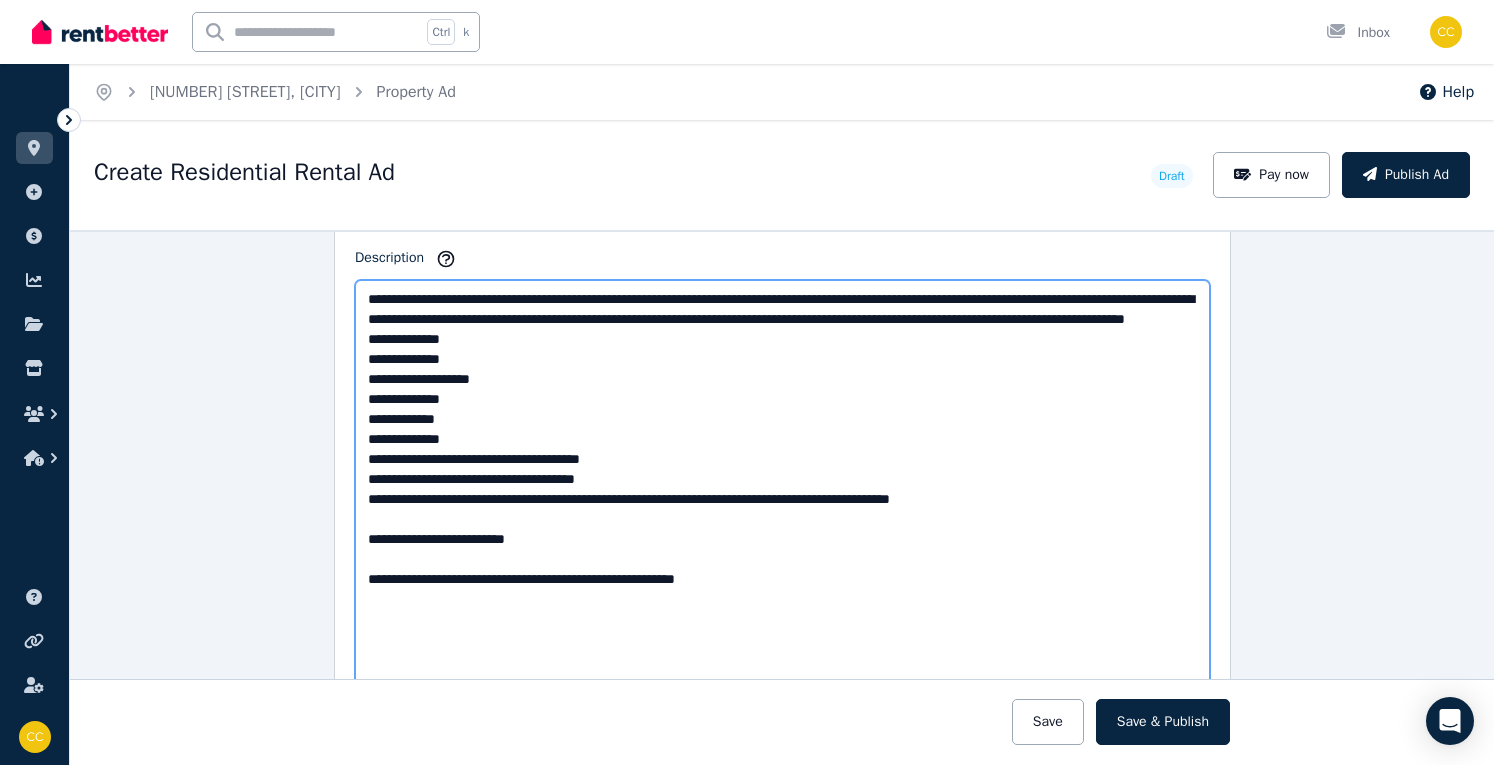 click on "**********" at bounding box center [782, 552] 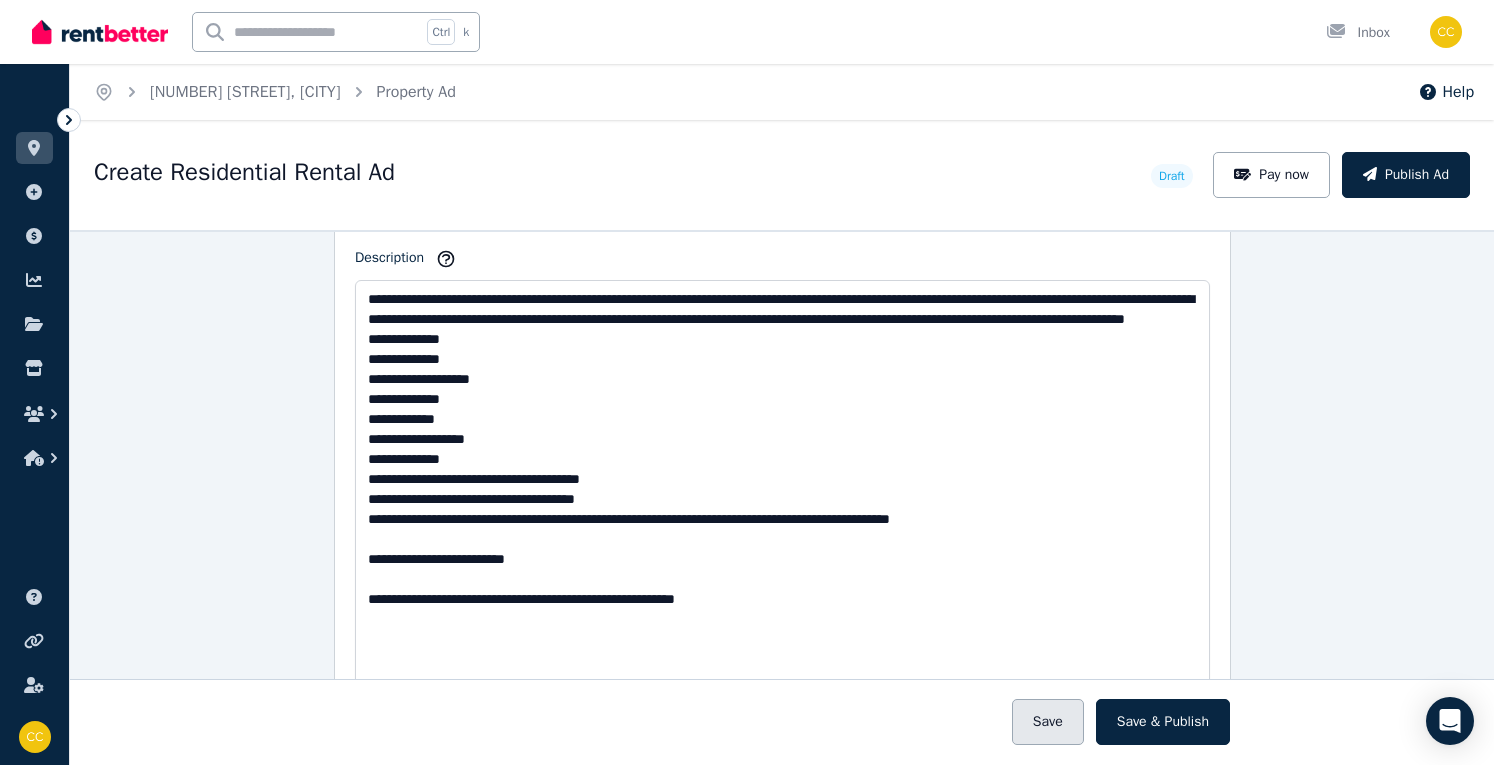 click on "Save" at bounding box center (1048, 722) 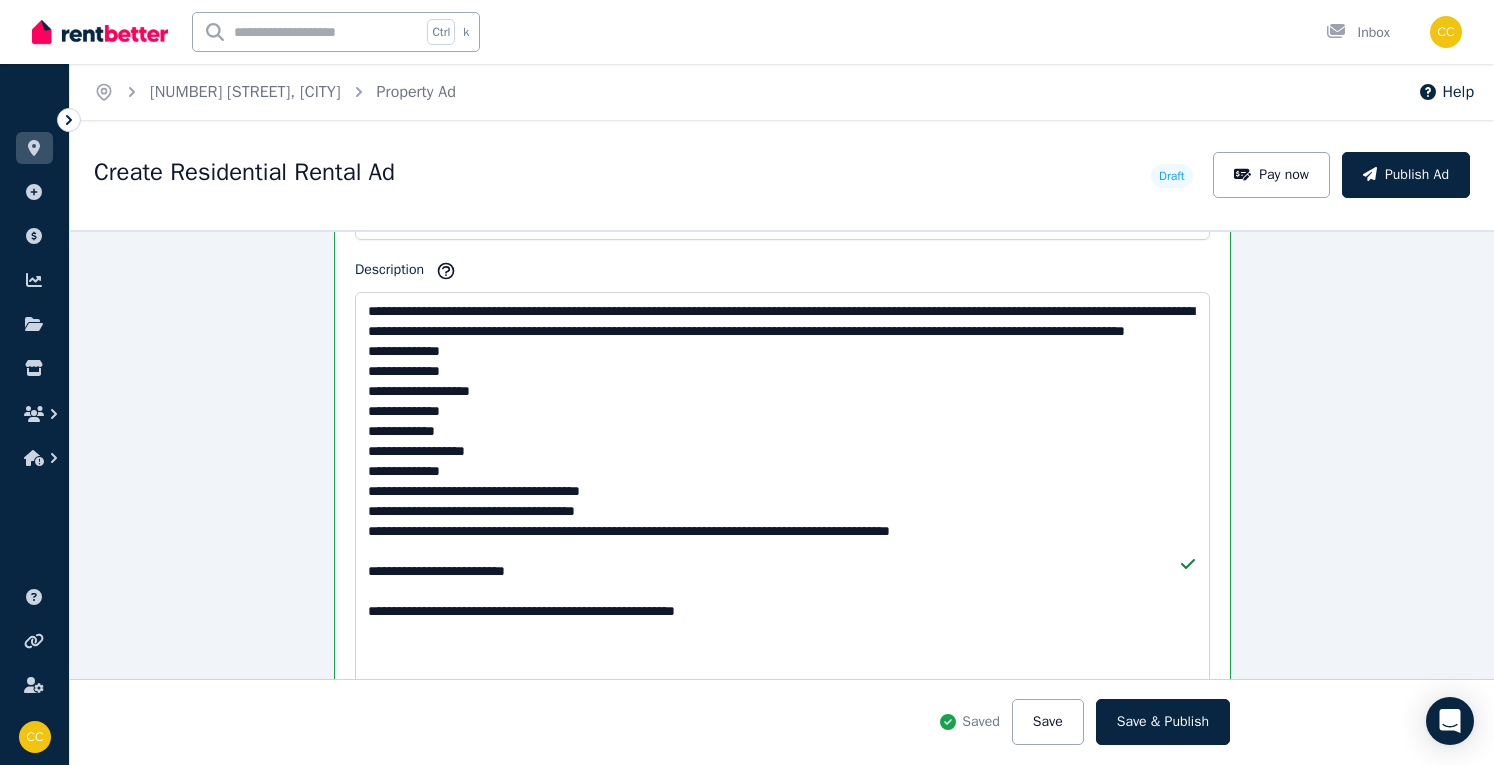 scroll, scrollTop: 1434, scrollLeft: 0, axis: vertical 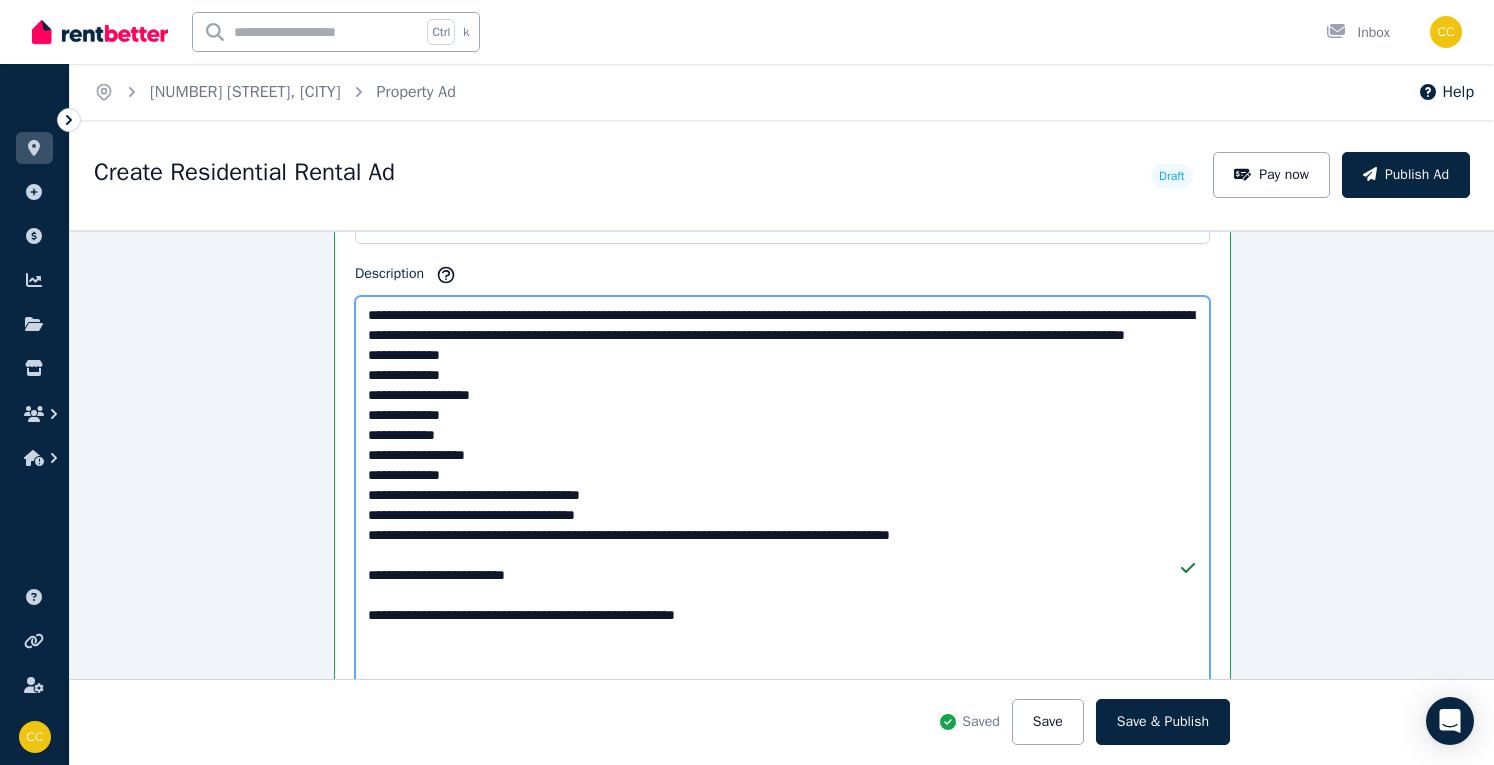 click on "**********" at bounding box center (782, 568) 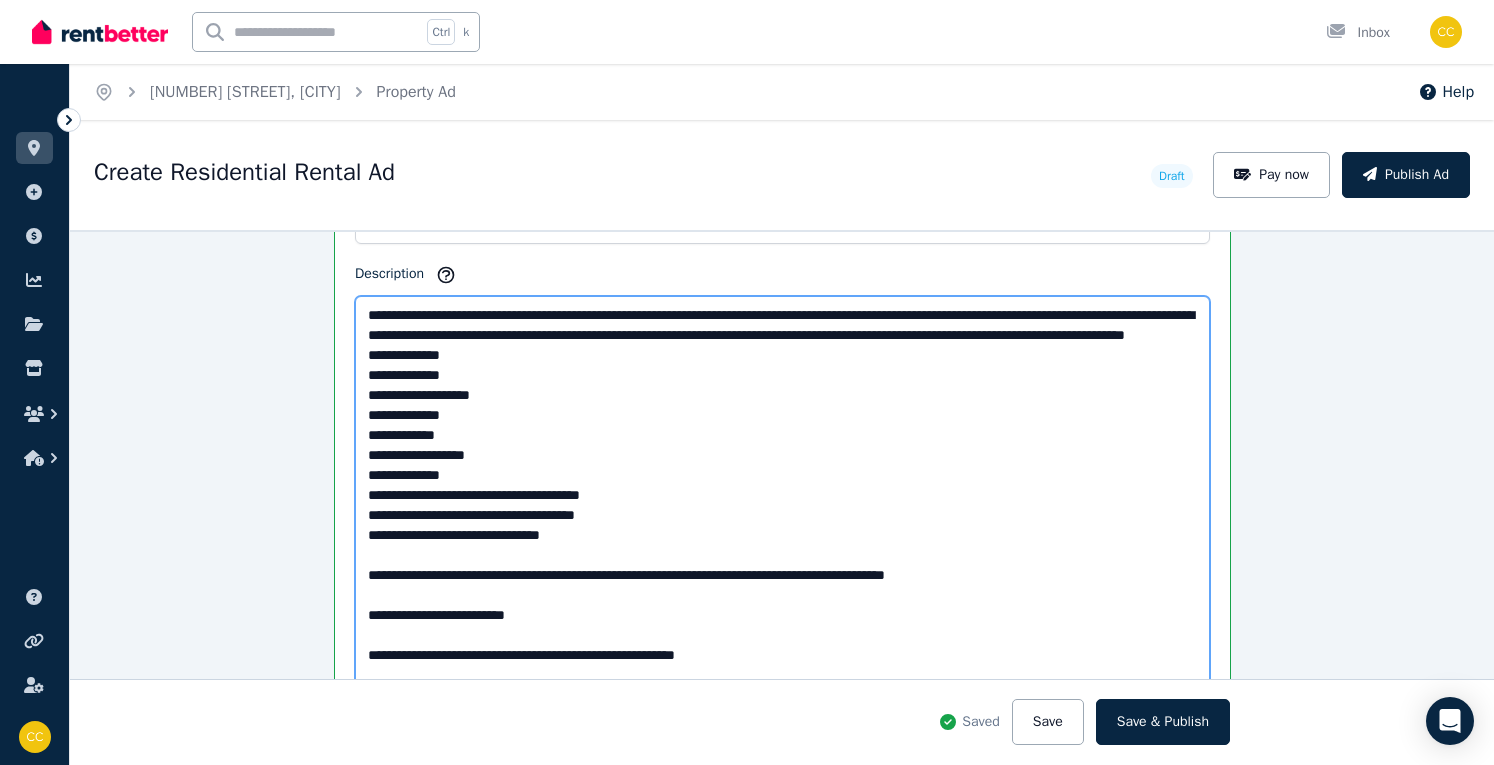 click on "**********" at bounding box center [782, 568] 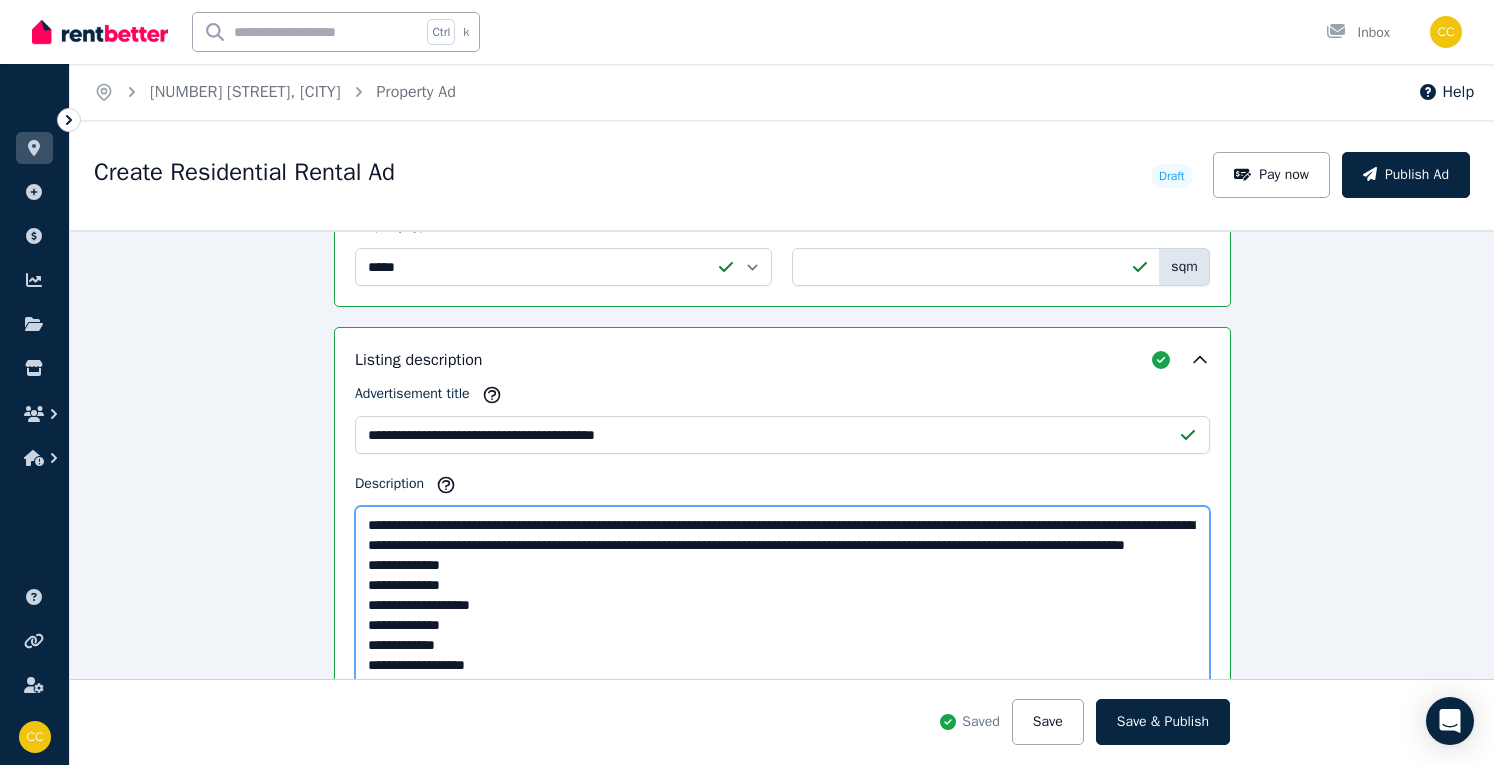 scroll, scrollTop: 1222, scrollLeft: 0, axis: vertical 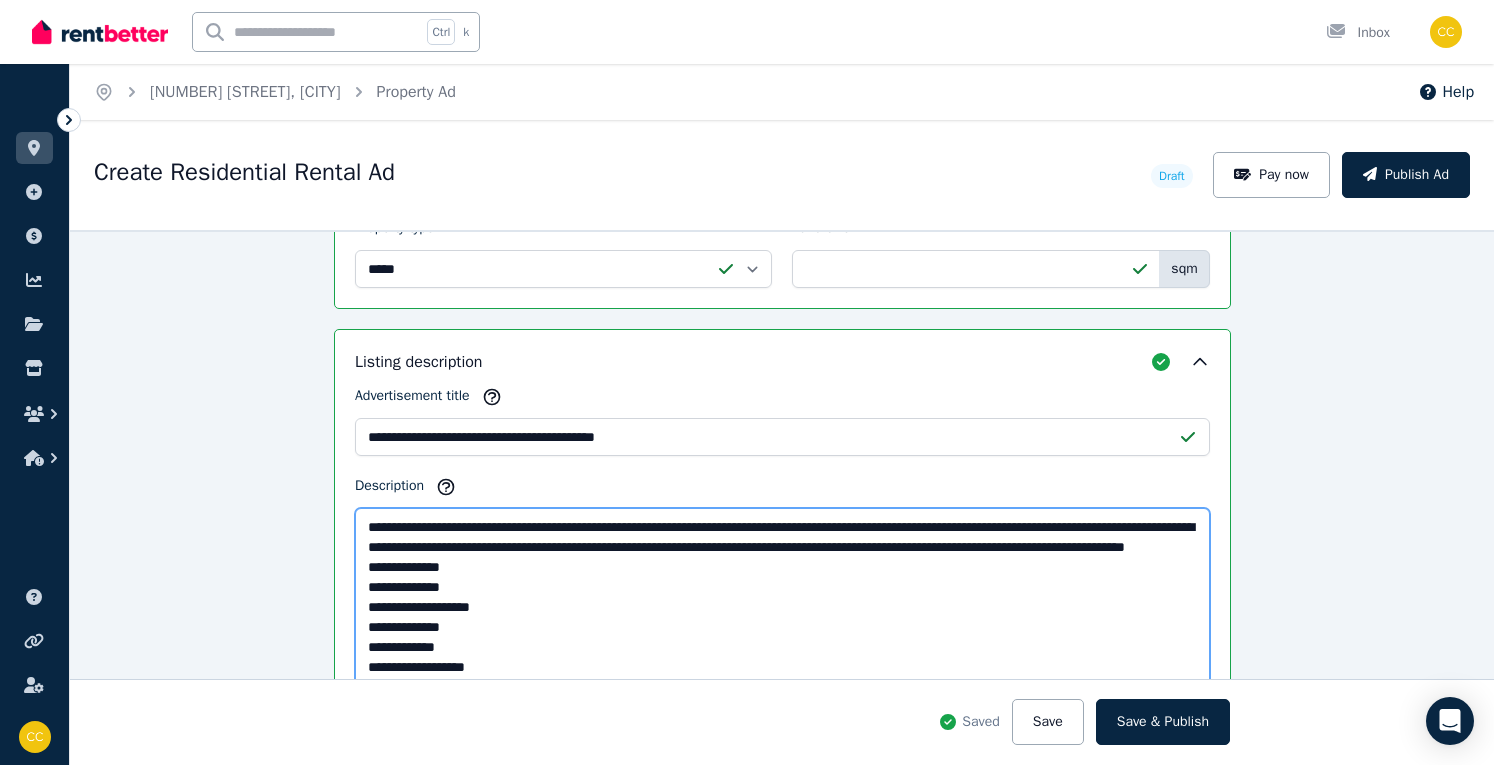 type on "**********" 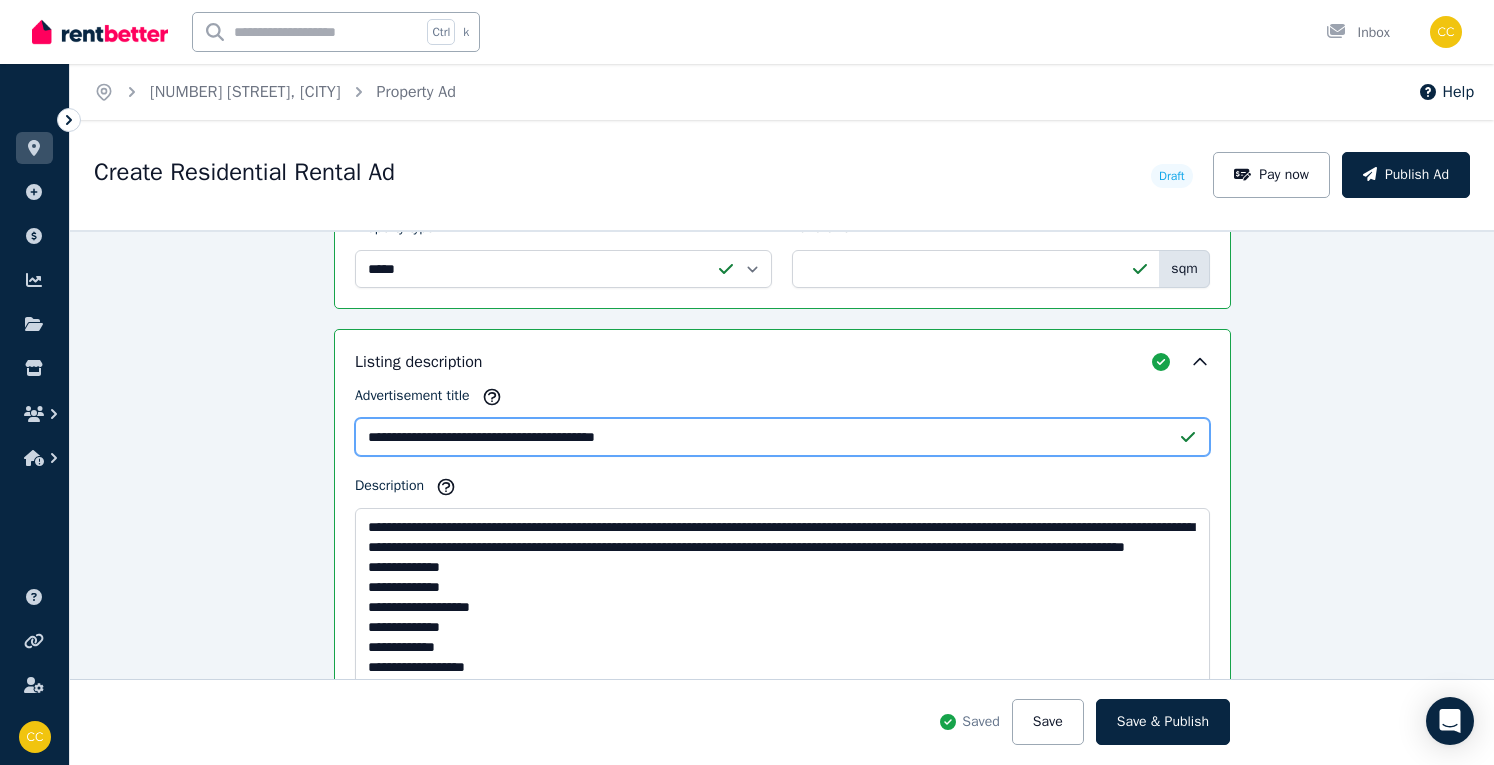 click on "**********" at bounding box center [782, 437] 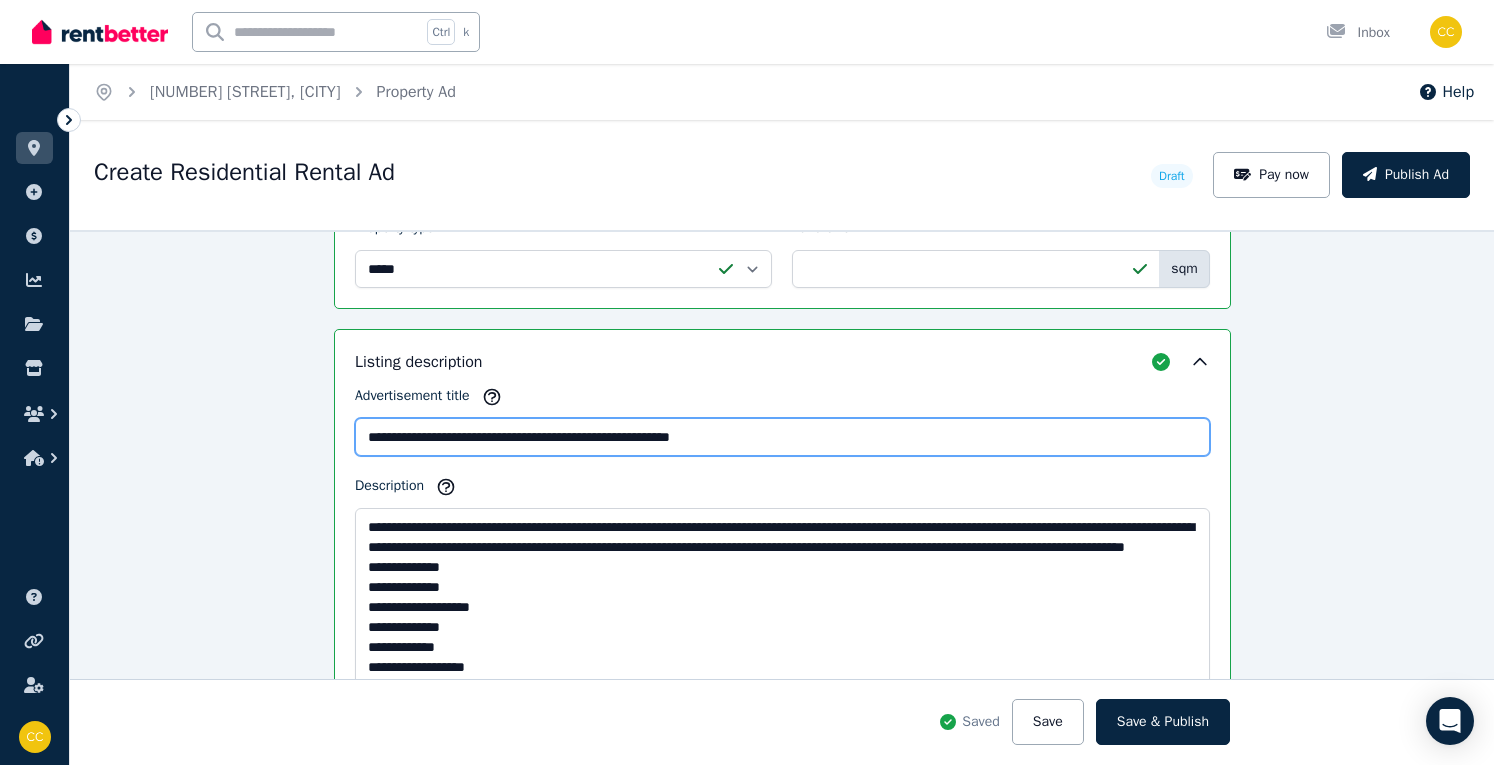 click on "**********" at bounding box center [782, 437] 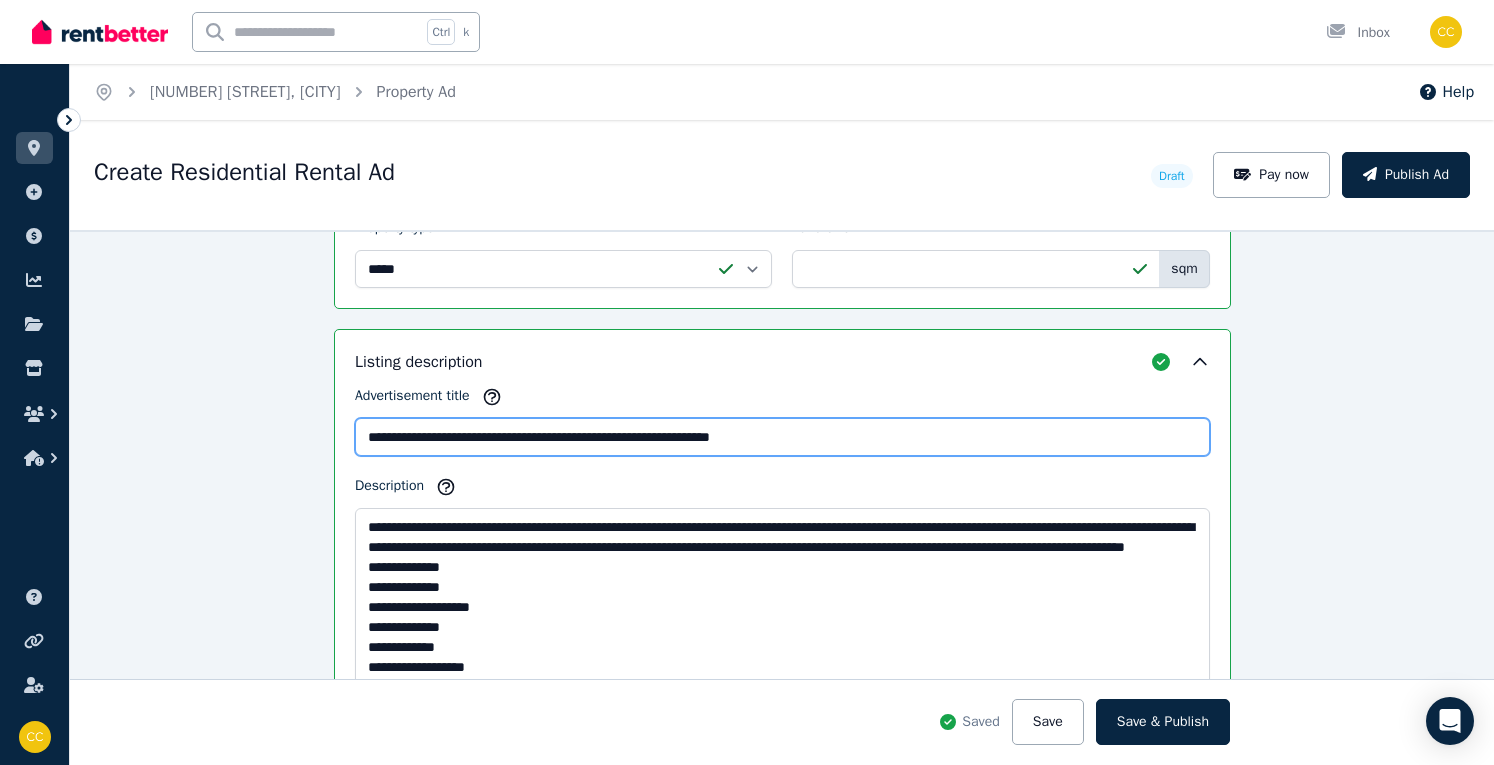click on "**********" at bounding box center [782, 437] 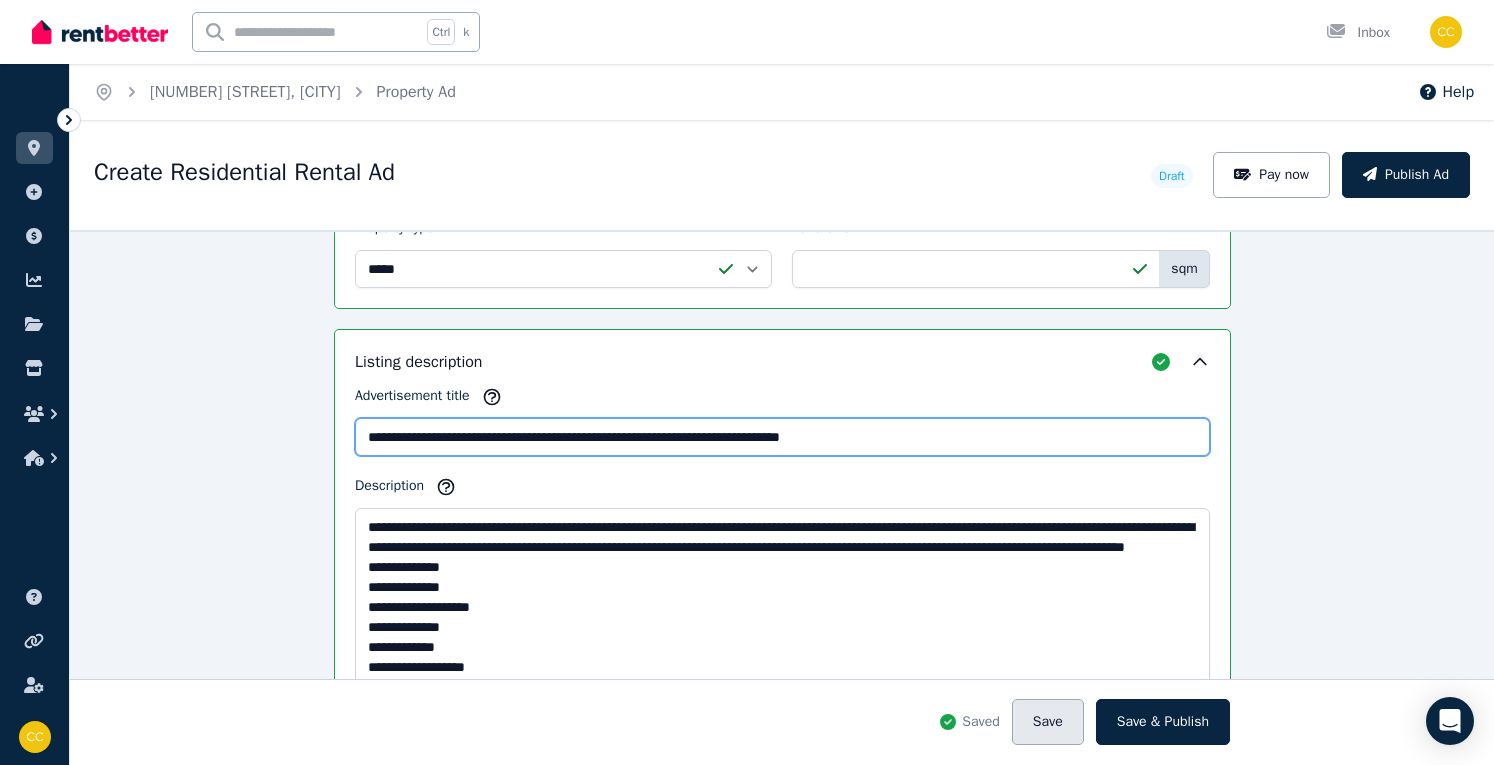 type on "**********" 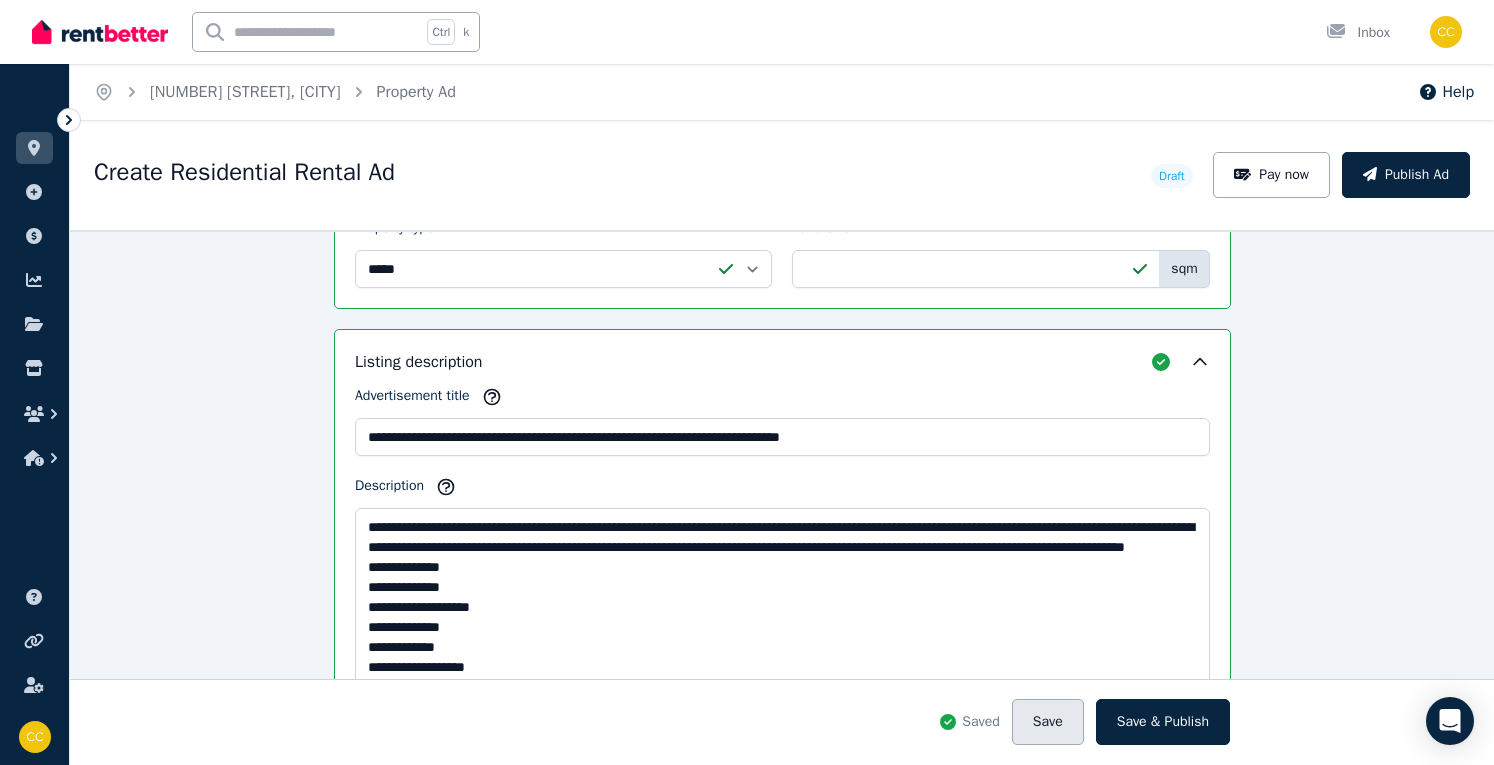 click on "Save" at bounding box center [1048, 722] 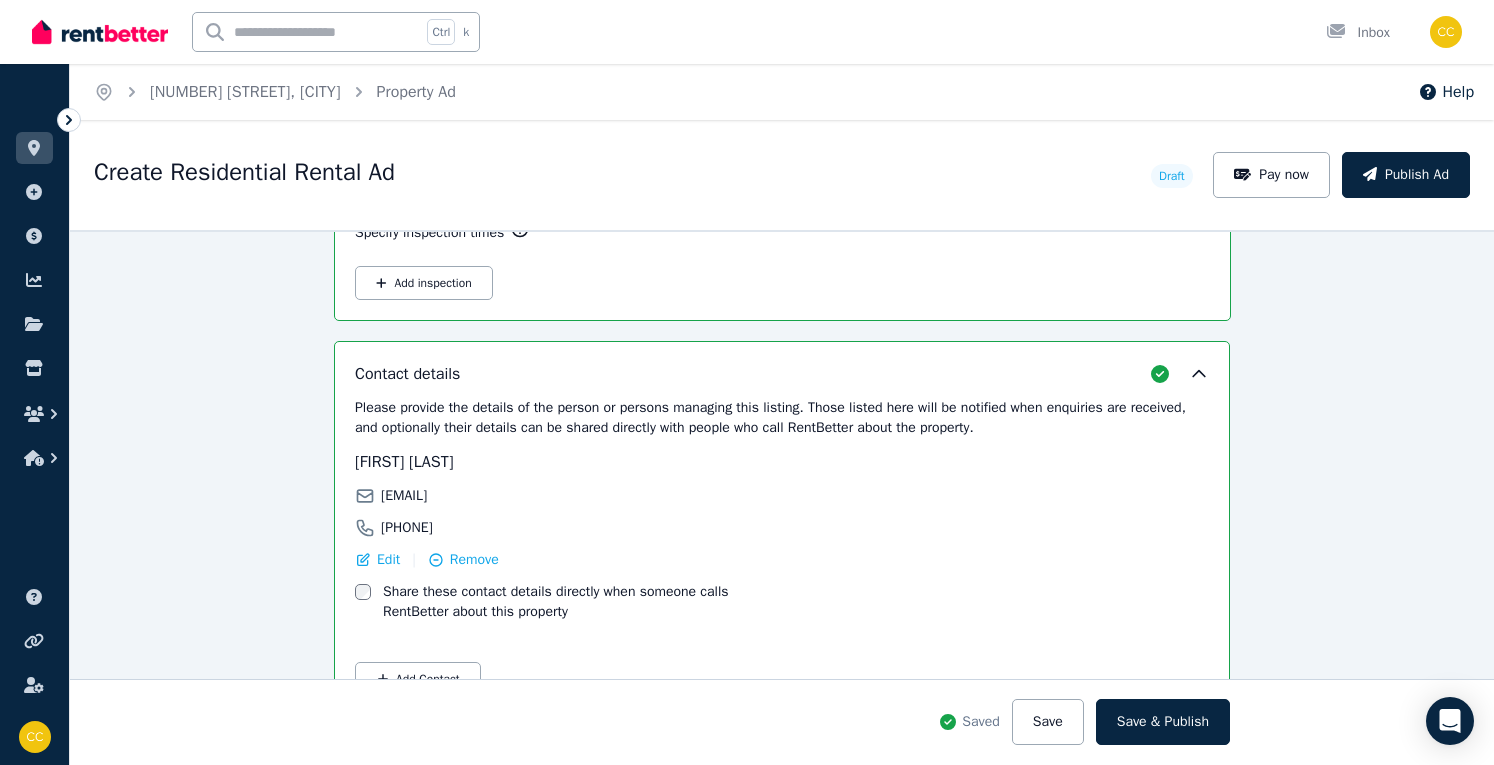 scroll, scrollTop: 3919, scrollLeft: 0, axis: vertical 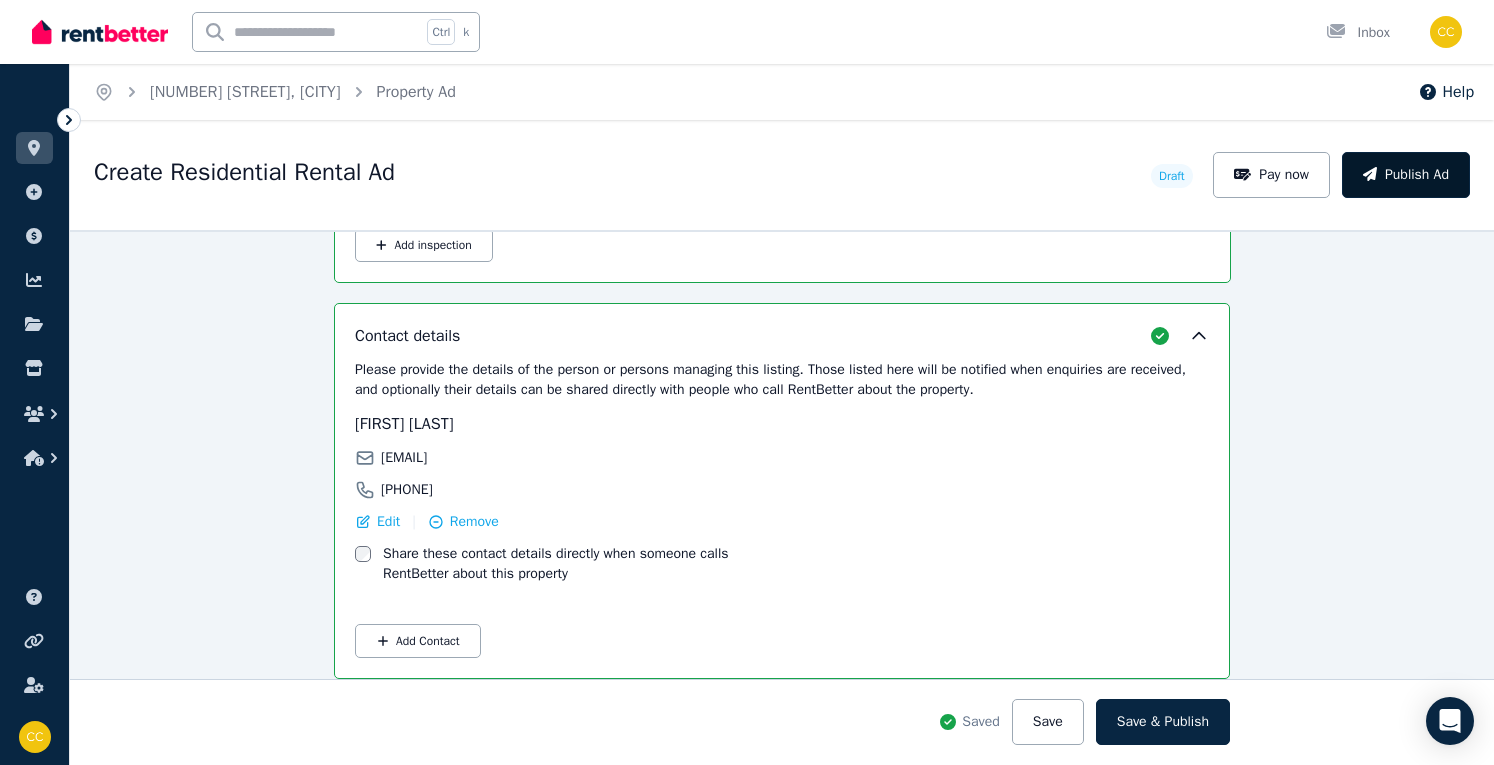click on "Publish Ad" at bounding box center [1406, 175] 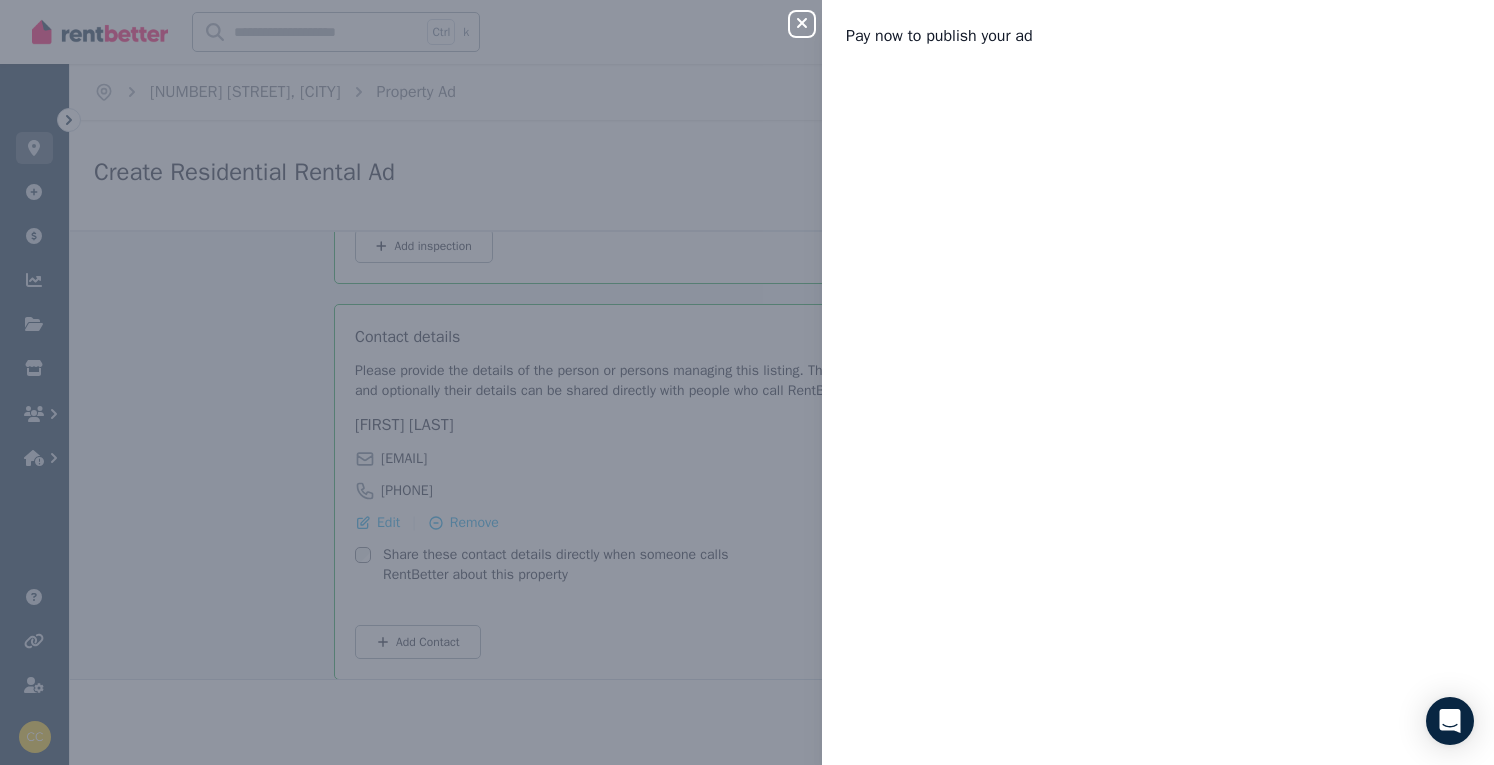 scroll, scrollTop: 3919, scrollLeft: 0, axis: vertical 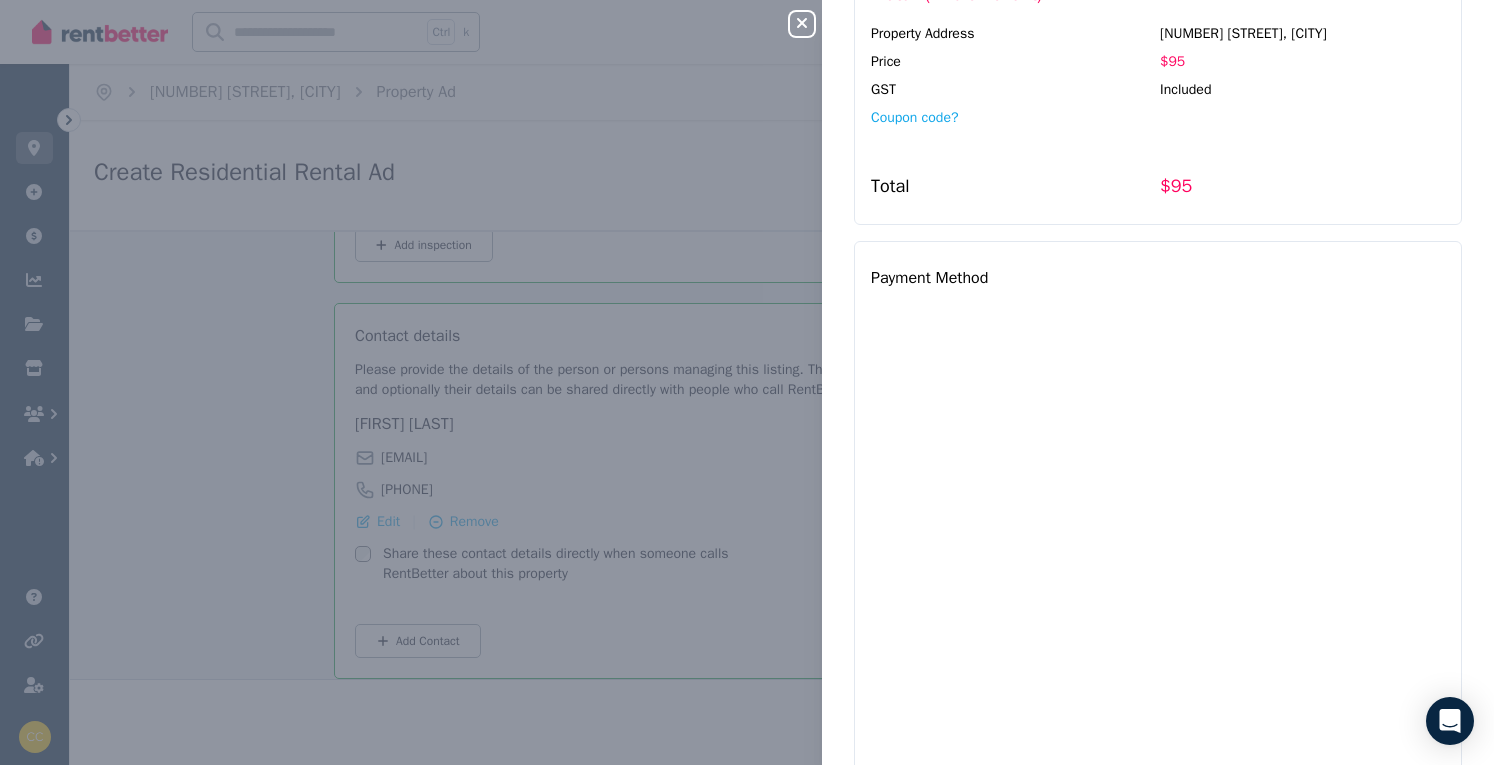 type 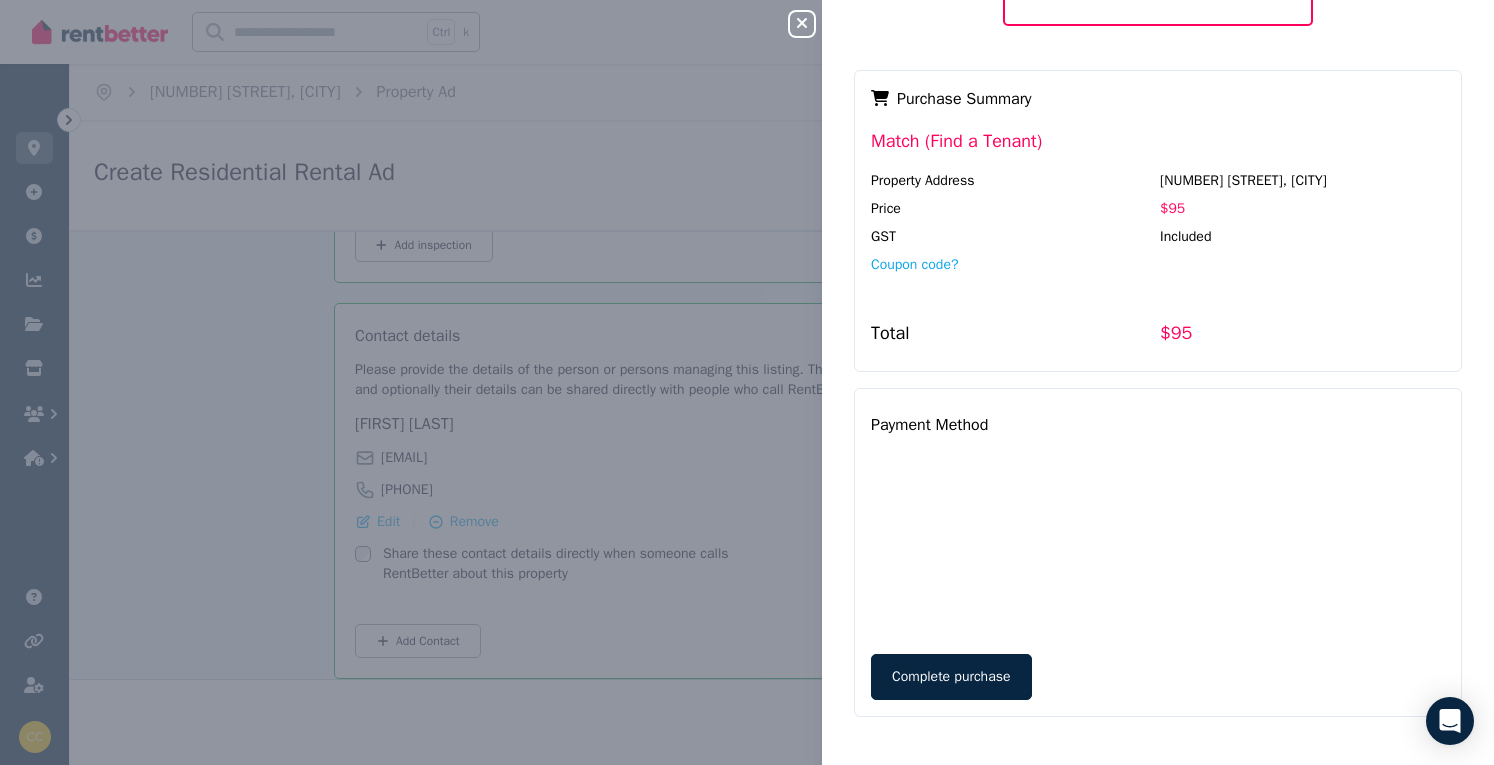 scroll, scrollTop: 328, scrollLeft: 0, axis: vertical 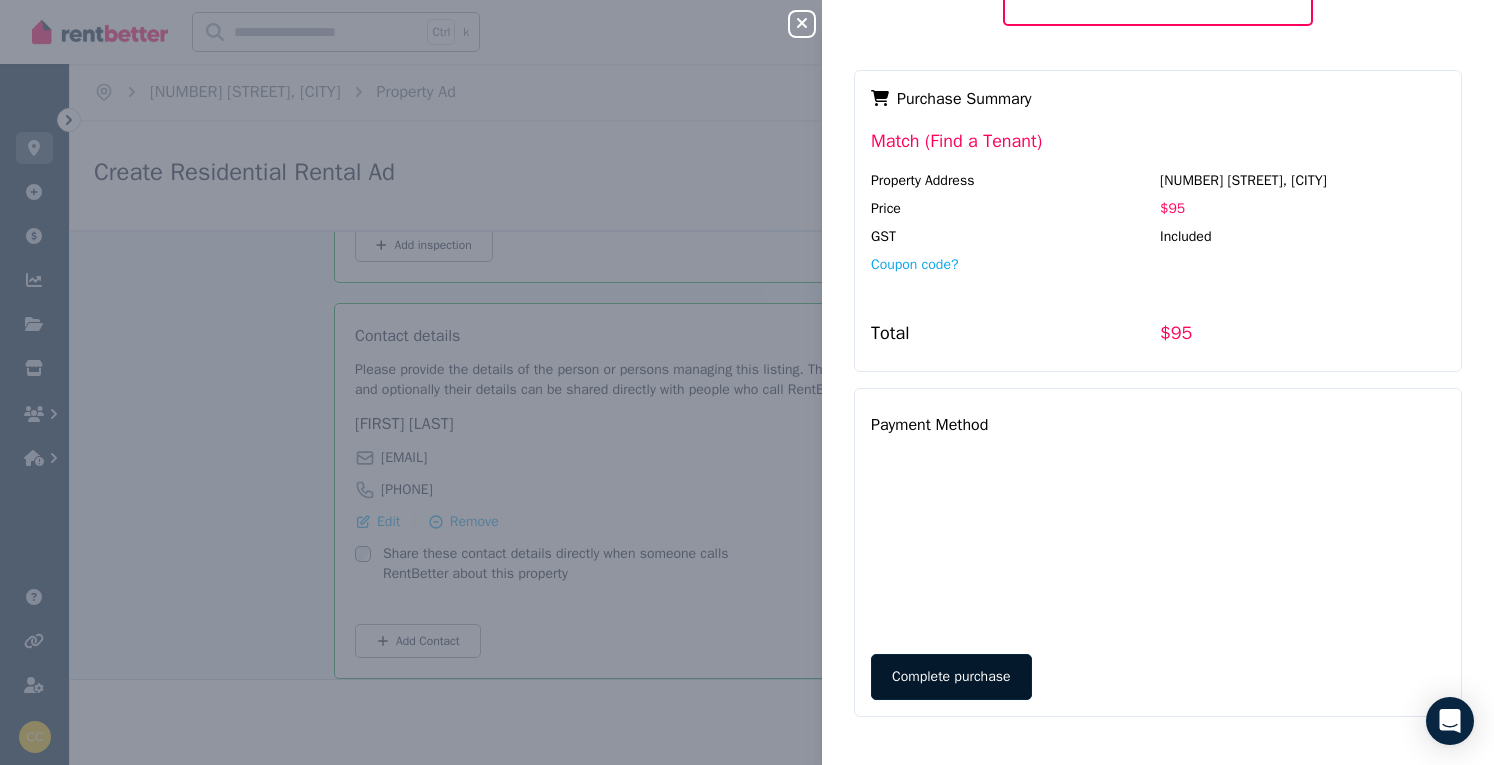 click on "Complete purchase" at bounding box center (951, 677) 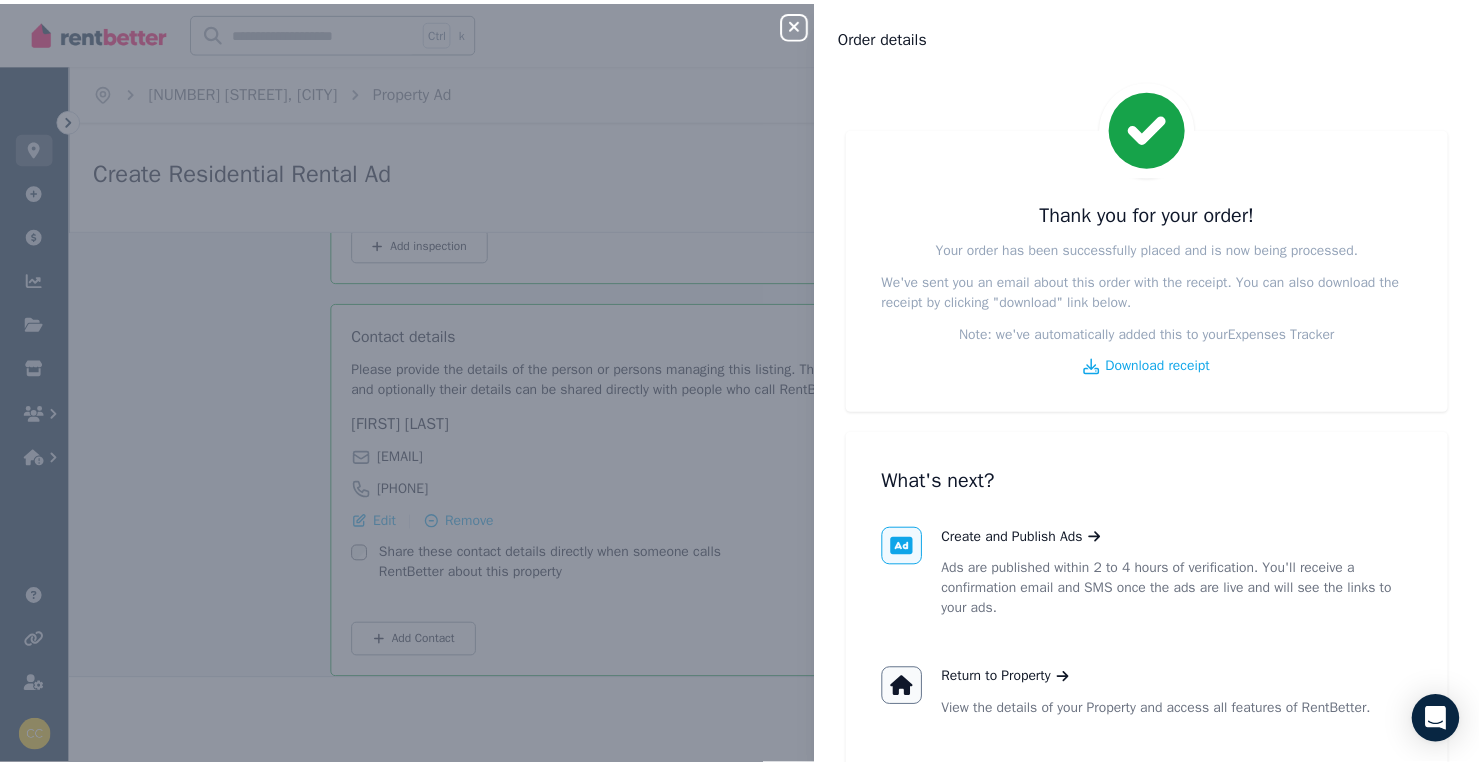 scroll, scrollTop: 80, scrollLeft: 0, axis: vertical 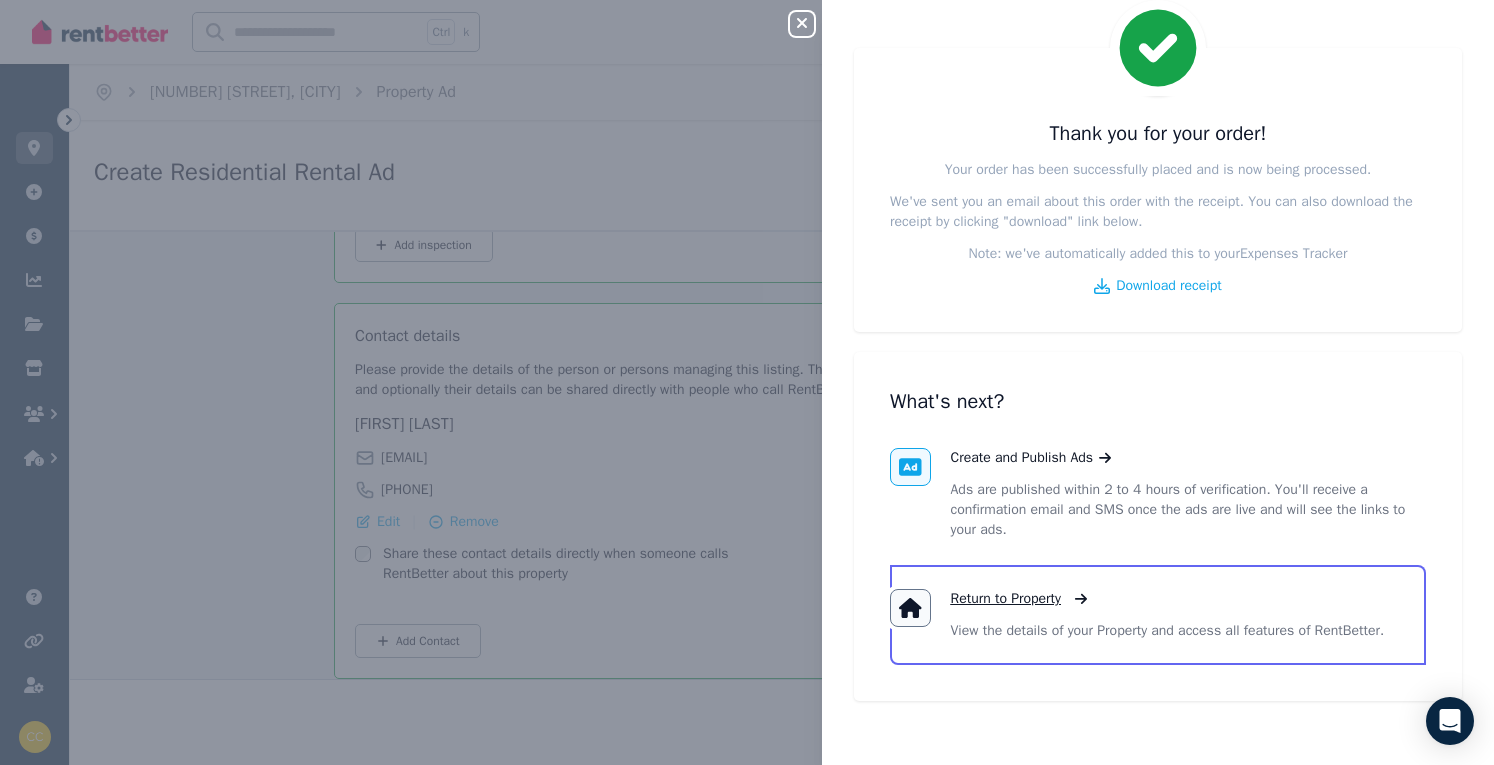 click on "Return to Property" at bounding box center (1006, 599) 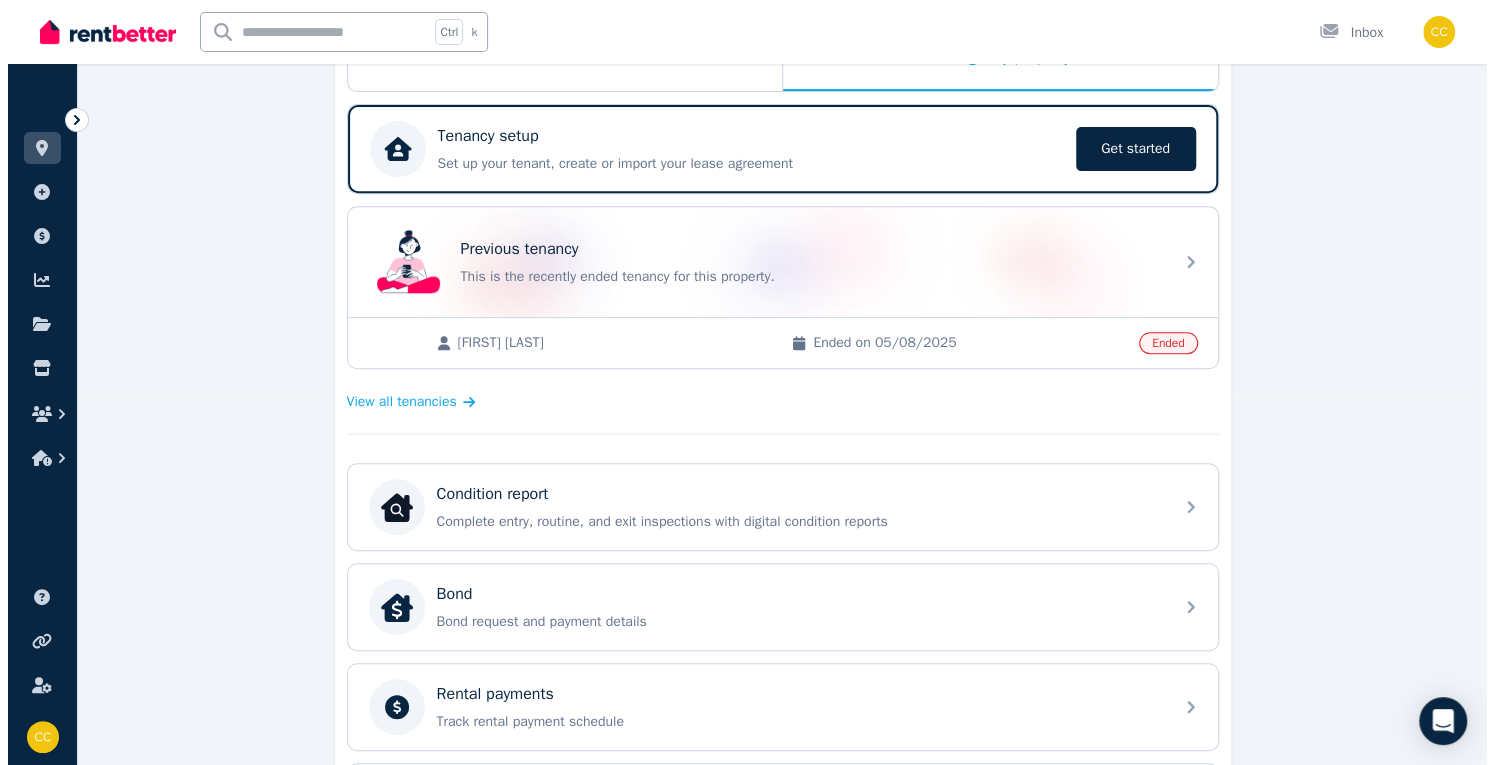 scroll, scrollTop: 0, scrollLeft: 0, axis: both 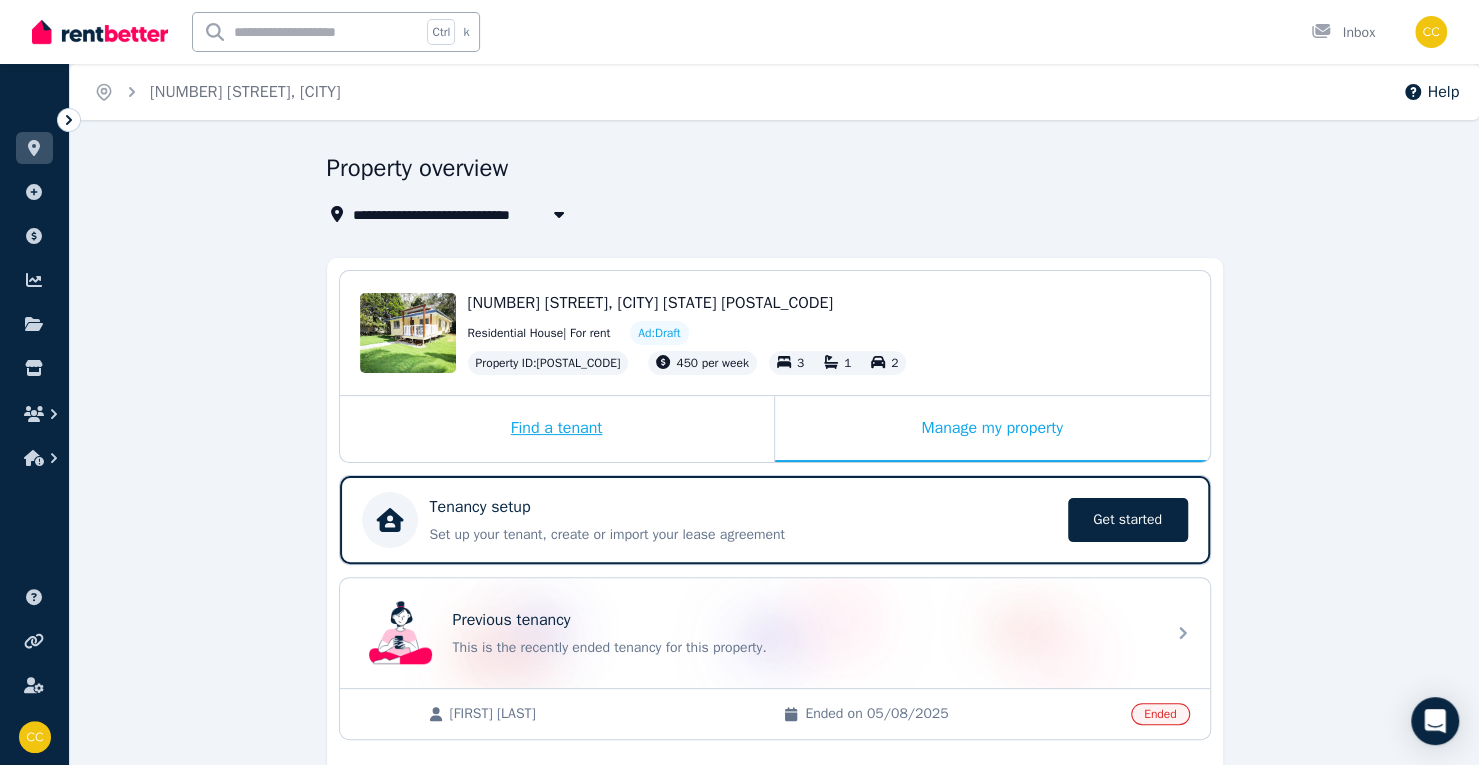 click on "Find a tenant" at bounding box center [557, 429] 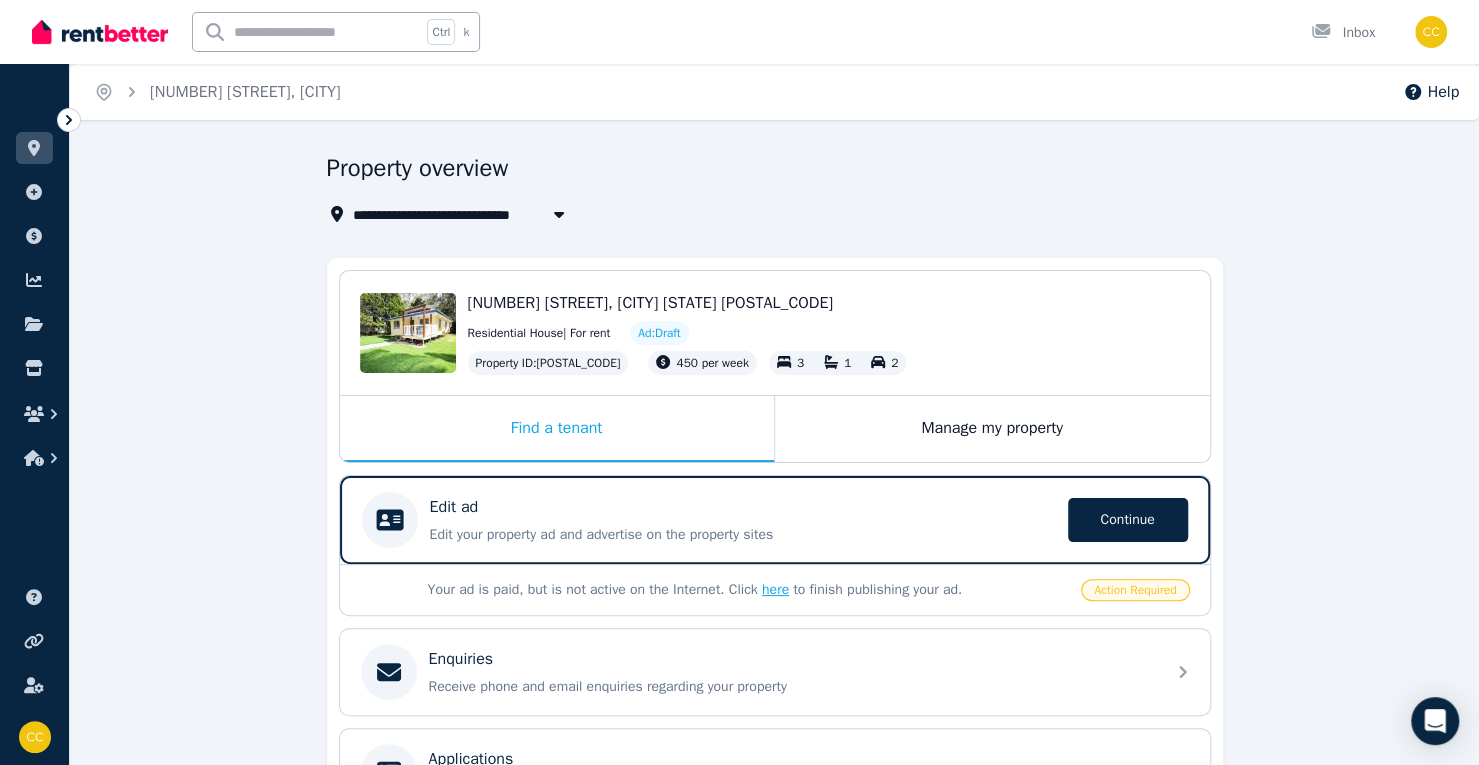 click on "here" at bounding box center (775, 589) 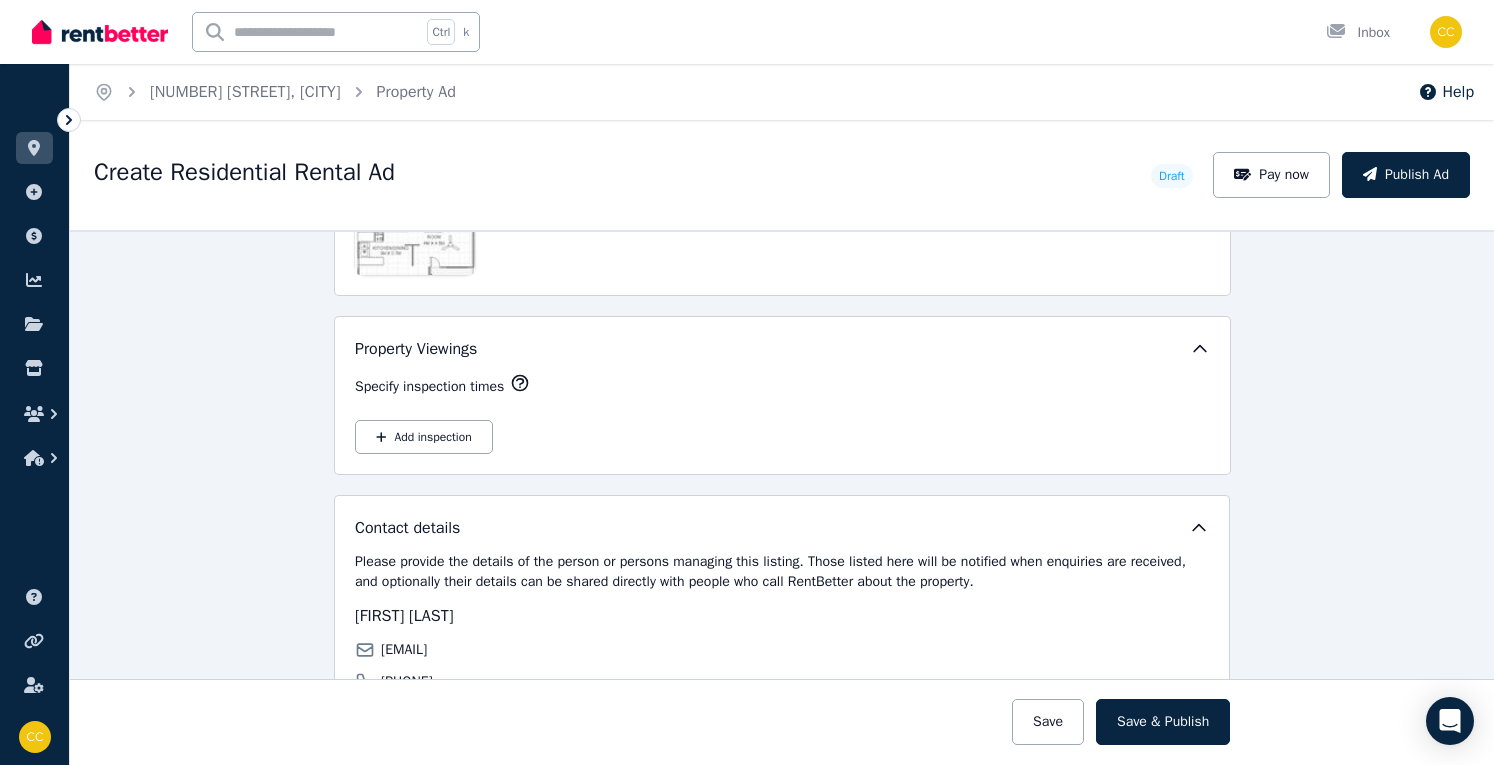 scroll, scrollTop: 3356, scrollLeft: 0, axis: vertical 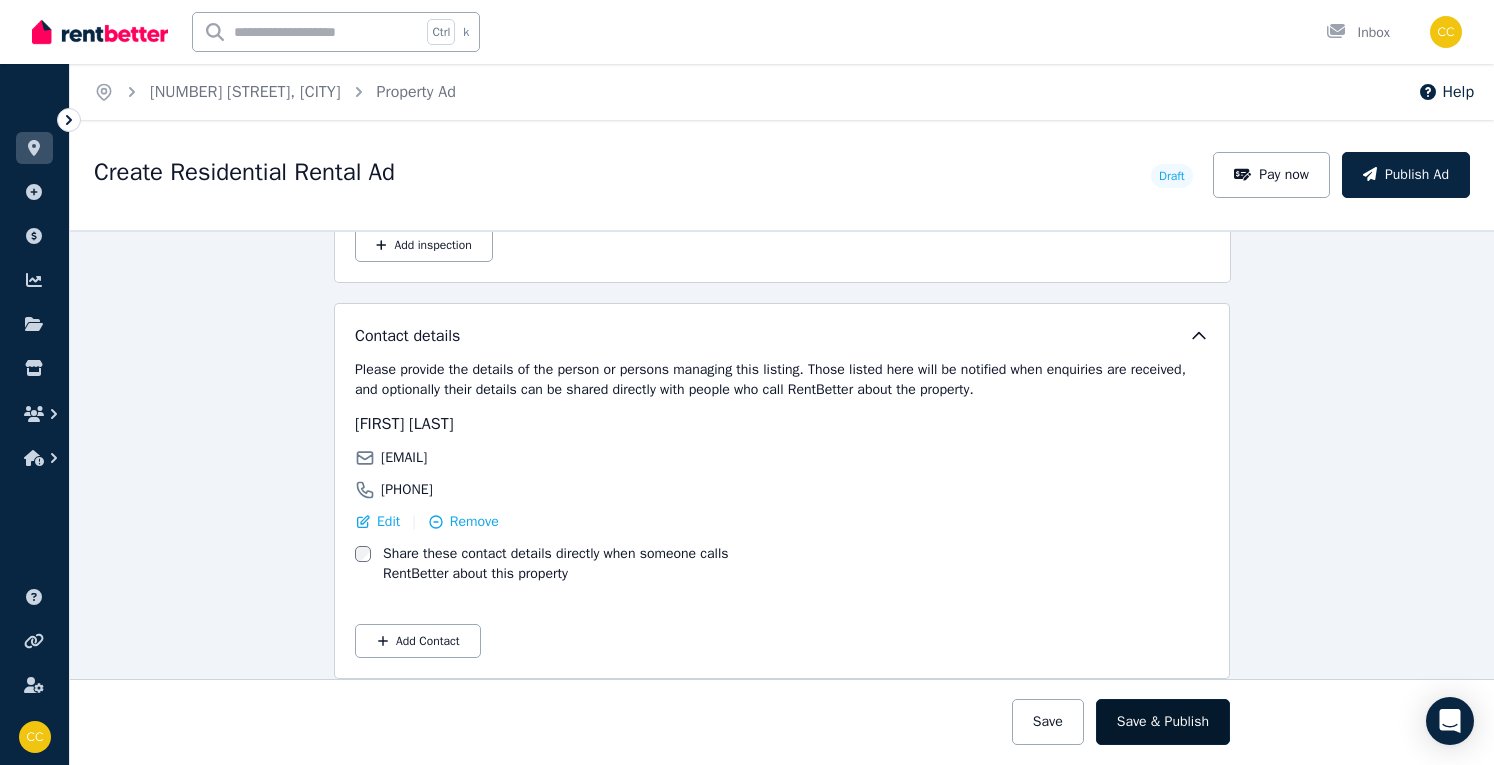 click on "Save & Publish" at bounding box center (1163, 722) 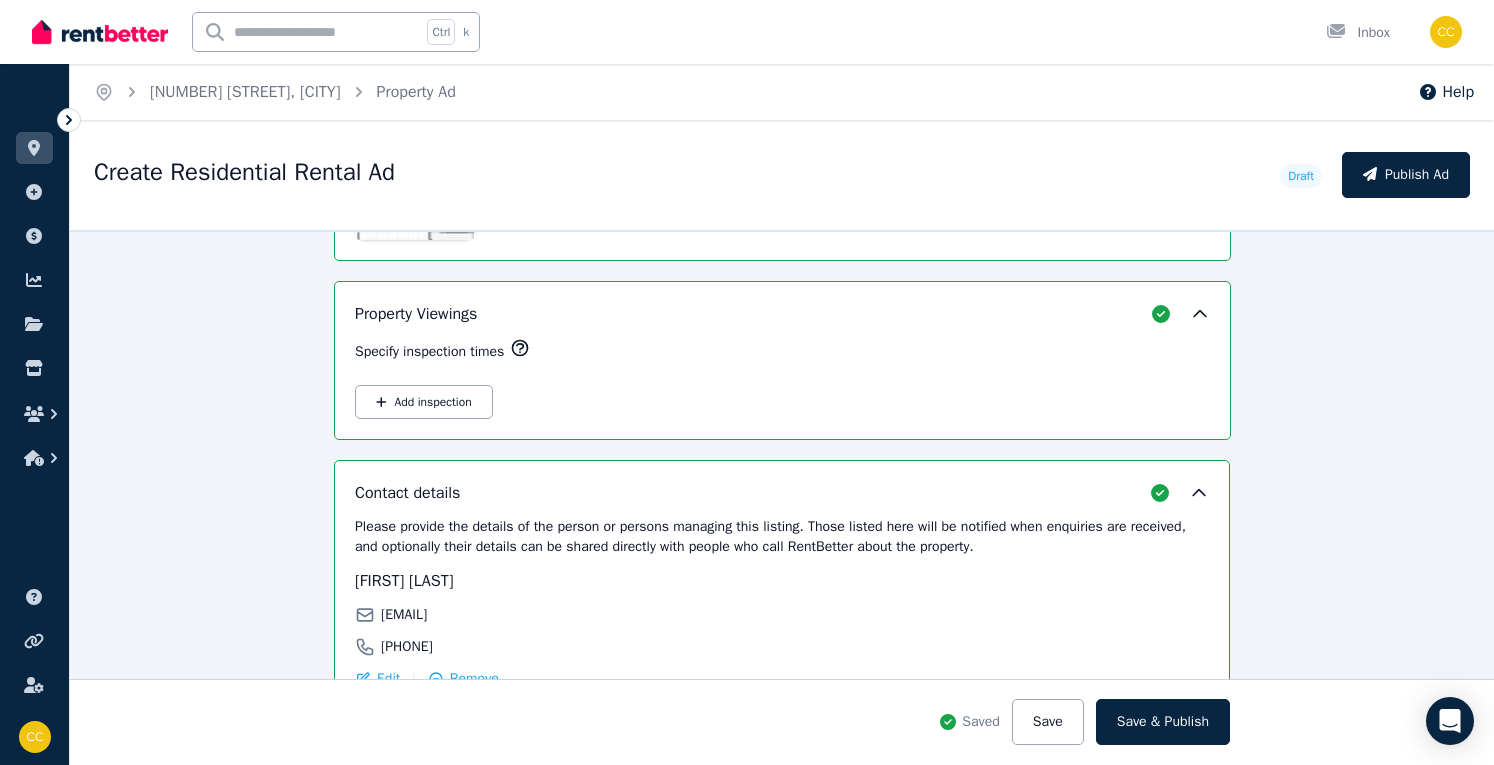 scroll, scrollTop: 3512, scrollLeft: 0, axis: vertical 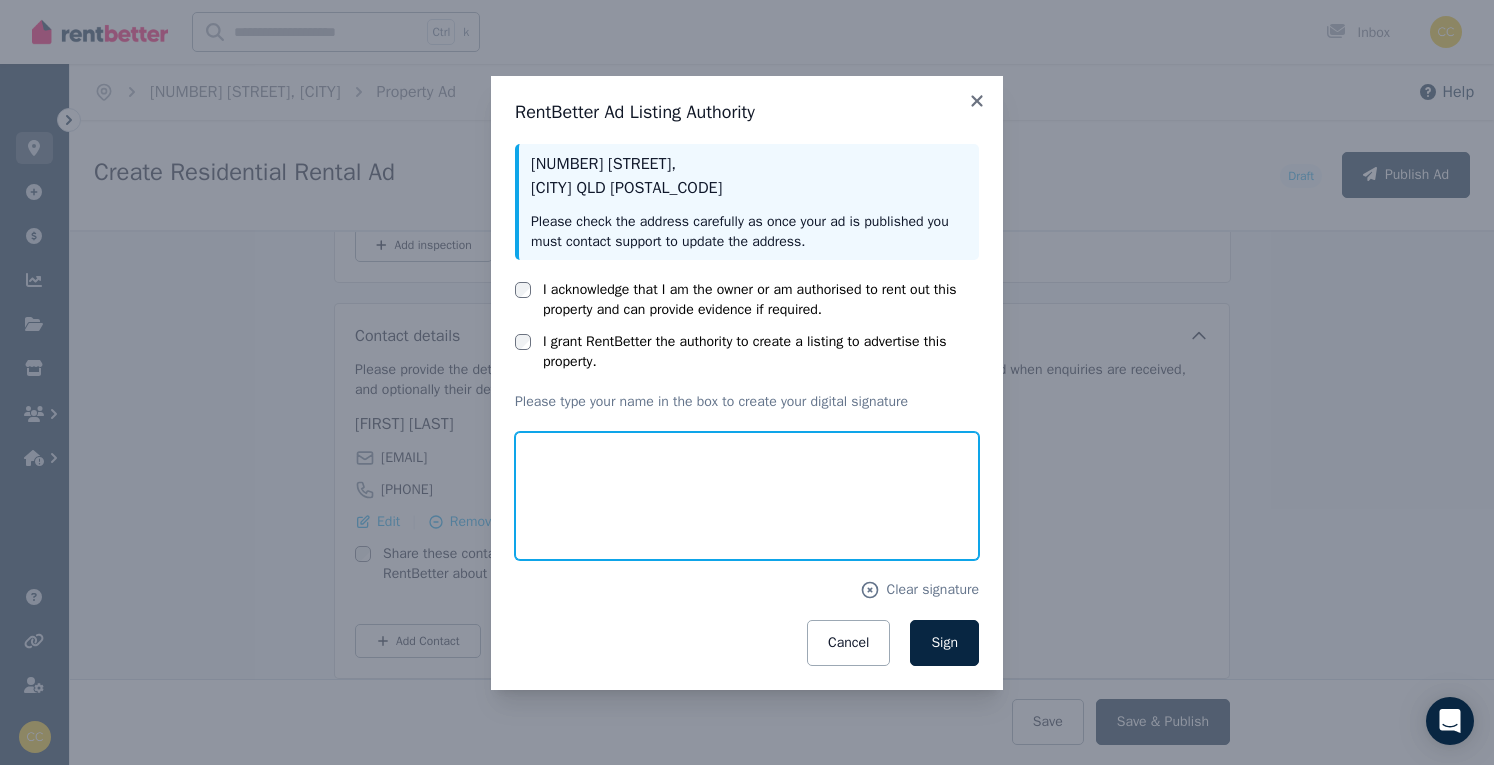 click at bounding box center (747, 496) 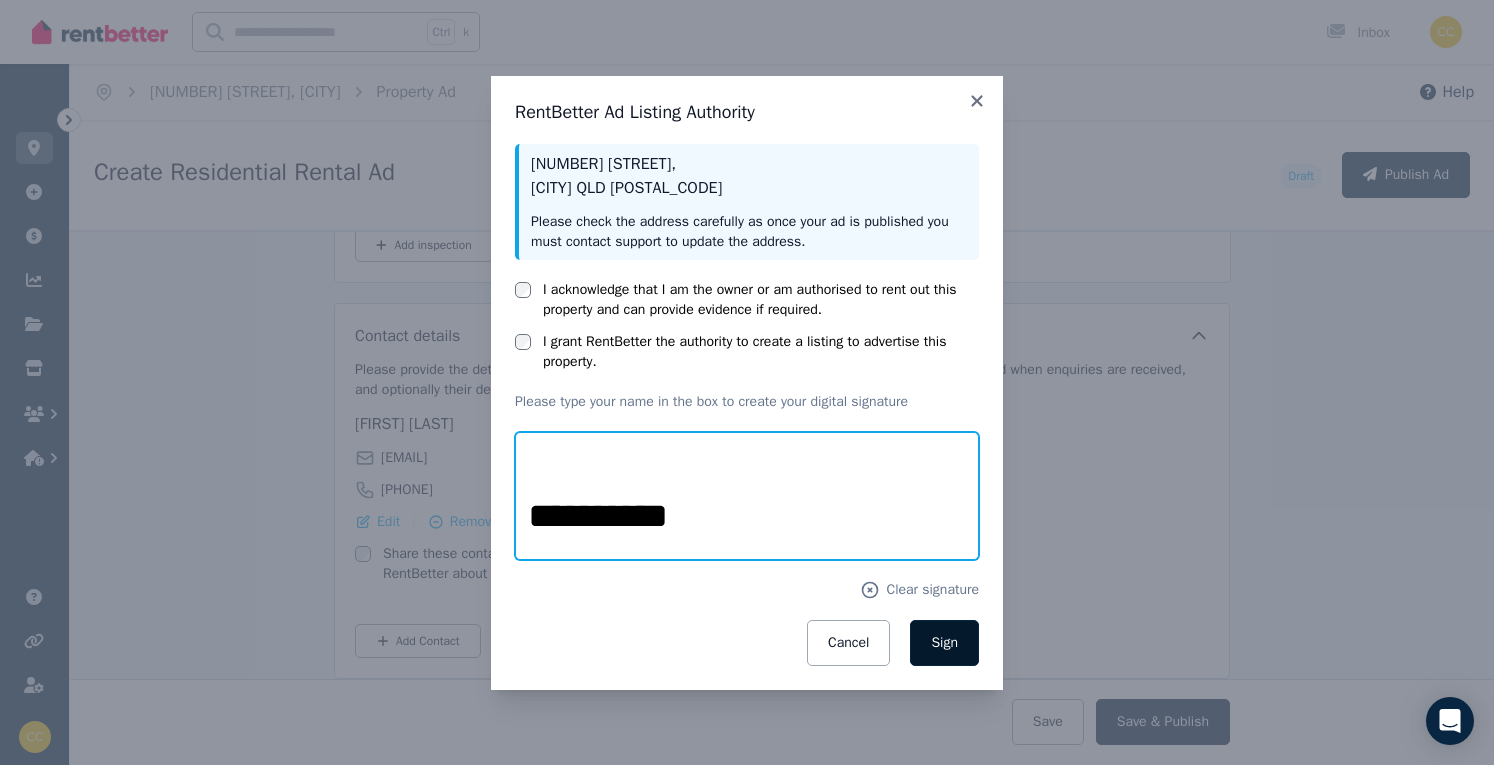 type on "**********" 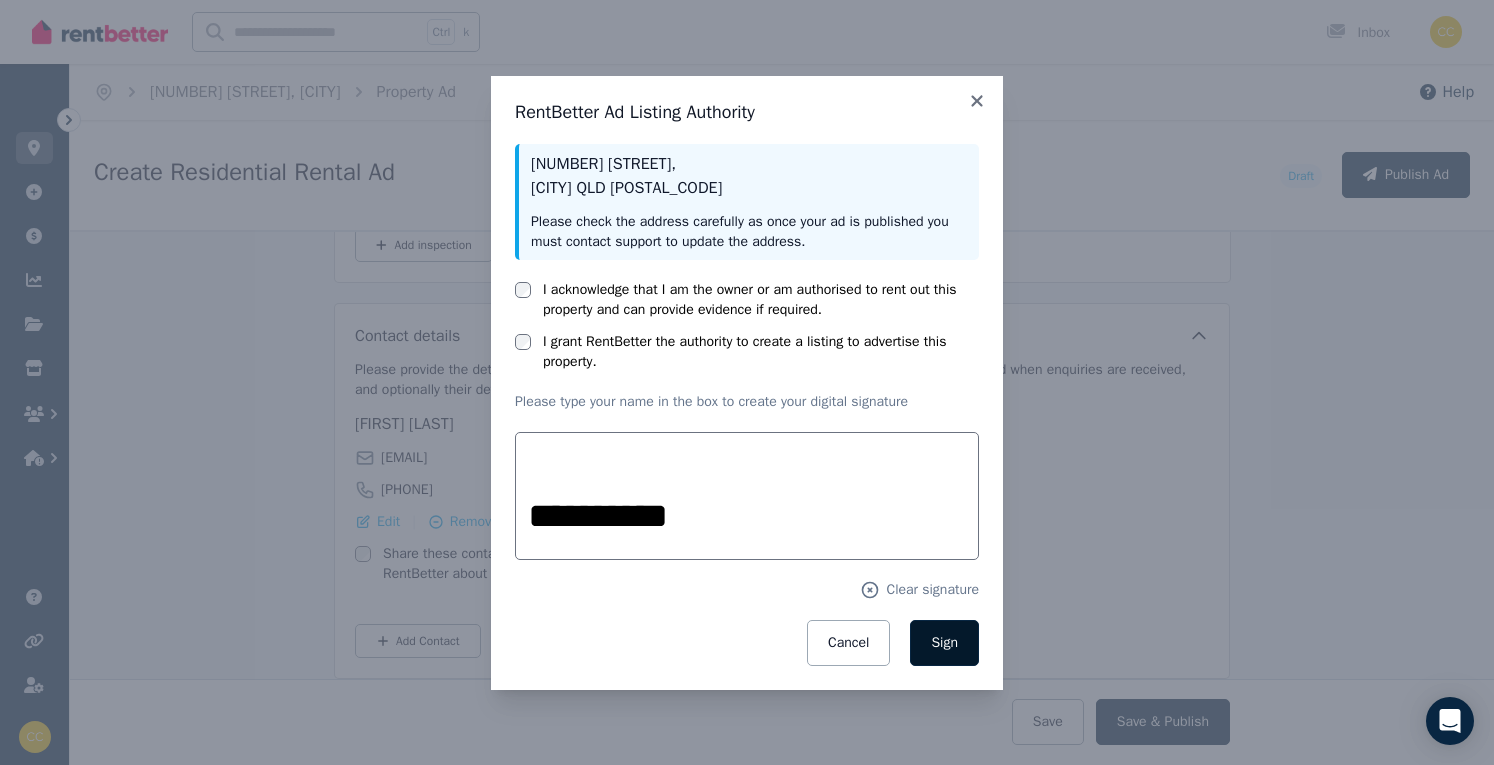 click on "Sign" at bounding box center (944, 643) 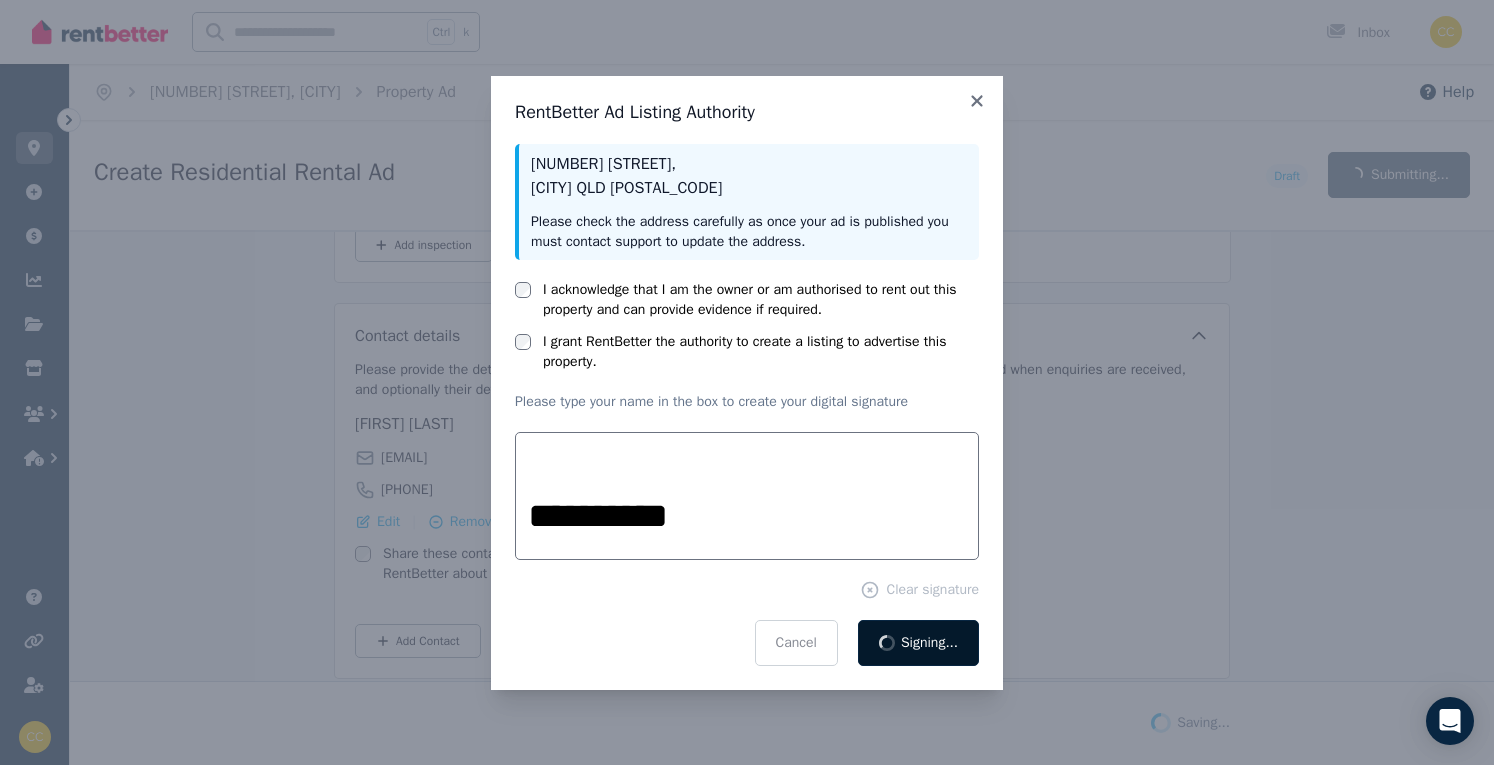 scroll, scrollTop: 3511, scrollLeft: 0, axis: vertical 